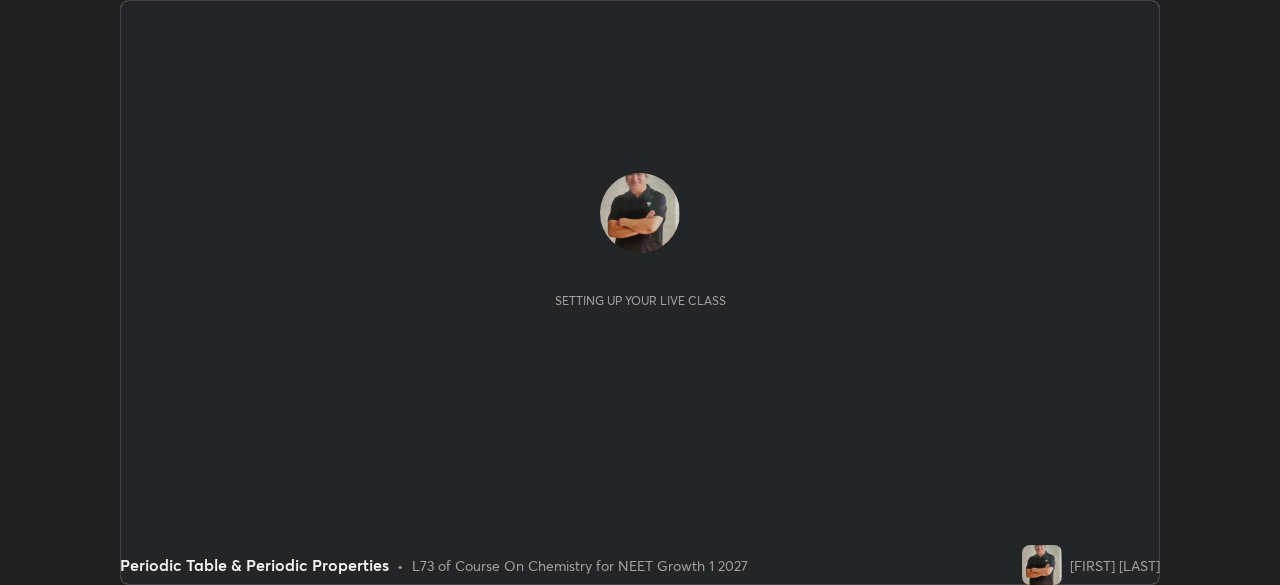 scroll, scrollTop: 0, scrollLeft: 0, axis: both 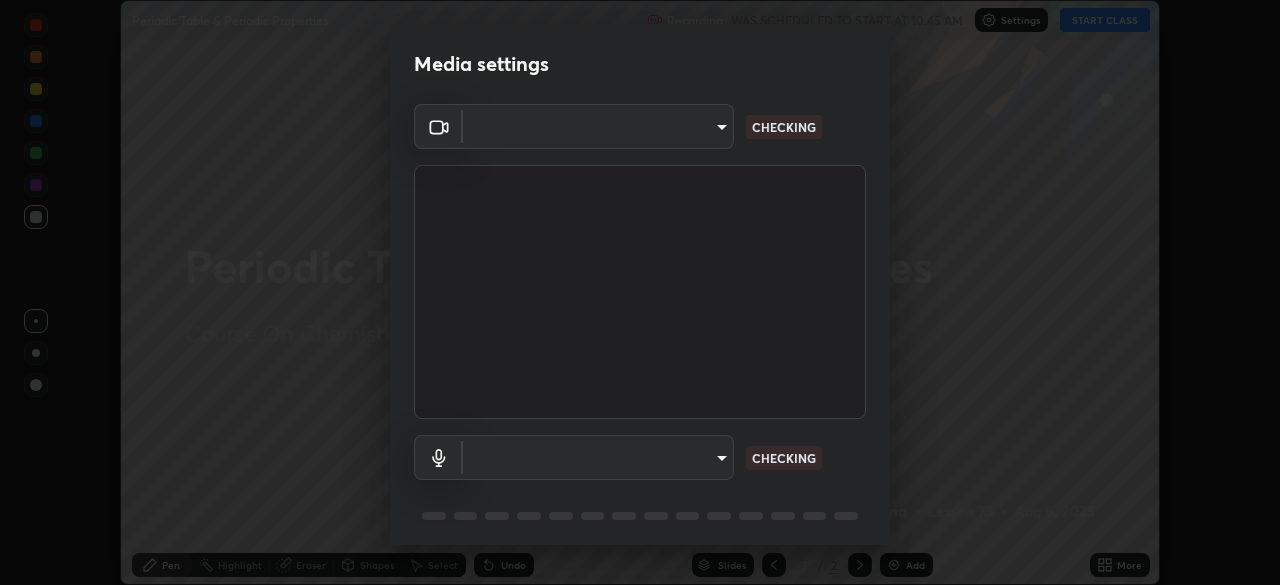 type on "1e49b53be58bf3658c32ba4c8e2538d2601885ca91182b01ba969948c87b8f29" 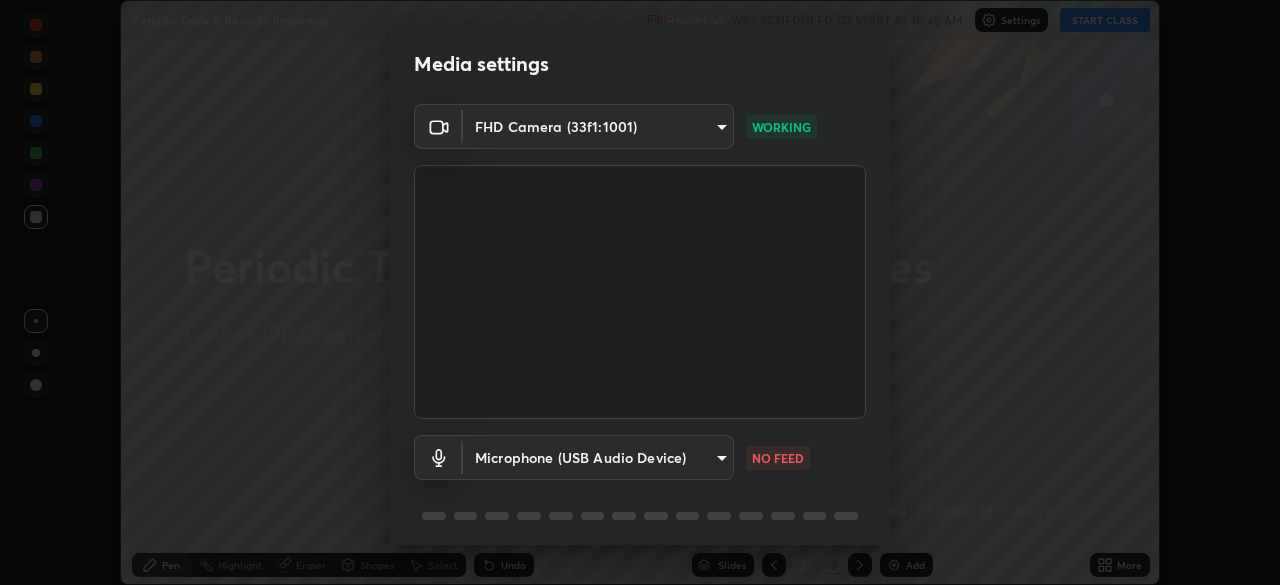 click on "Erase all Periodic Table & Periodic Properties Recording WAS SCHEDULED TO START AT  [TIME] Settings START CLASS Setting up your live class Periodic Table & Periodic Properties • L73 of Course On Chemistry for NEET Growth 1 2027 [NAME] Pen Highlight Eraser Shapes Select Undo Slides 2 / 2 Add More No doubts shared Encourage your learners to ask a doubt for better clarity Report an issue Reason for reporting Buffering Chat not working Audio - Video sync issue Educator video quality low ​ Attach an image Report Media settings FHD Camera ([HASH]) [HASH] WORKING Microphone (USB Audio Device) [HASH] NO FEED 1 / 5 Next" at bounding box center [640, 292] 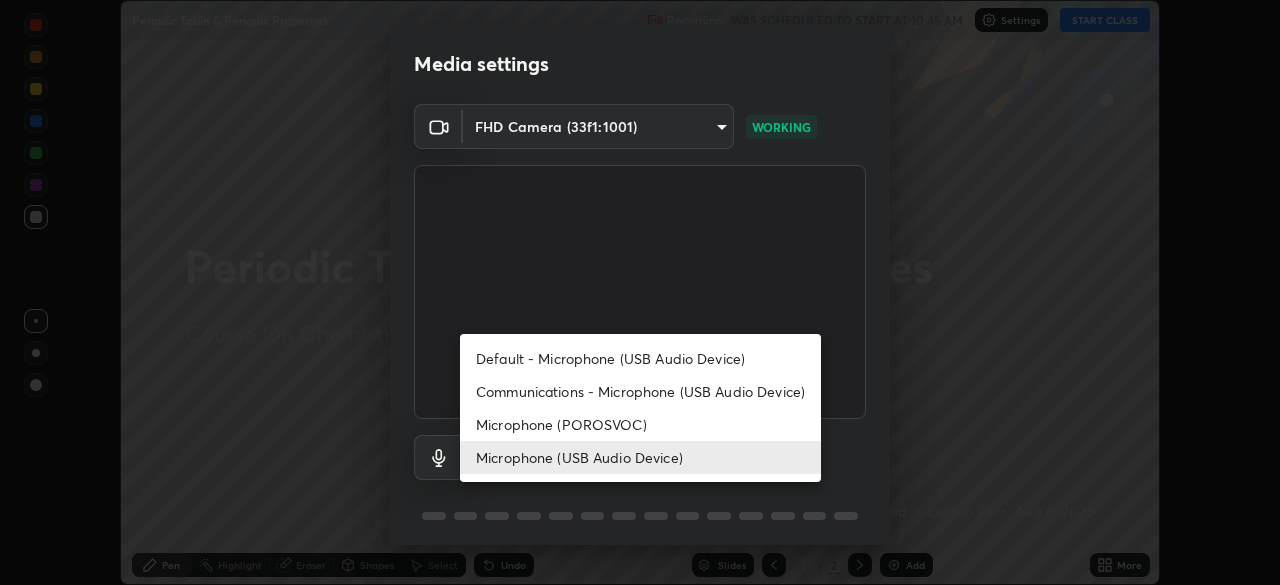 click on "Communications - Microphone (USB Audio Device)" at bounding box center [640, 391] 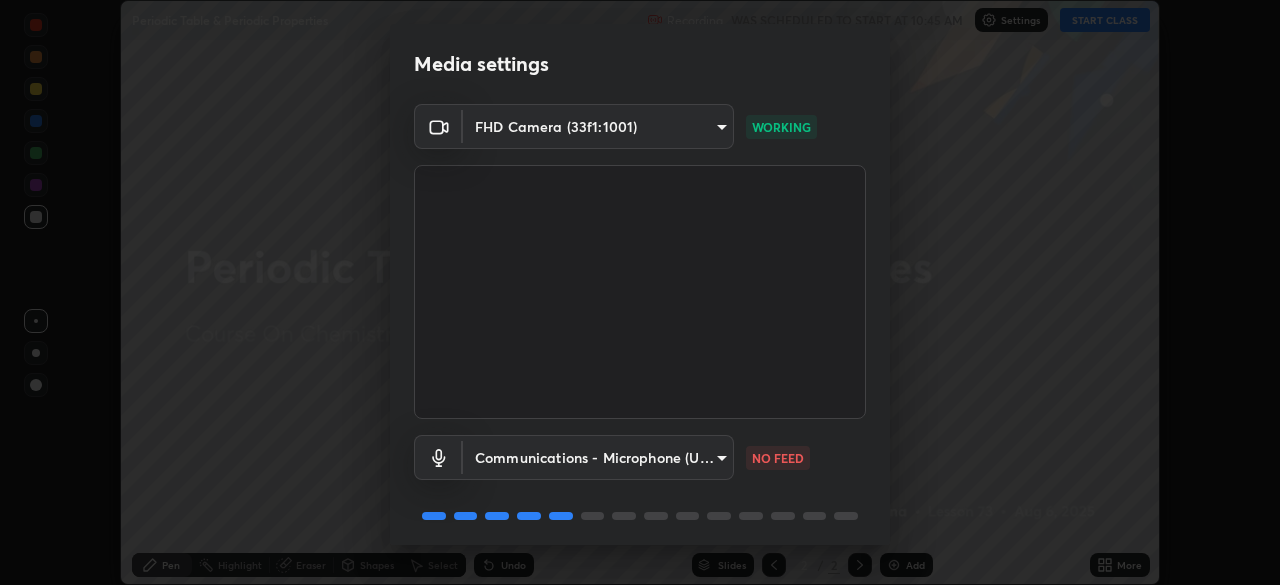 click on "Erase all Periodic Table & Periodic Properties Recording WAS SCHEDULED TO START AT  [TIME] Settings START CLASS Setting up your live class Periodic Table & Periodic Properties • L73 of Course On Chemistry for NEET Growth 1 2027 [NAME] Pen Highlight Eraser Shapes Select Undo Slides 2 / 2 Add More No doubts shared Encourage your learners to ask a doubt for better clarity Report an issue Reason for reporting Buffering Chat not working Audio - Video sync issue Educator video quality low ​ Attach an image Report Media settings FHD Camera ([HASH]) [HASH] WORKING Communications - Microphone (USB Audio Device) communications NO FEED 1 / 5 Next" at bounding box center (640, 292) 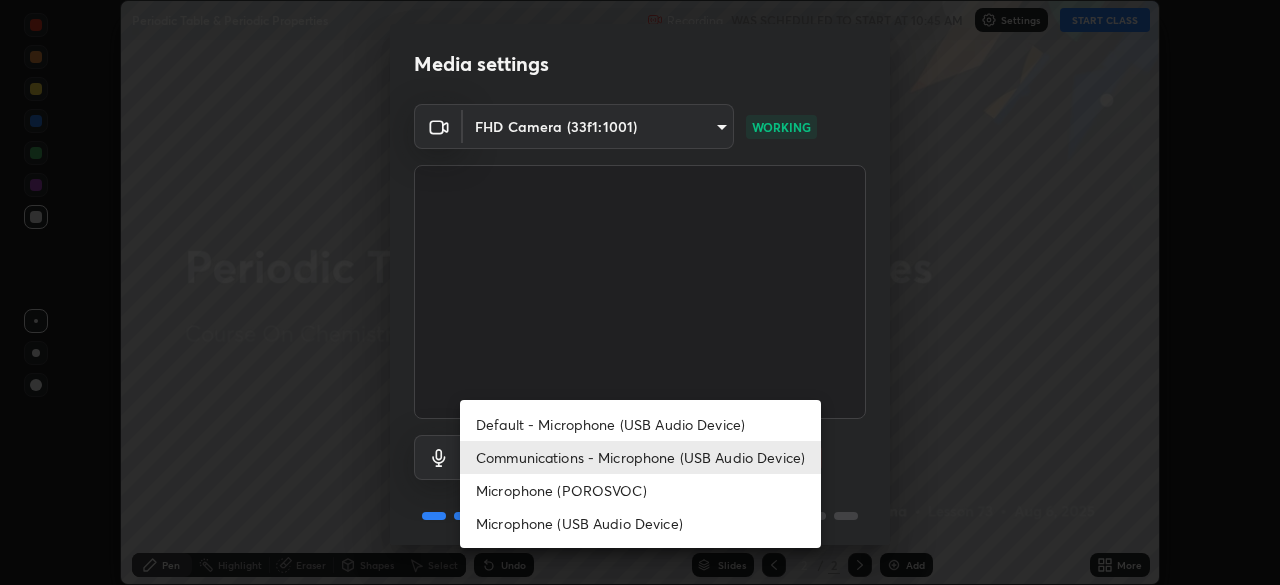 click on "Microphone (USB Audio Device)" at bounding box center [640, 523] 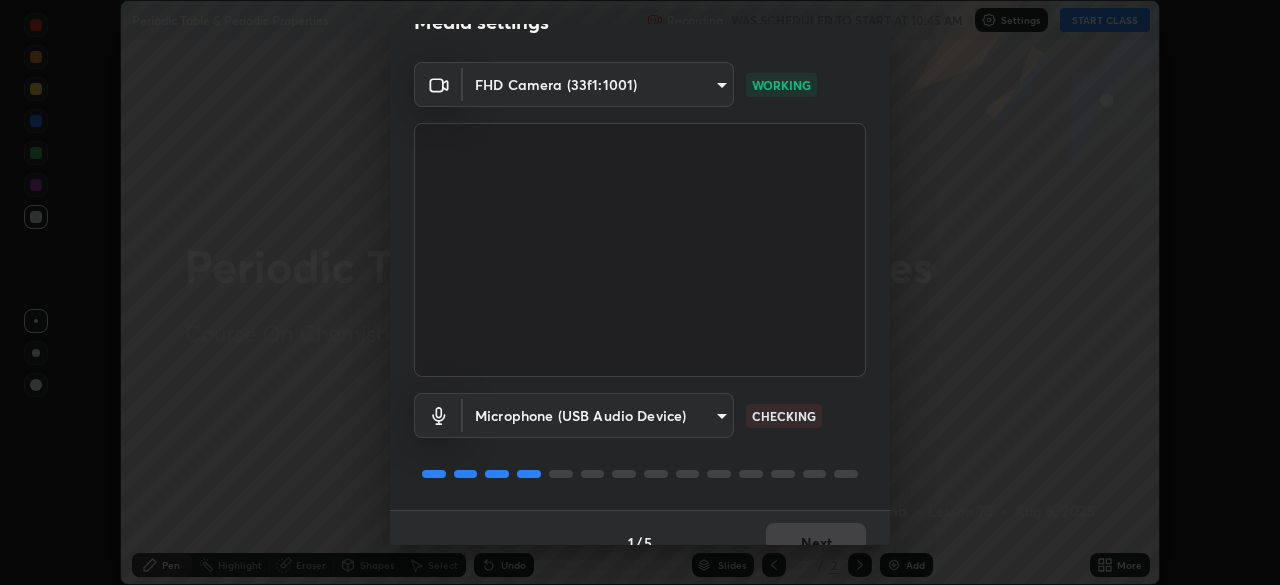 scroll, scrollTop: 71, scrollLeft: 0, axis: vertical 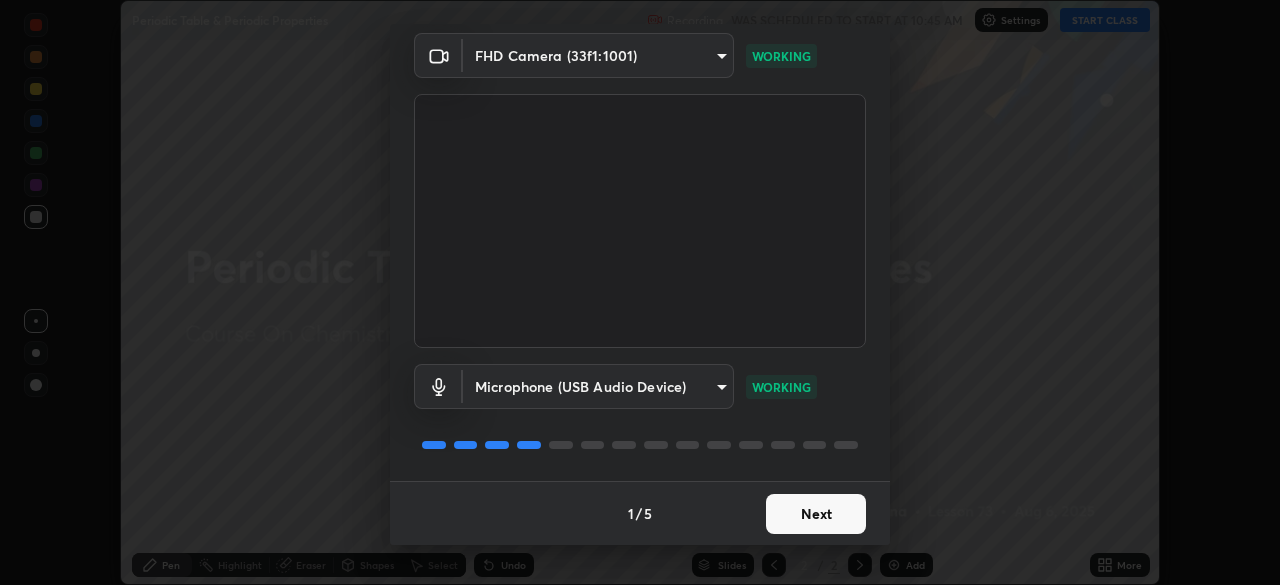 click on "Next" at bounding box center (816, 514) 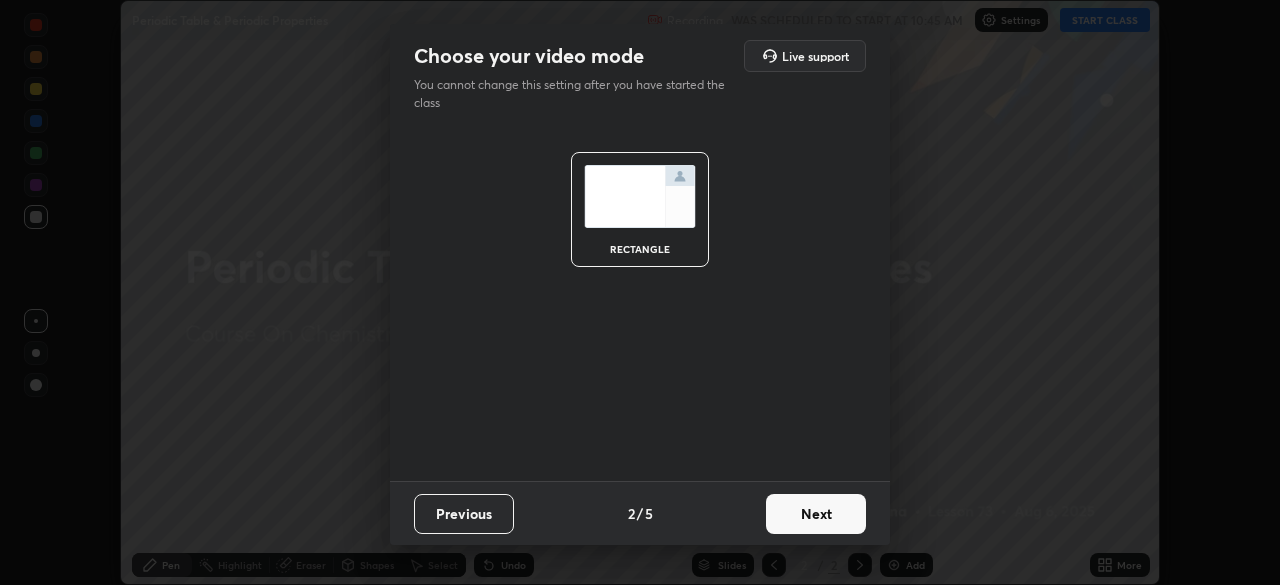 scroll, scrollTop: 0, scrollLeft: 0, axis: both 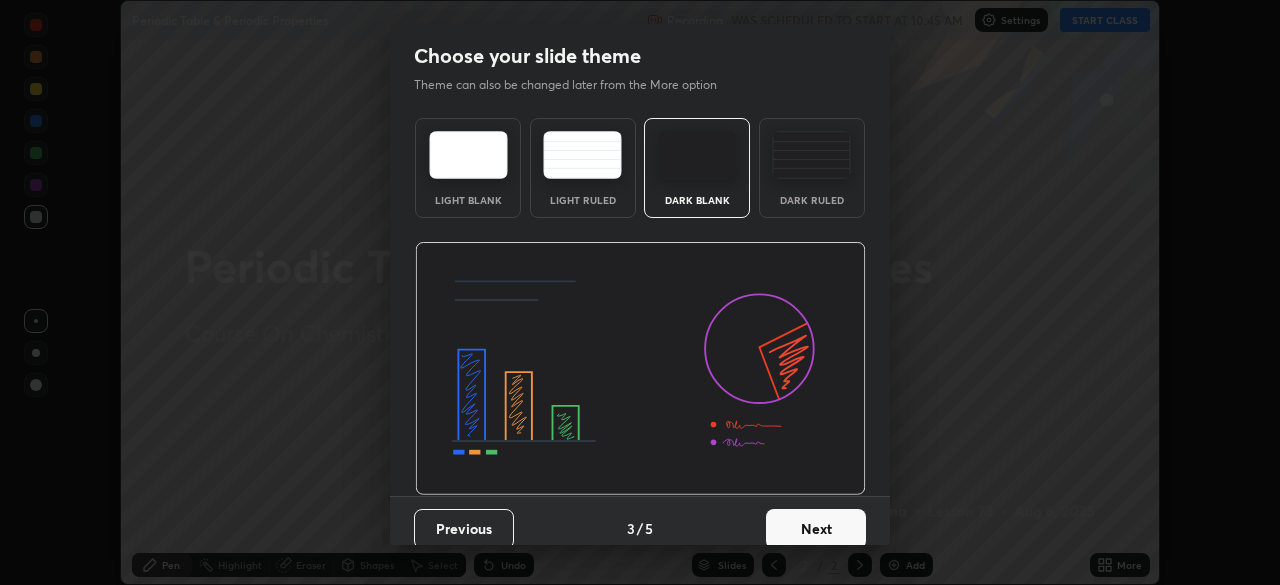 click on "Next" at bounding box center (816, 529) 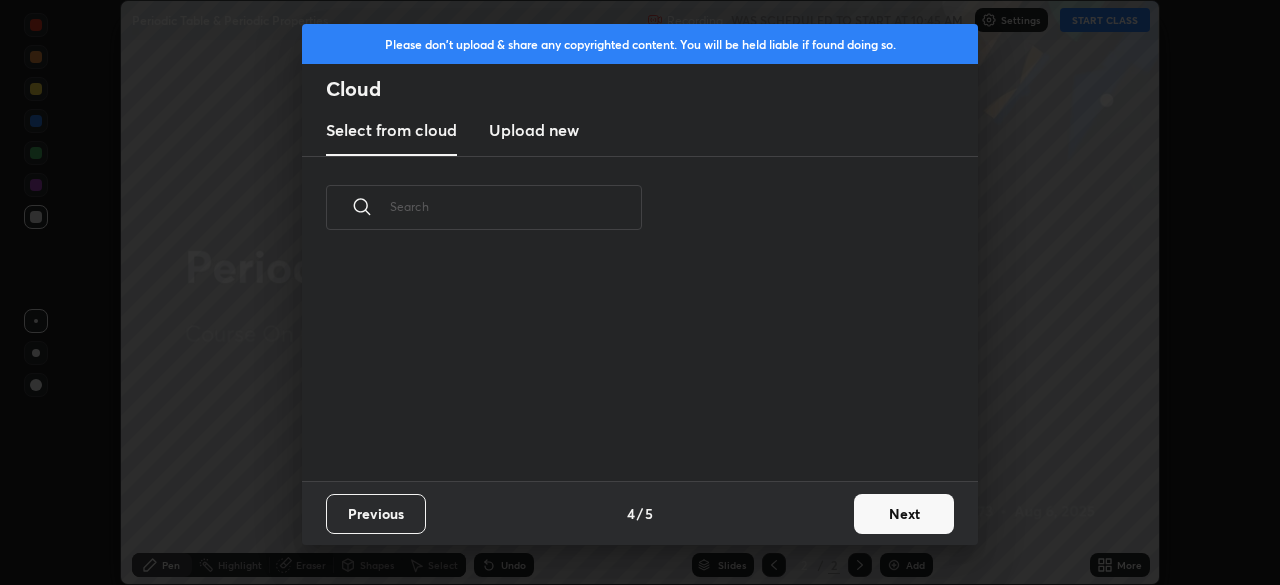 click on "Next" at bounding box center [904, 514] 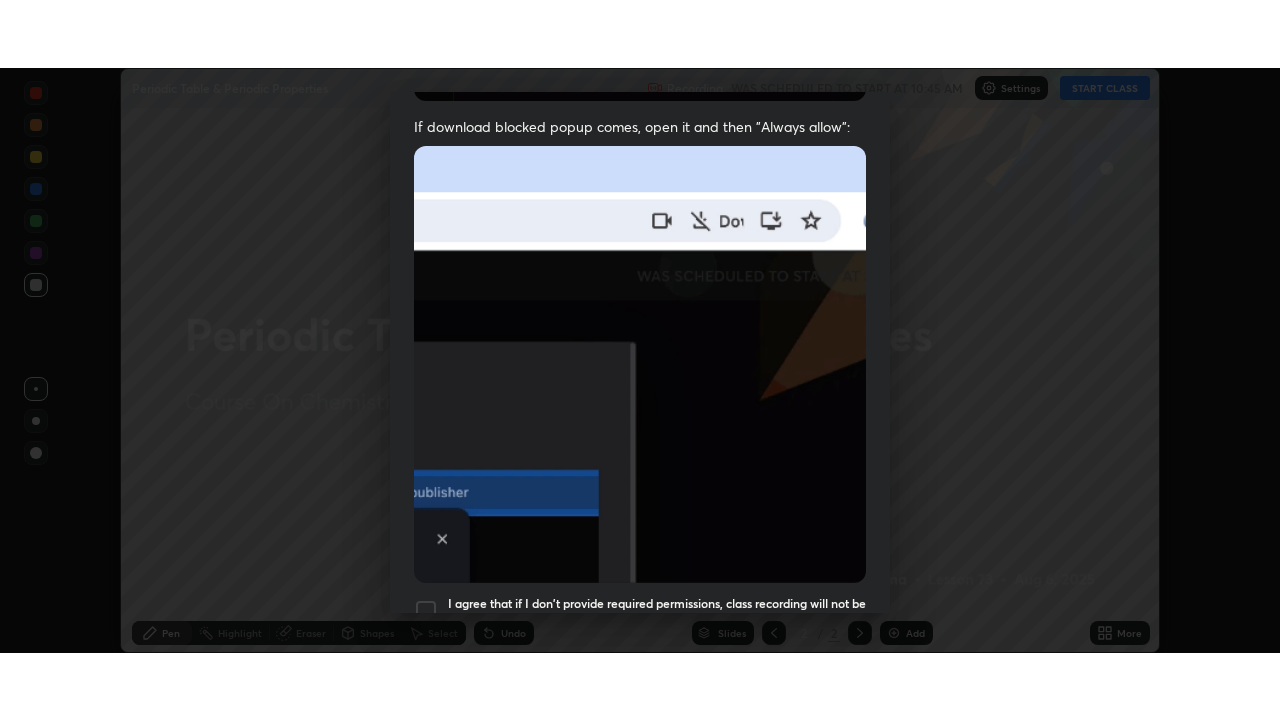 scroll, scrollTop: 479, scrollLeft: 0, axis: vertical 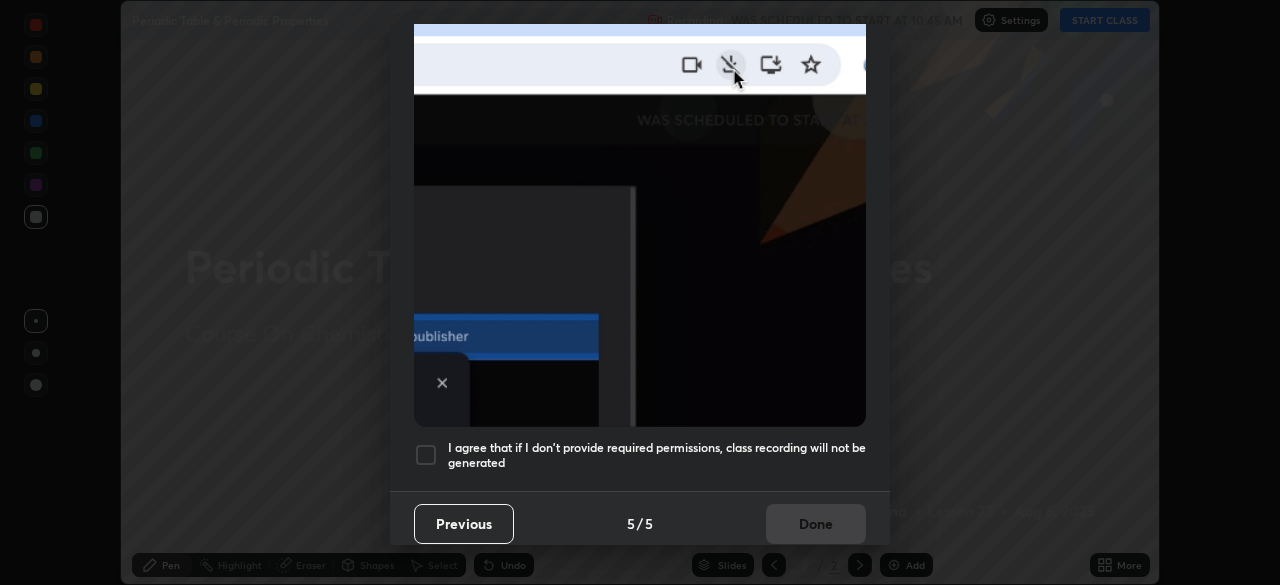click at bounding box center (426, 455) 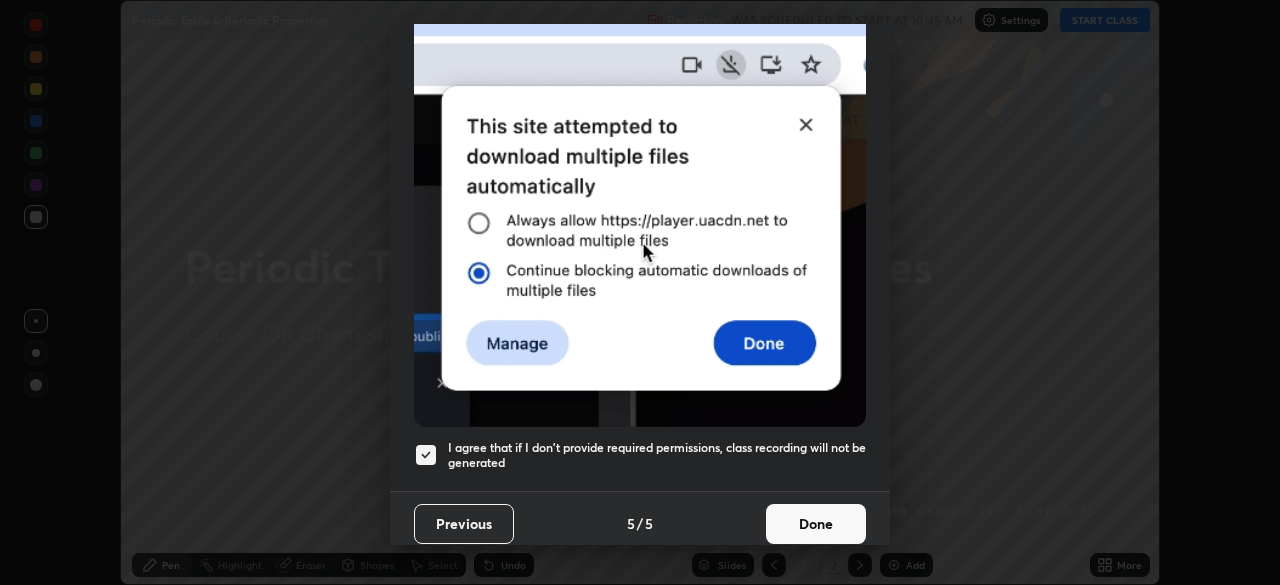 click on "Done" at bounding box center [816, 524] 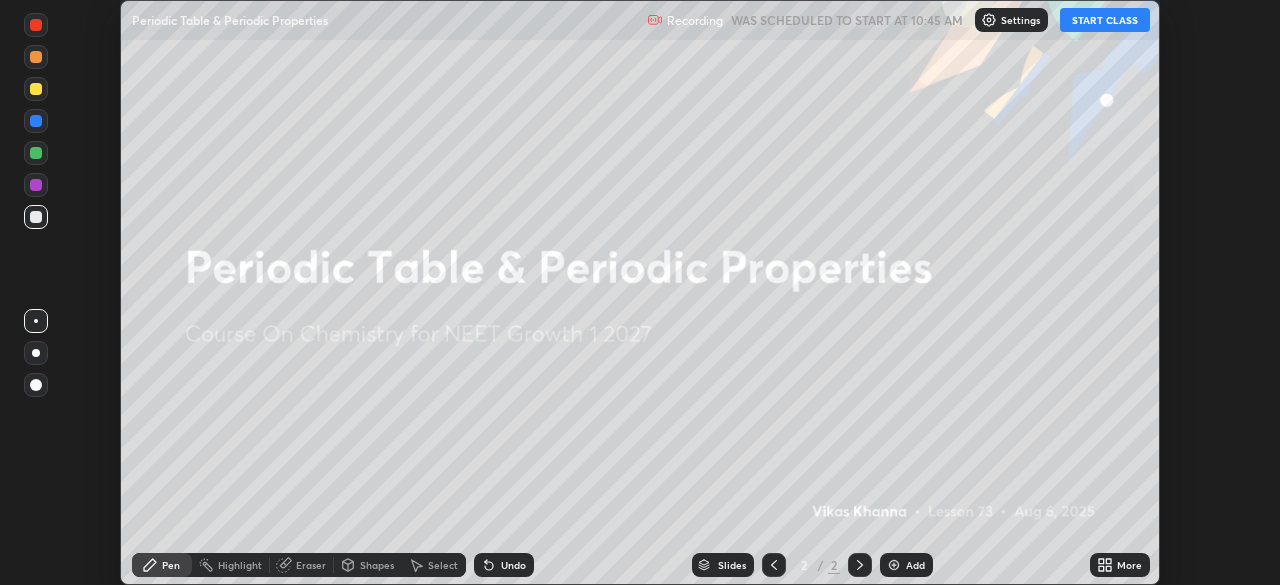 click on "START CLASS" at bounding box center (1105, 20) 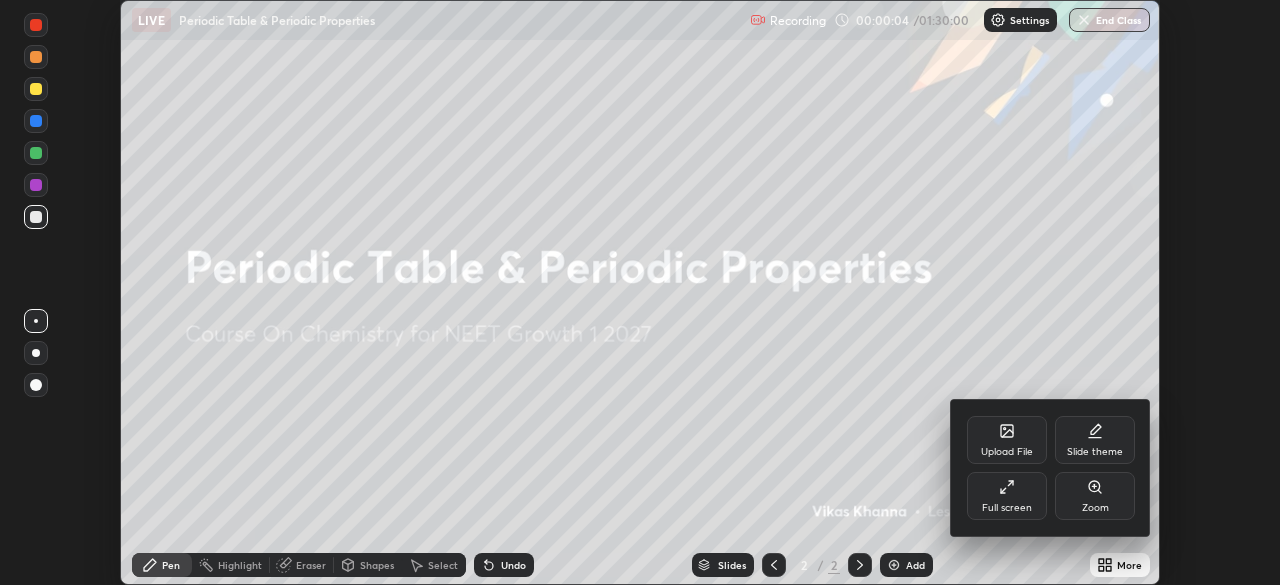 click at bounding box center (640, 292) 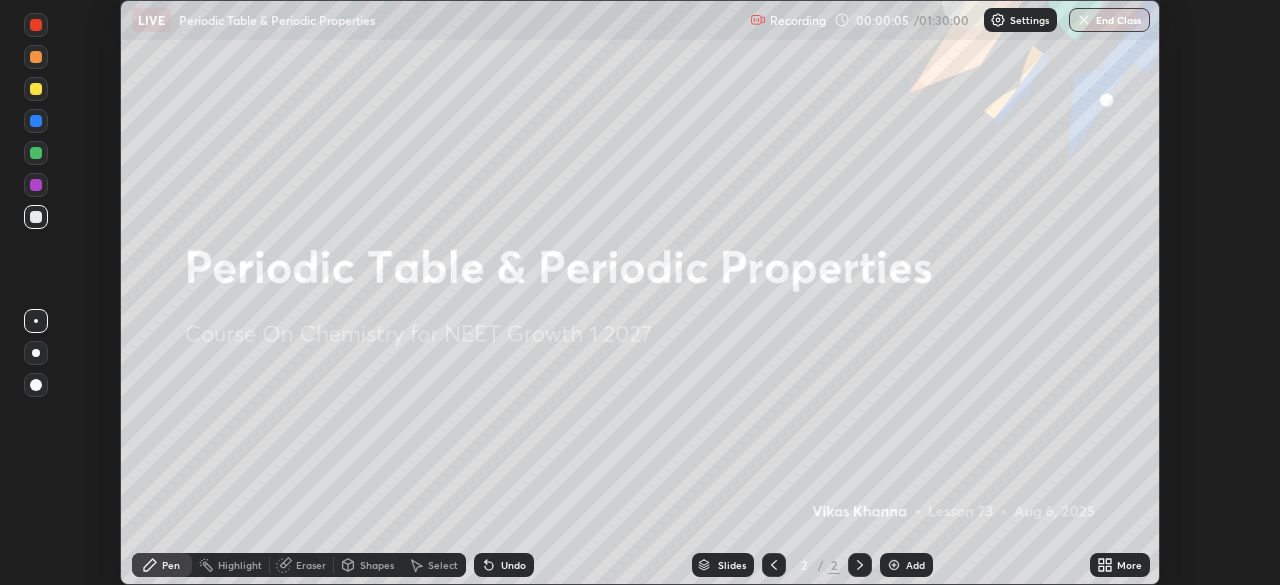 click 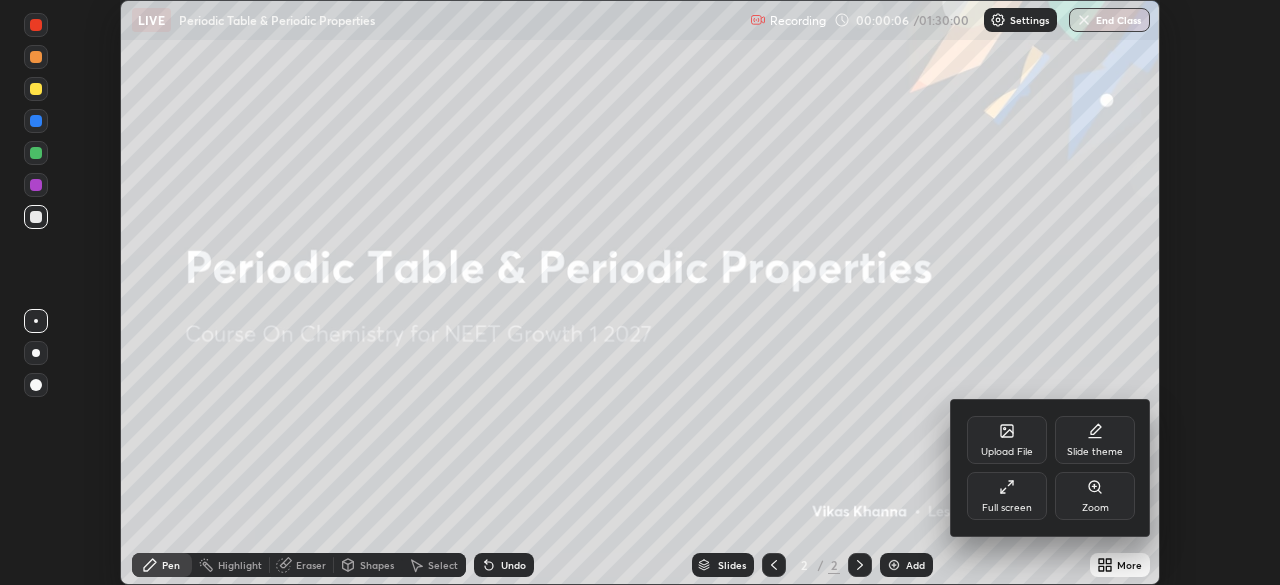 click on "Full screen" at bounding box center (1007, 496) 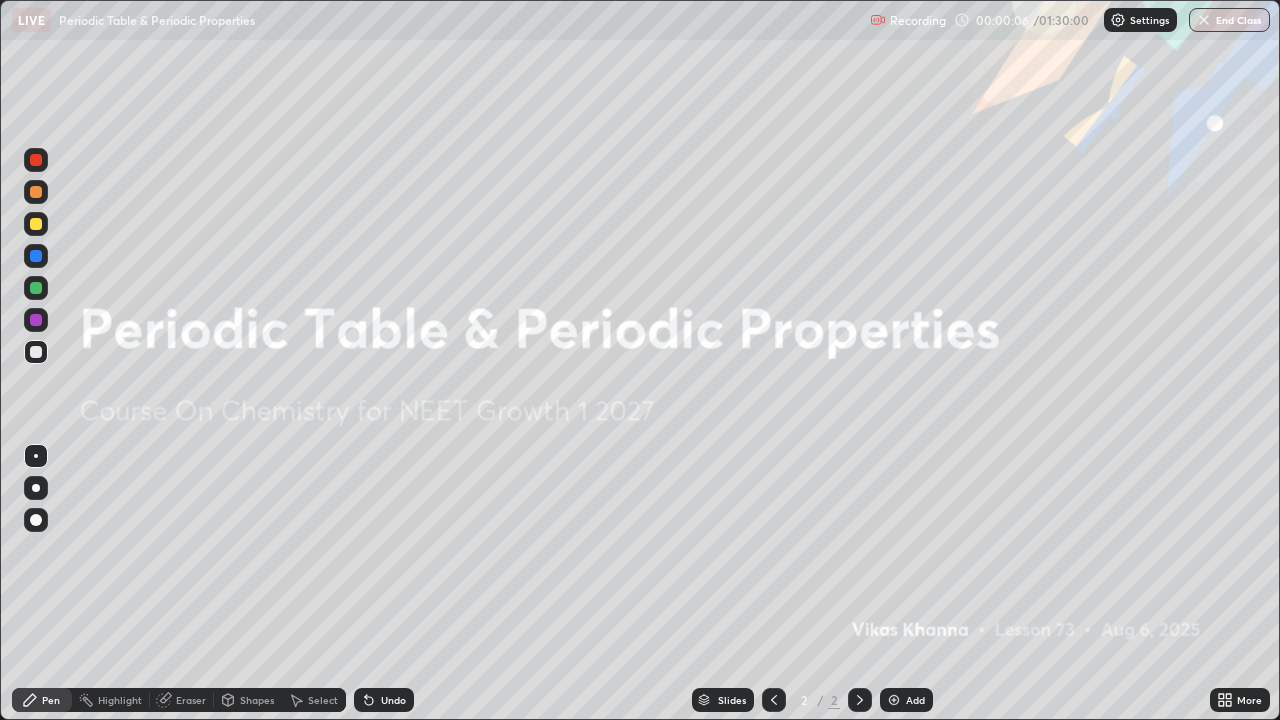 scroll, scrollTop: 99280, scrollLeft: 98720, axis: both 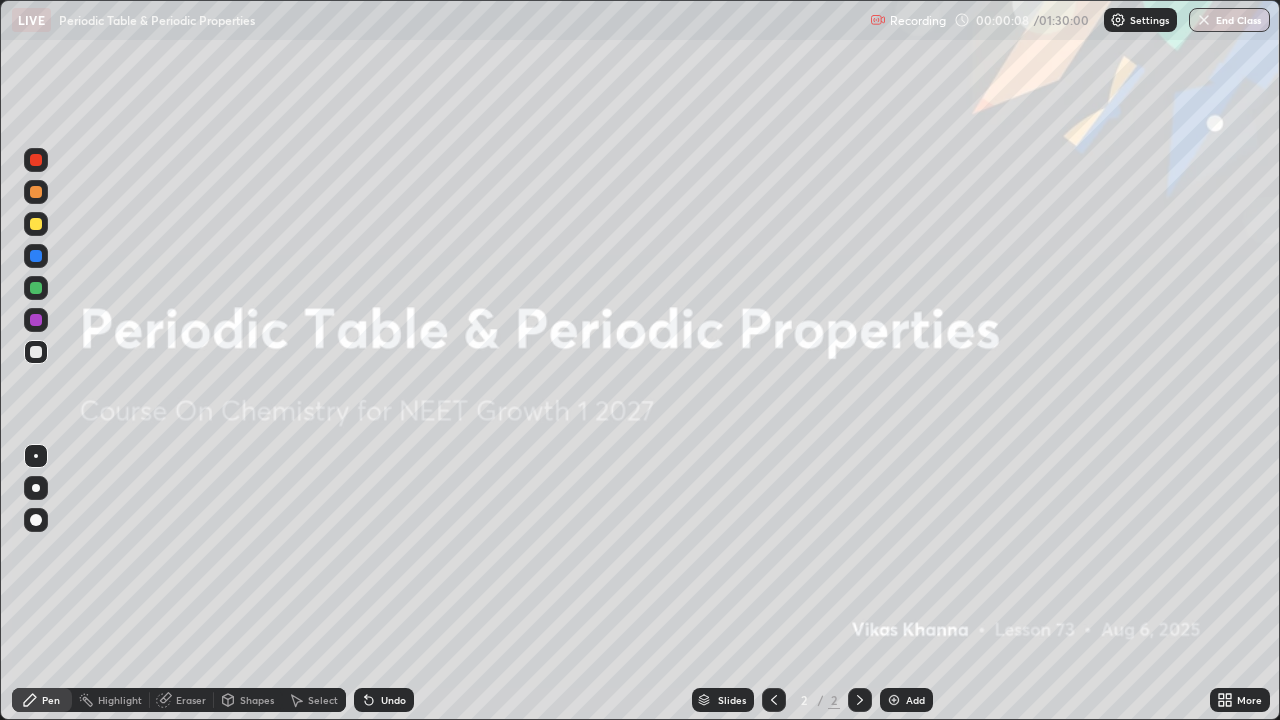 click at bounding box center [36, 520] 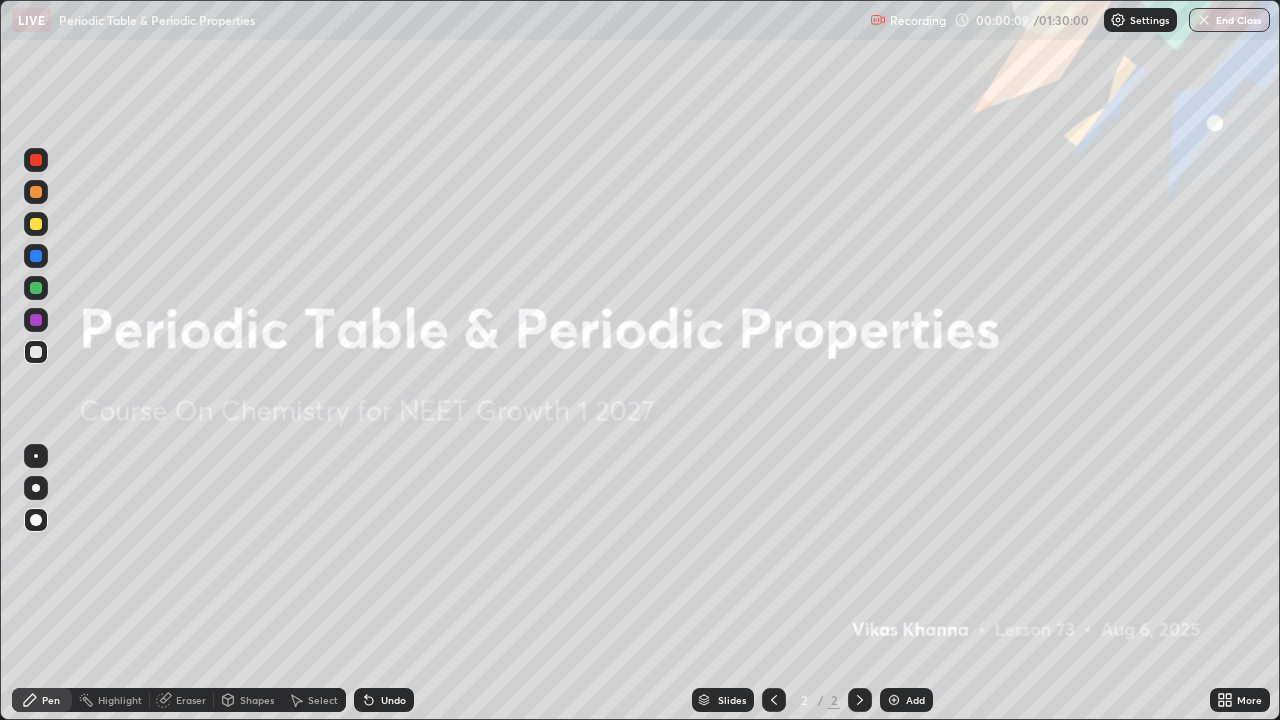 click at bounding box center [36, 224] 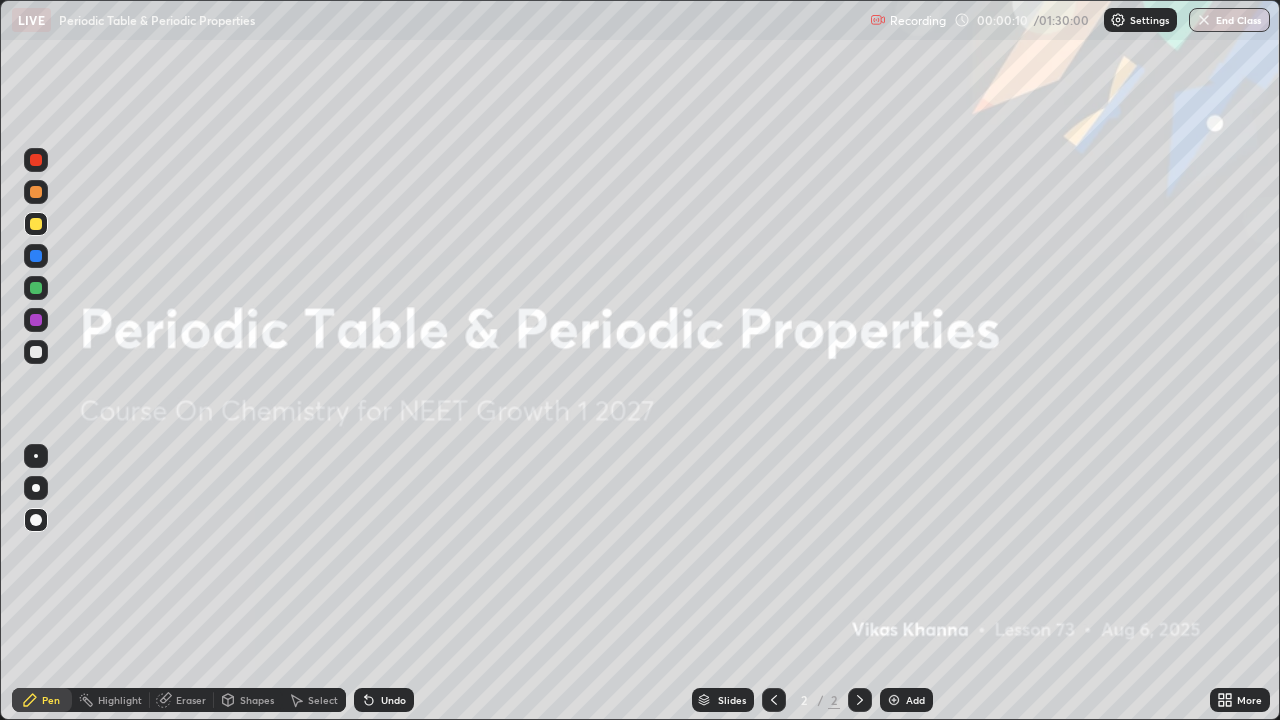 click at bounding box center [894, 700] 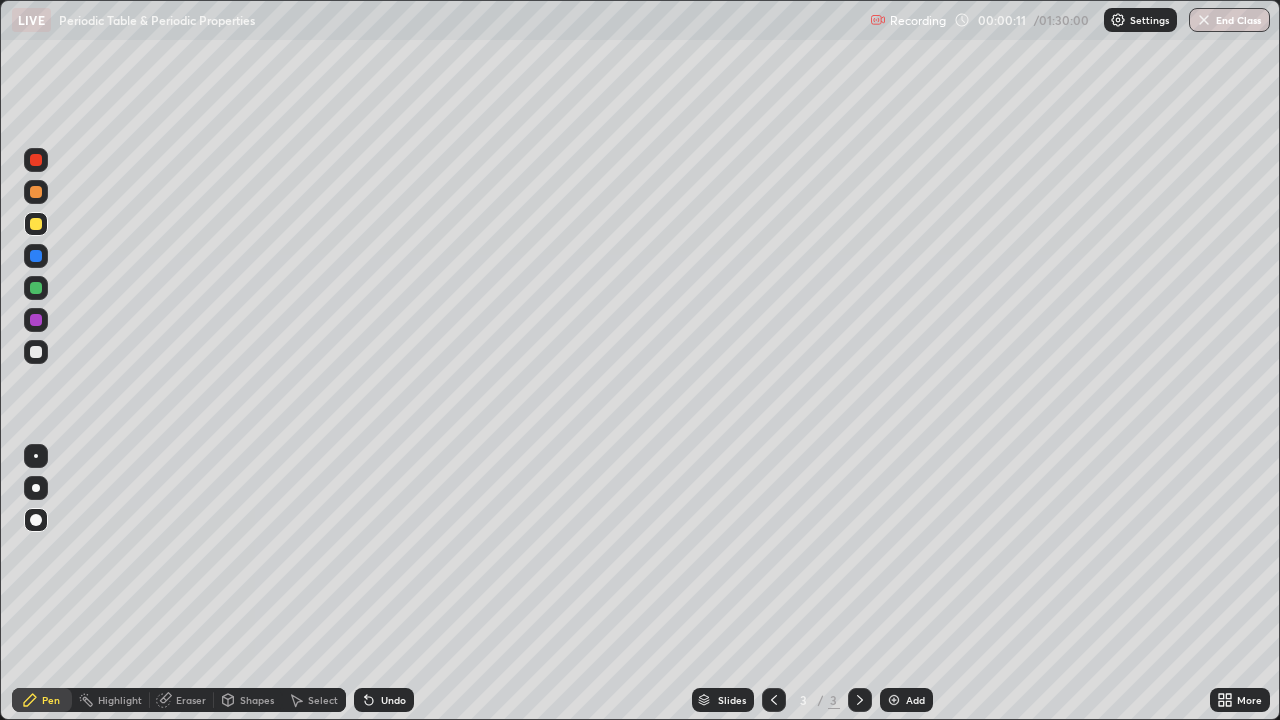 click on "Shapes" at bounding box center (257, 700) 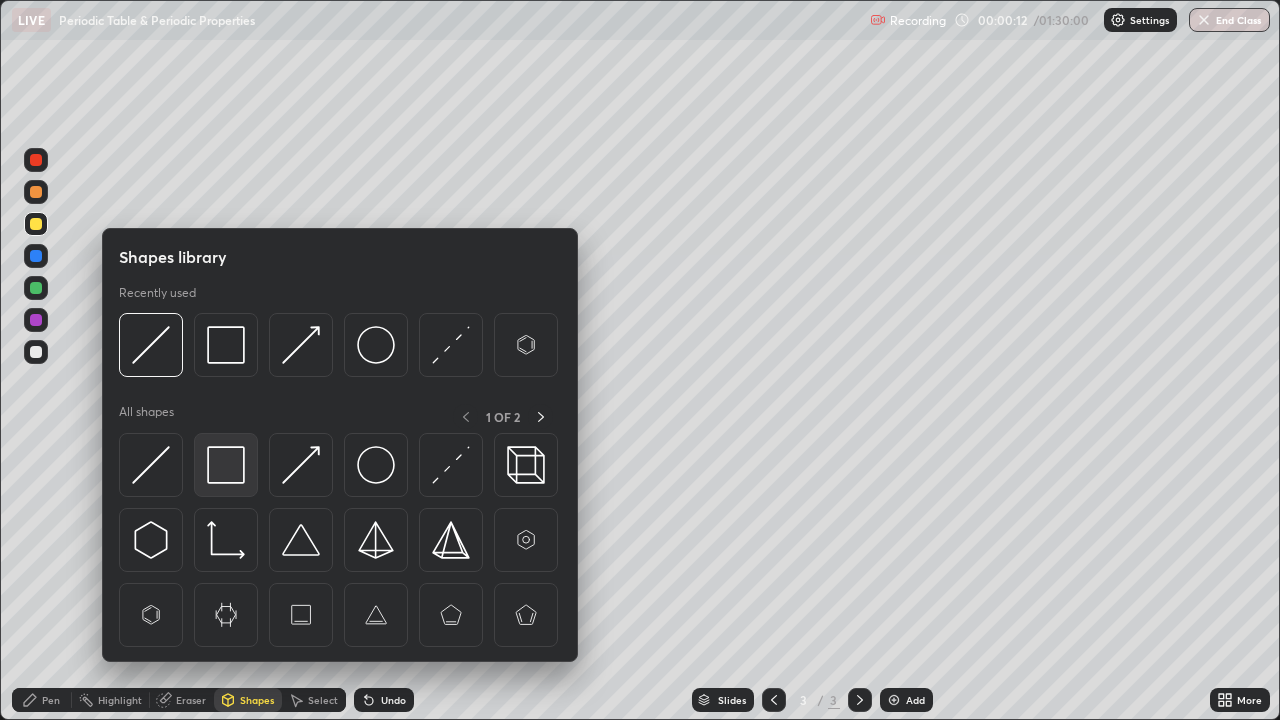 click at bounding box center (226, 465) 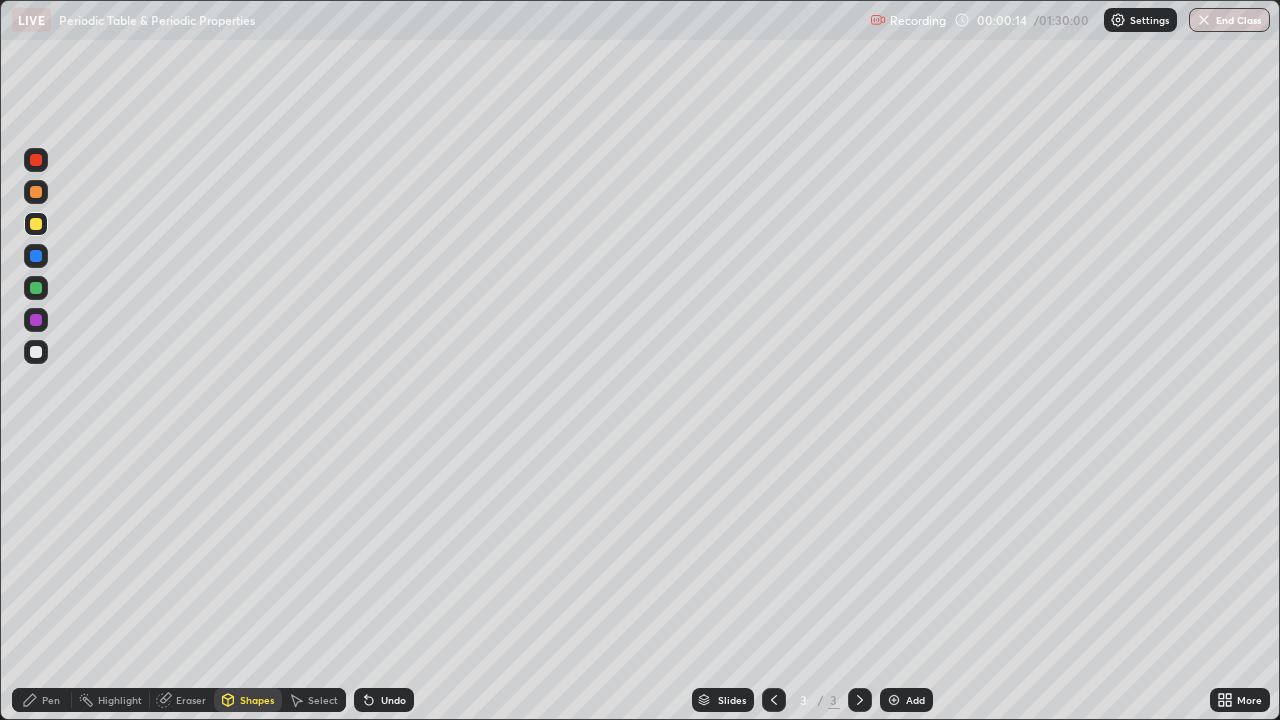 click on "Pen" at bounding box center (51, 700) 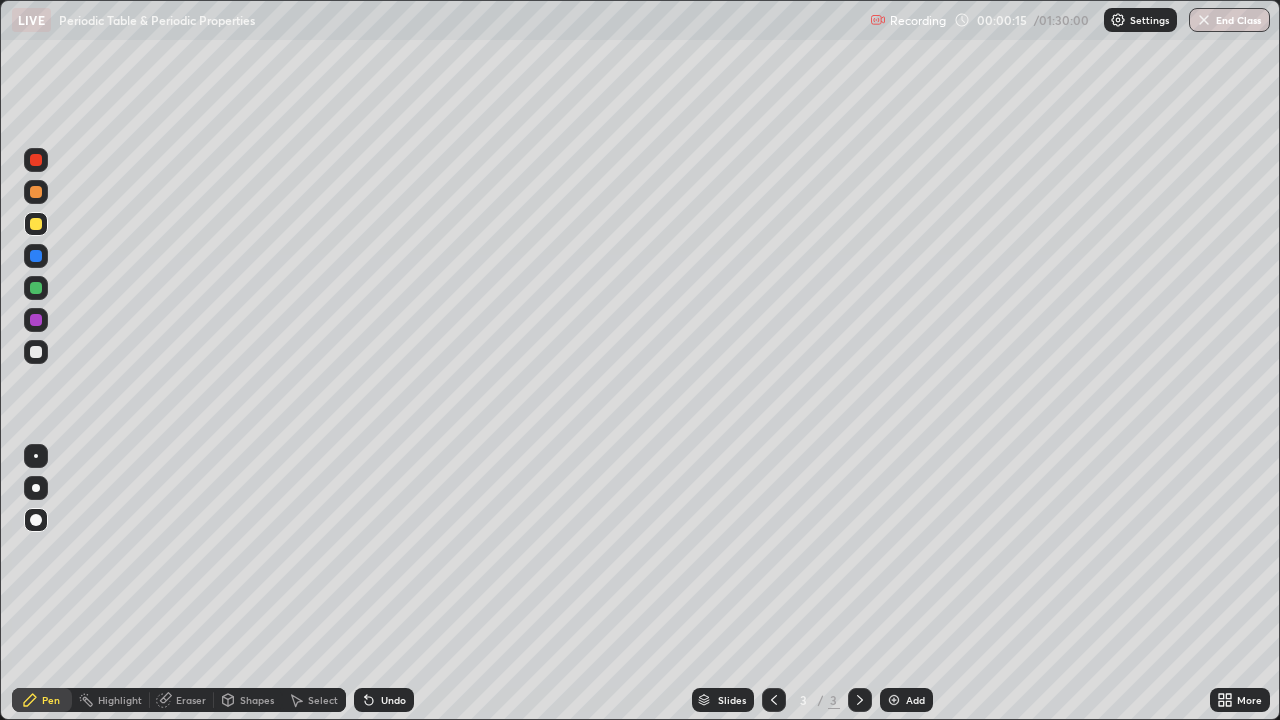 click at bounding box center [36, 256] 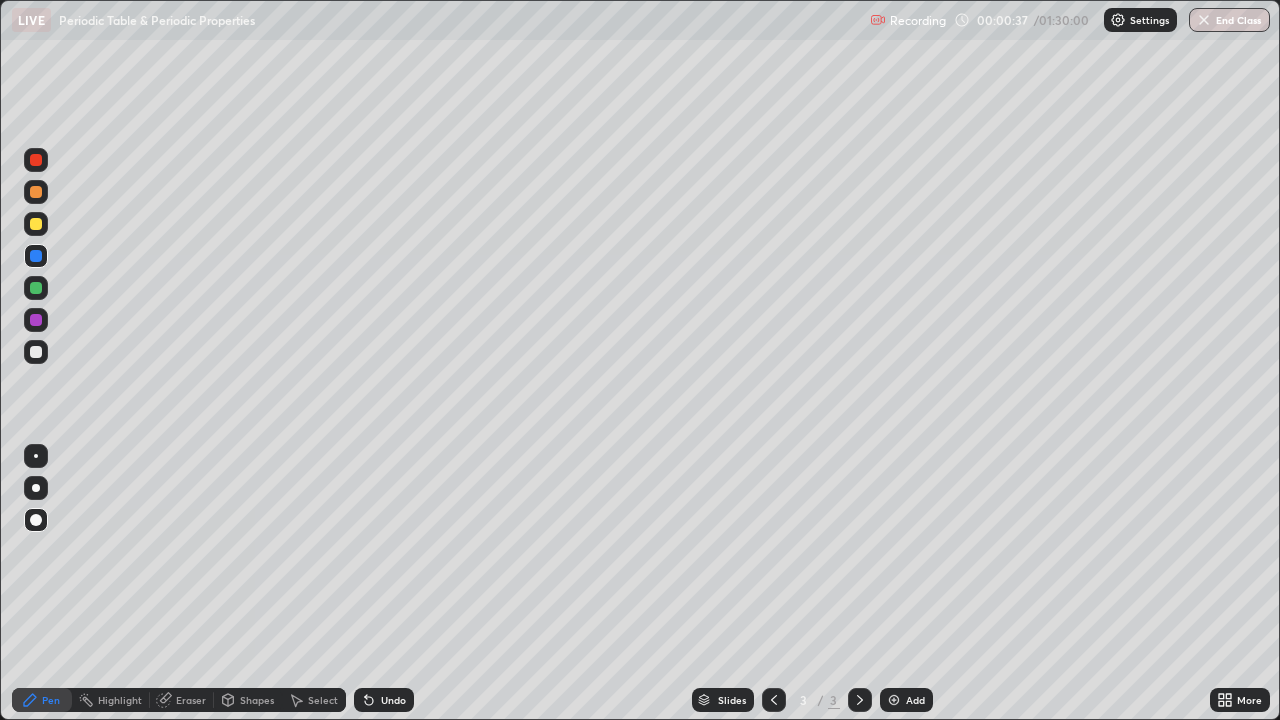 click on "Shapes" at bounding box center [257, 700] 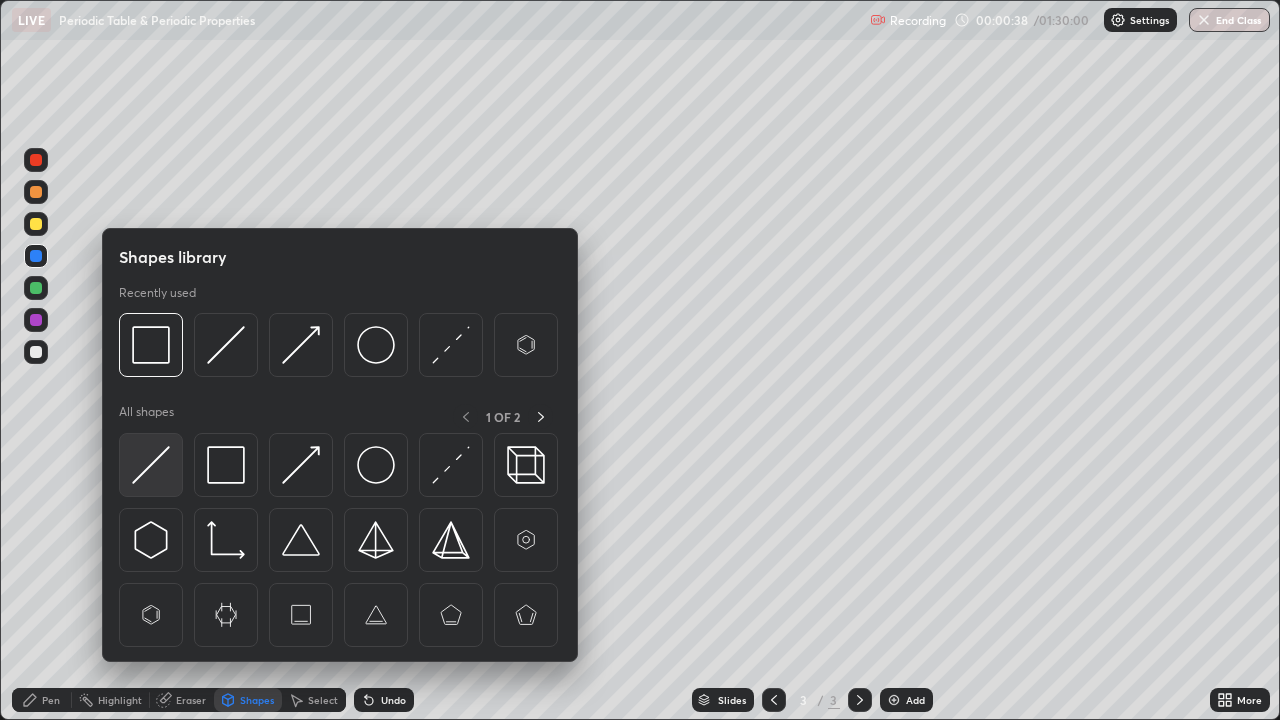 click at bounding box center [151, 465] 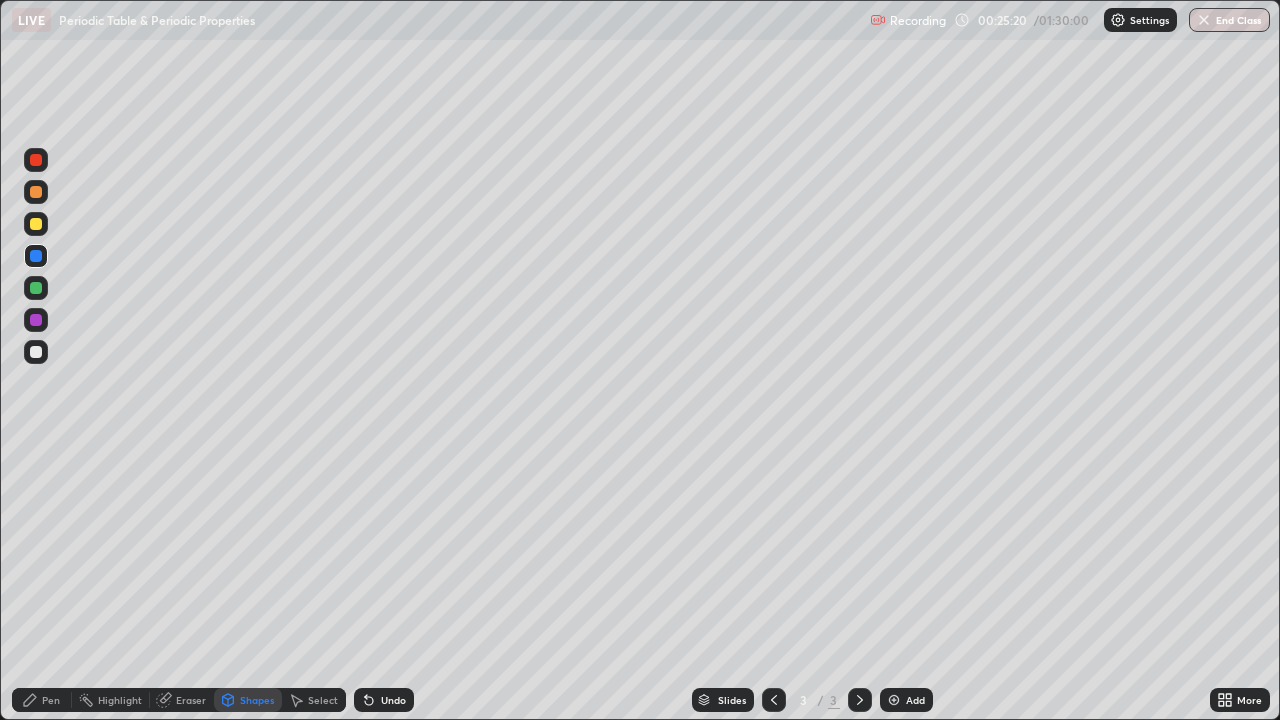 click on "Add" at bounding box center (915, 700) 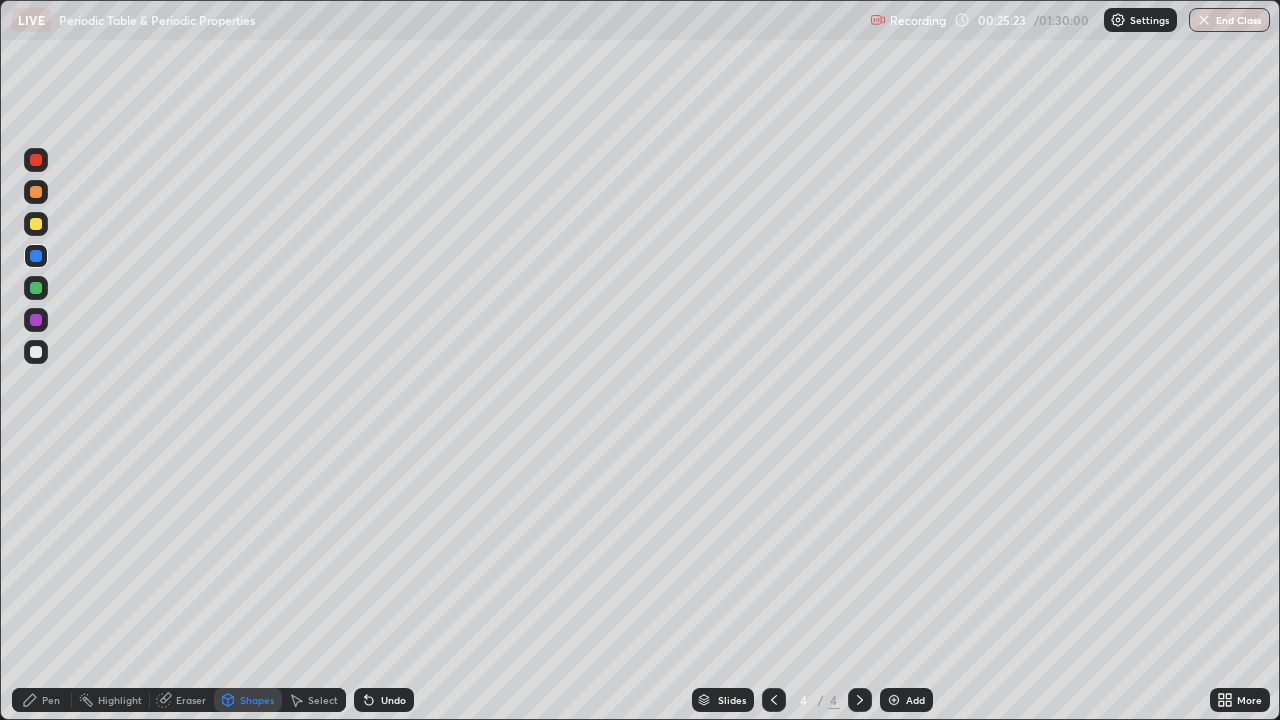 click on "Undo" at bounding box center [384, 700] 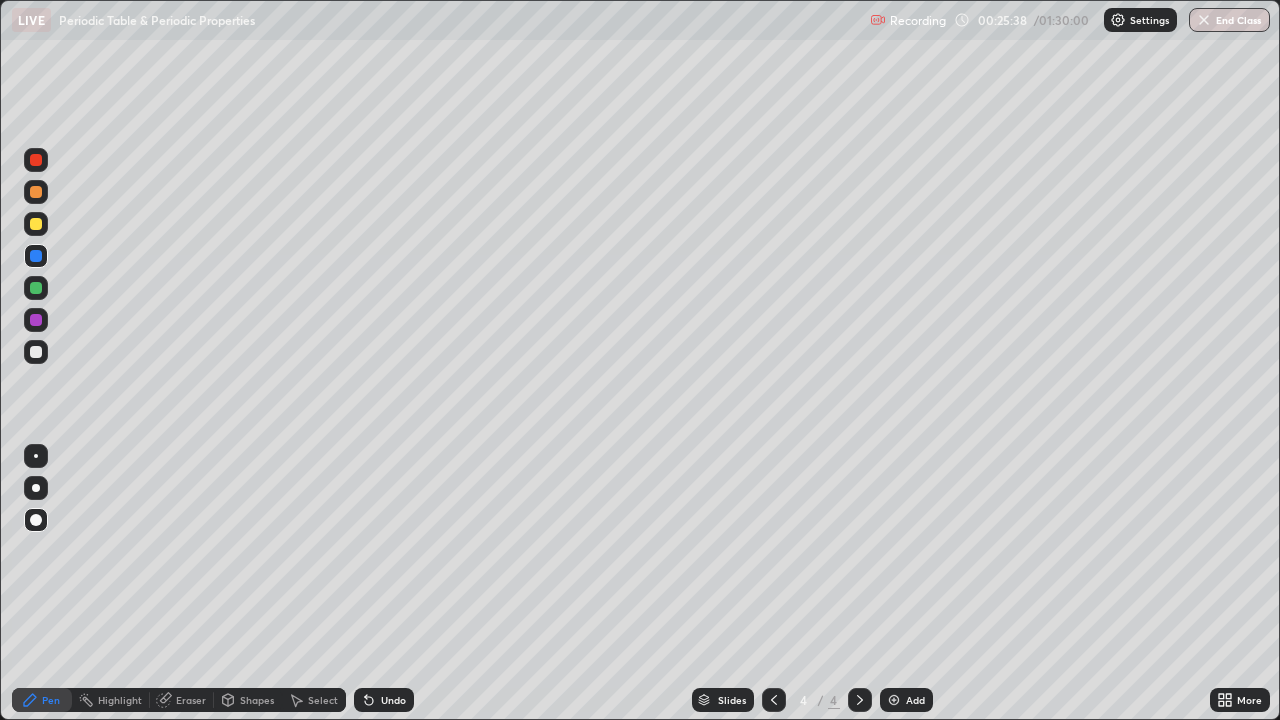 click on "Shapes" at bounding box center (257, 700) 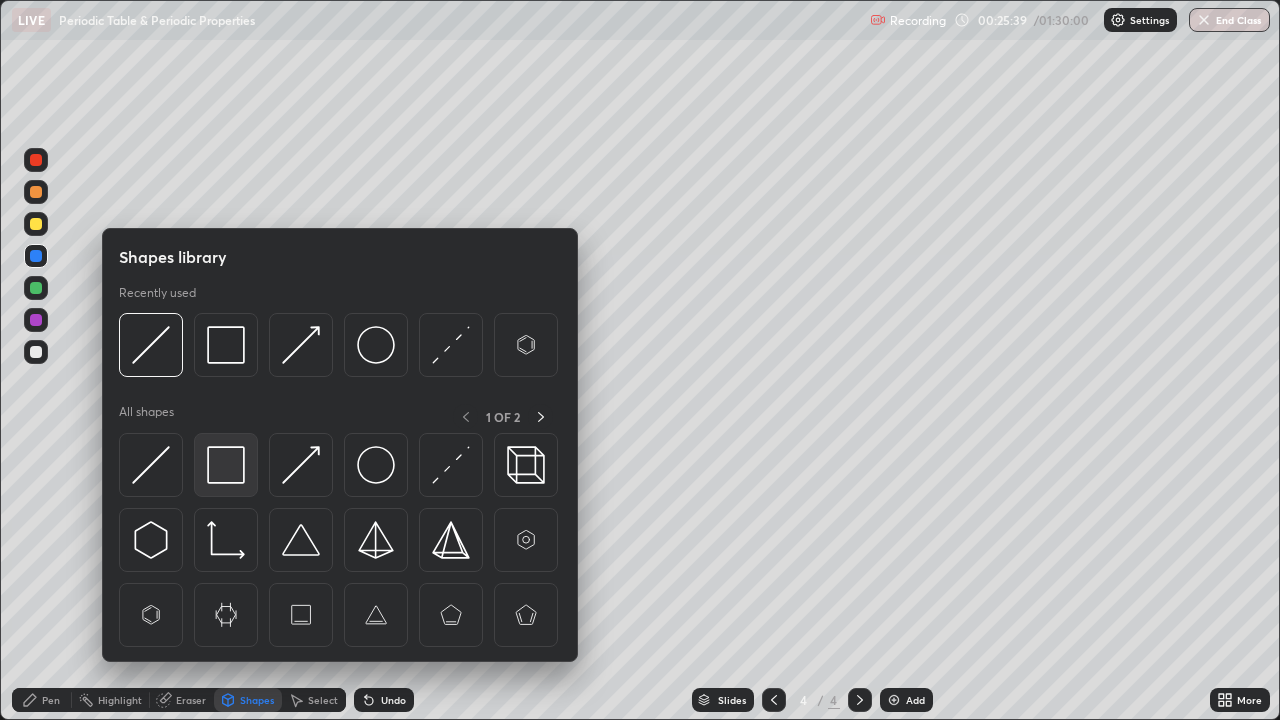 click at bounding box center [226, 465] 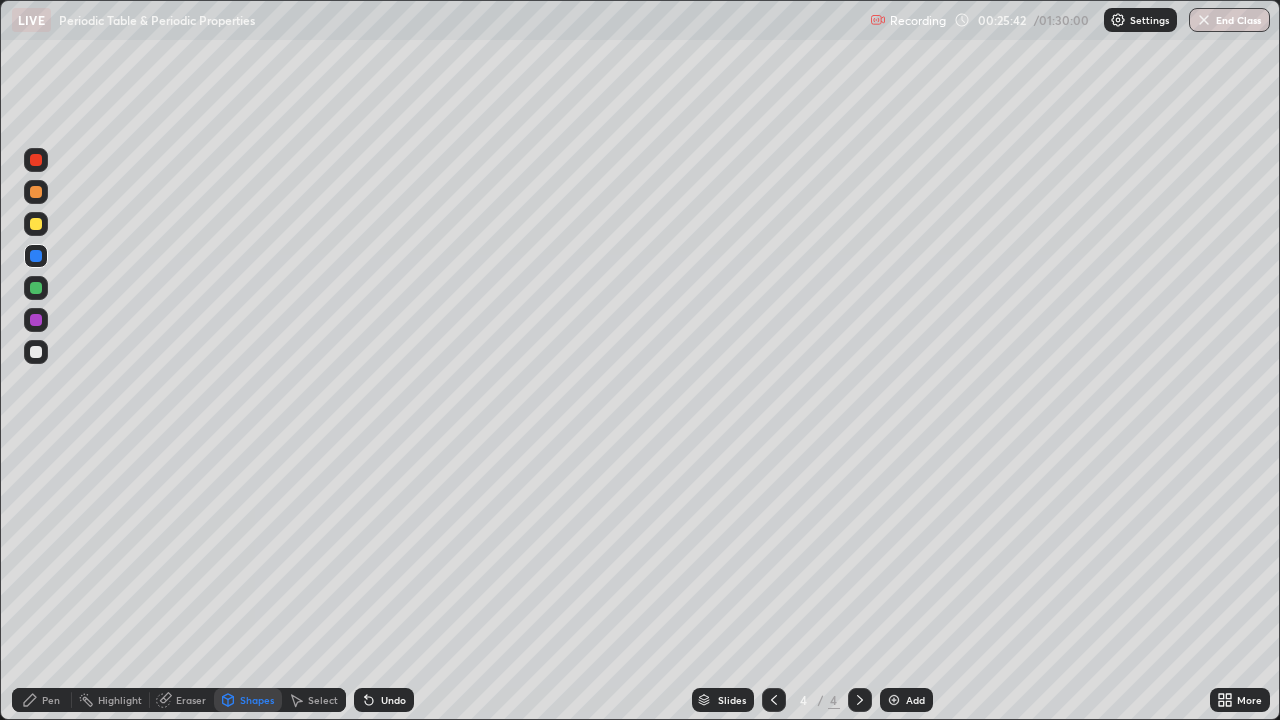 click at bounding box center (36, 224) 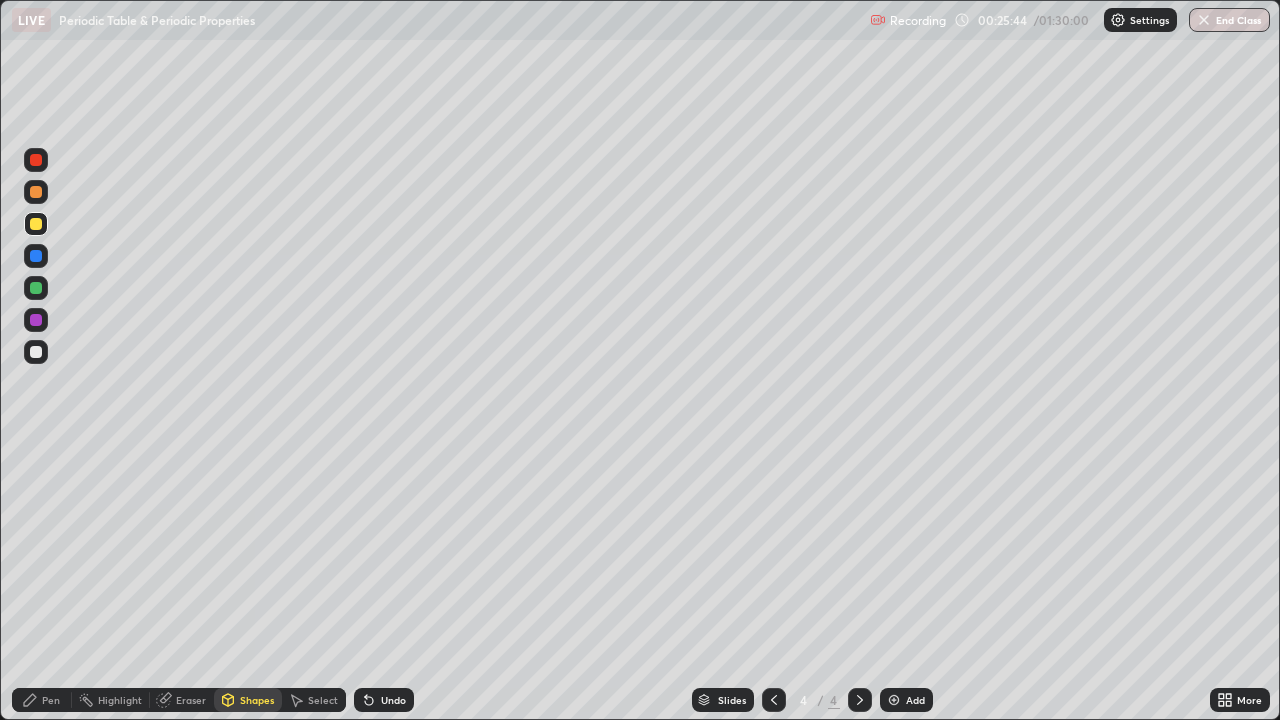 click on "Undo" at bounding box center (393, 700) 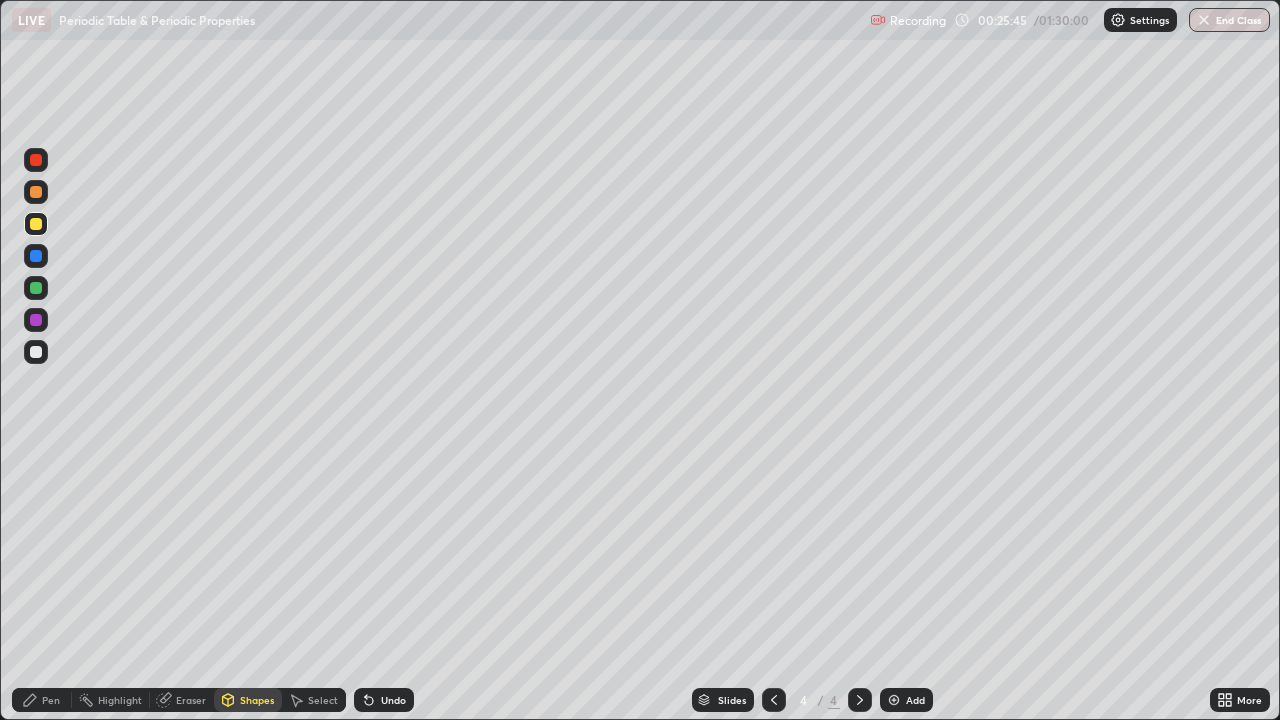 click on "Pen" at bounding box center [42, 700] 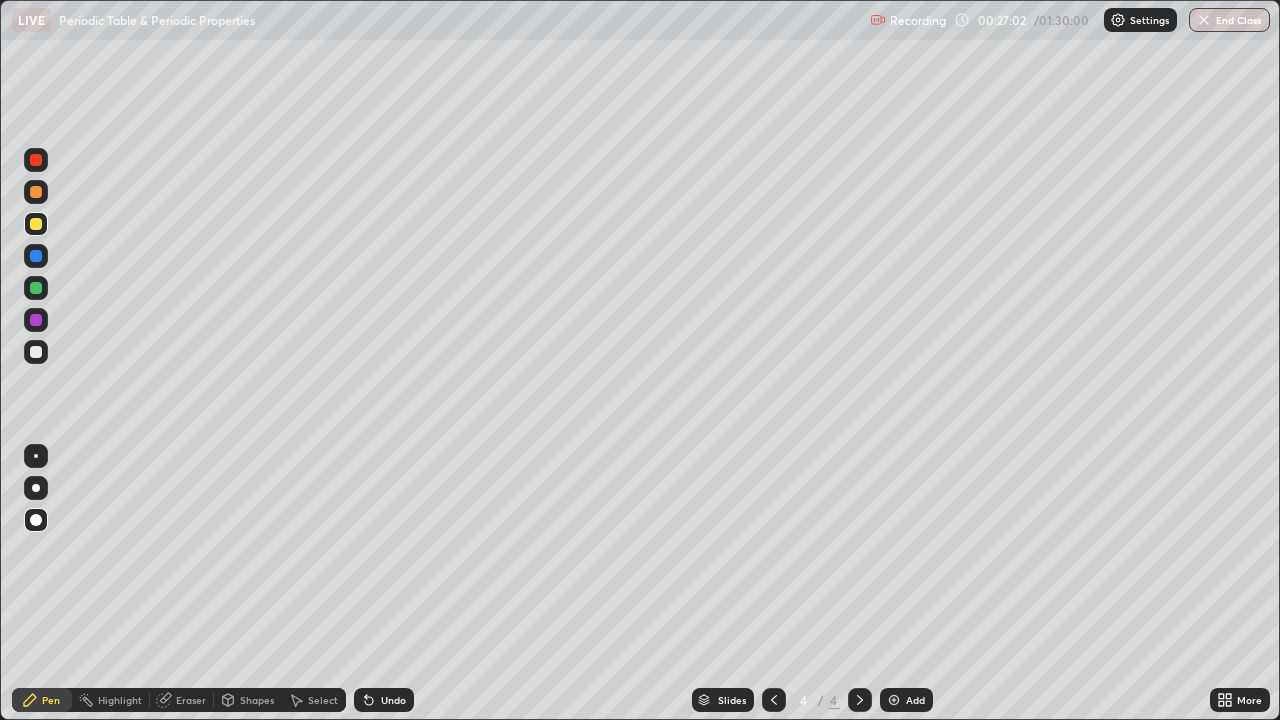 click at bounding box center (36, 320) 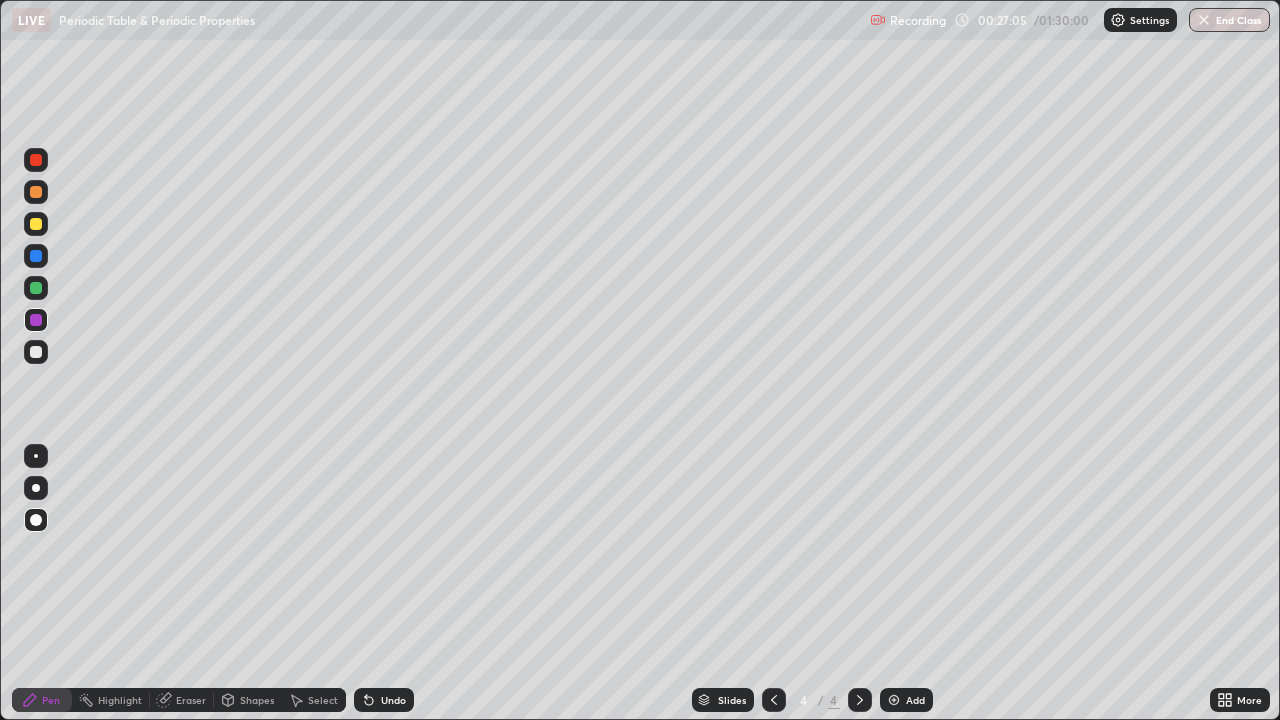 click 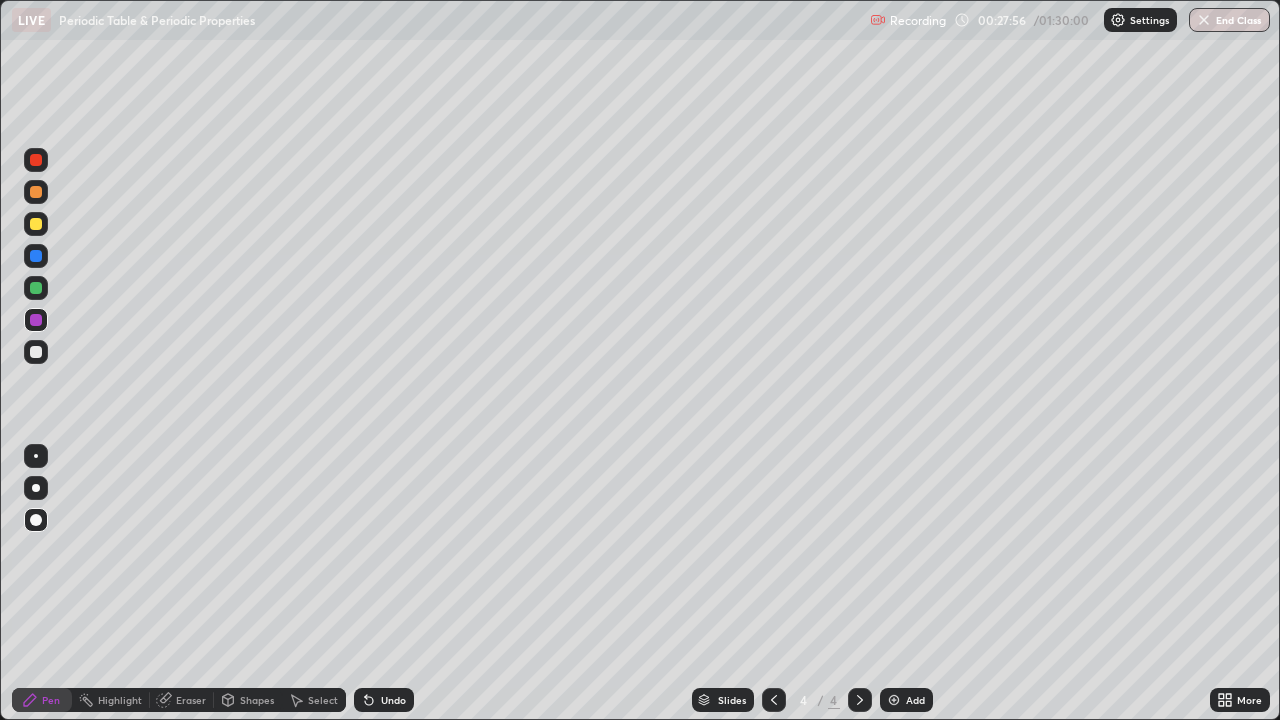 click on "Undo" at bounding box center (384, 700) 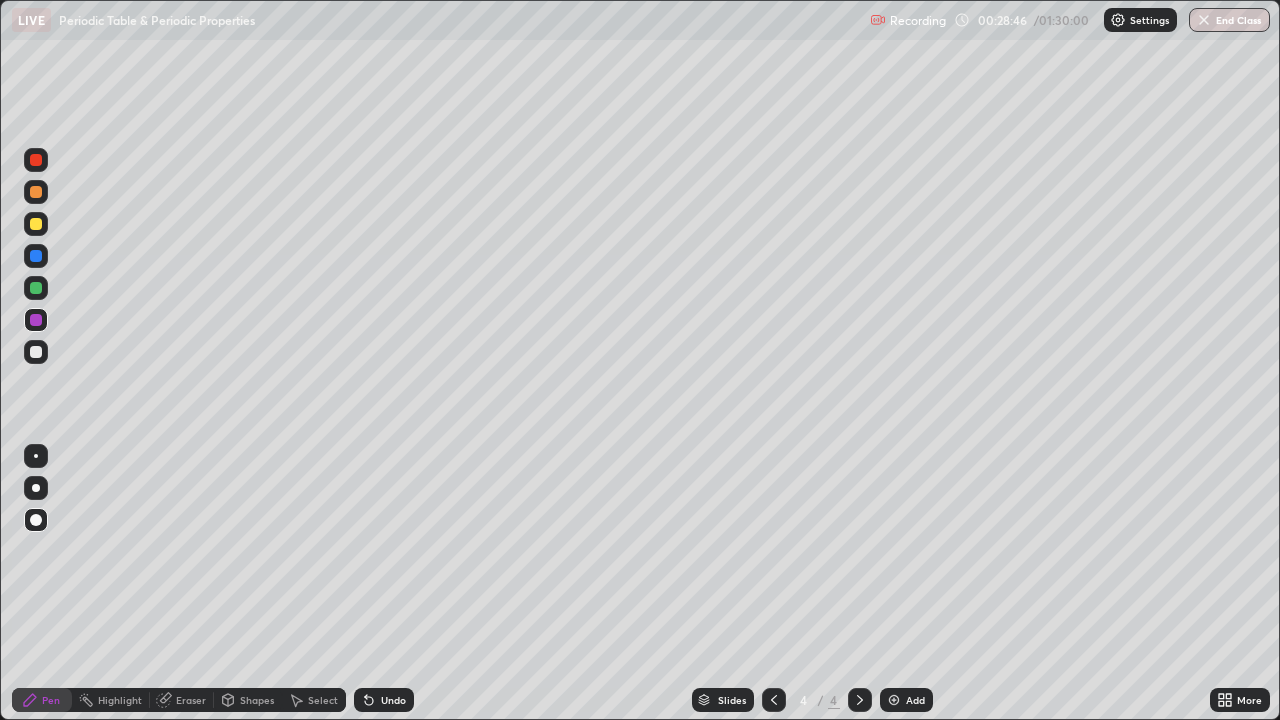click at bounding box center (36, 224) 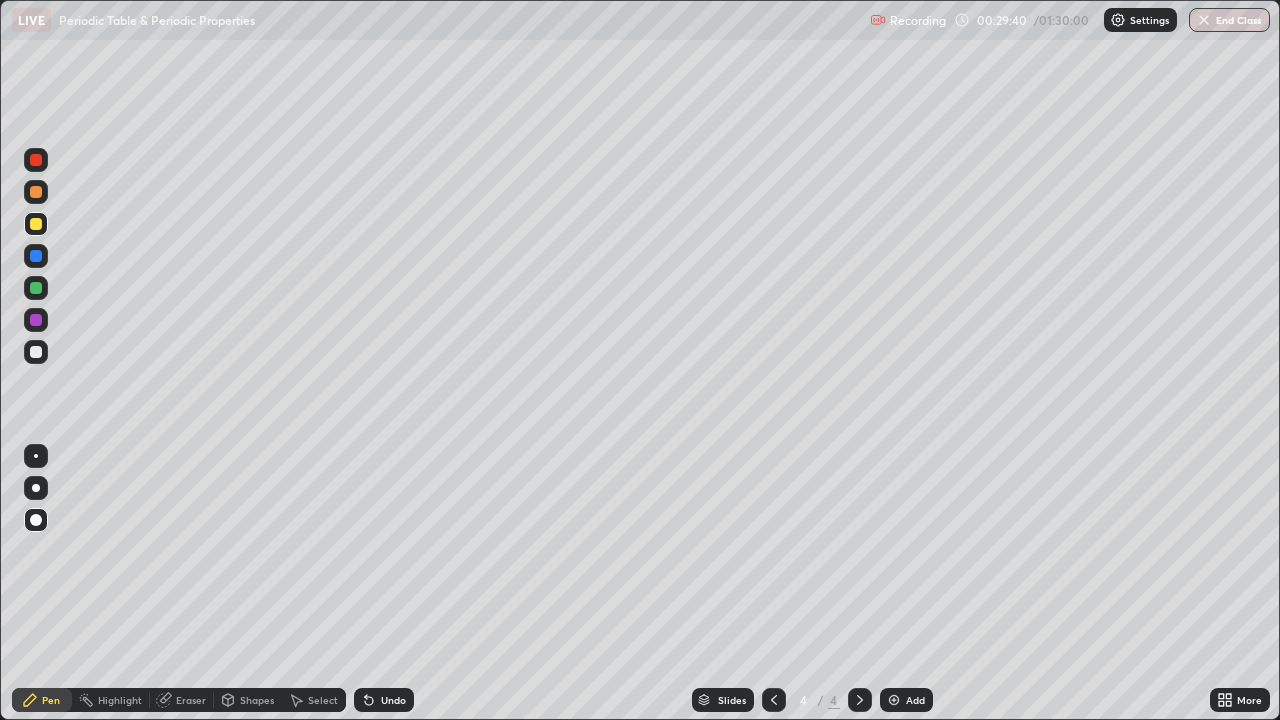 click on "Add" at bounding box center [906, 700] 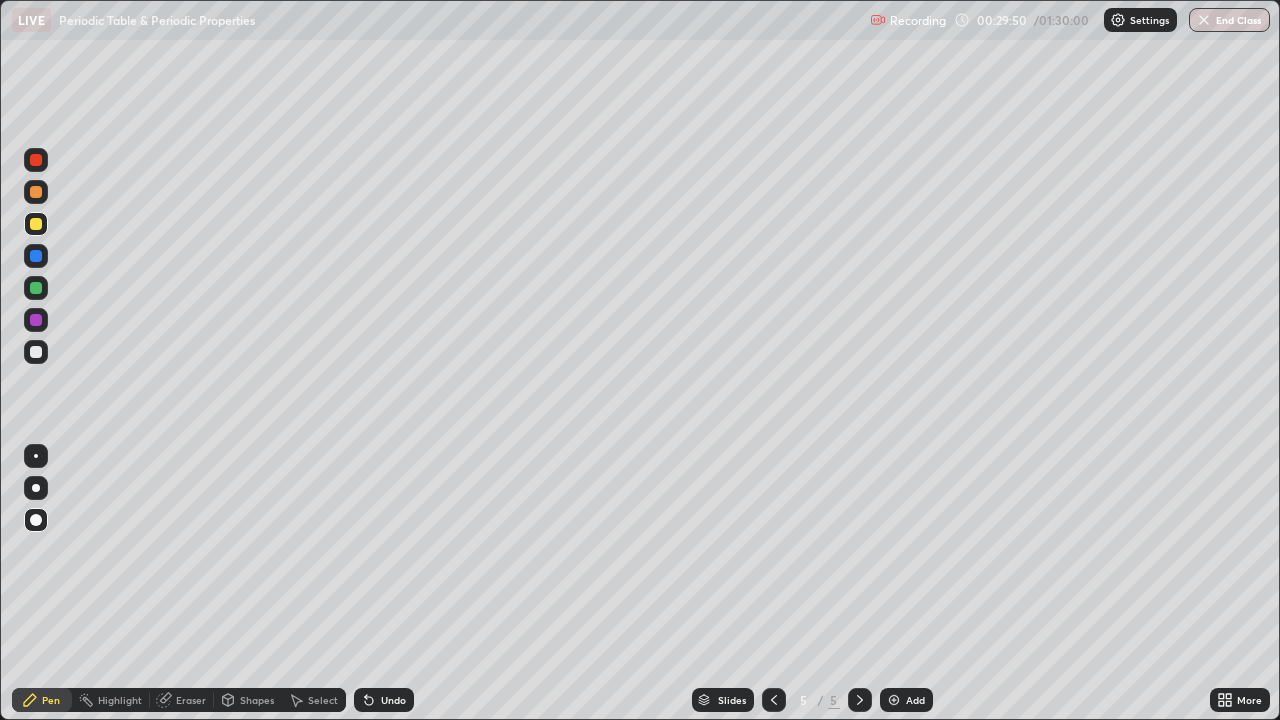click on "Shapes" at bounding box center [257, 700] 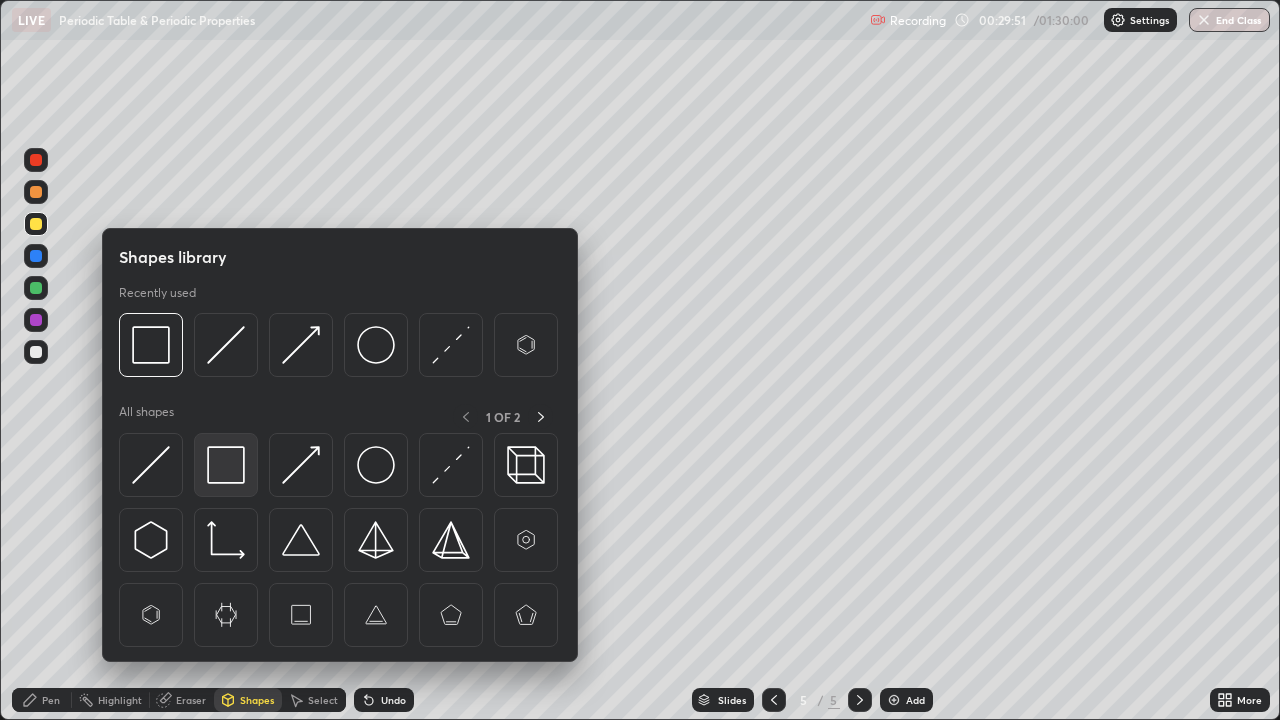 click at bounding box center (226, 465) 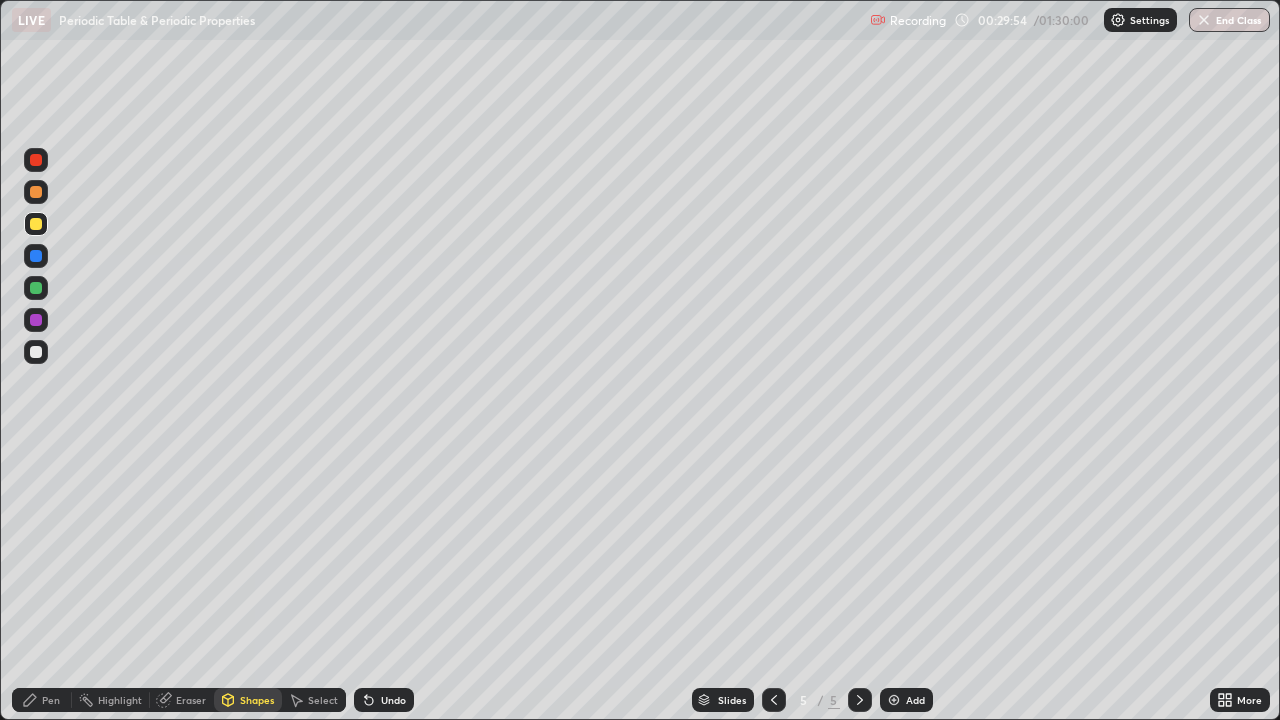 click on "Shapes" at bounding box center [257, 700] 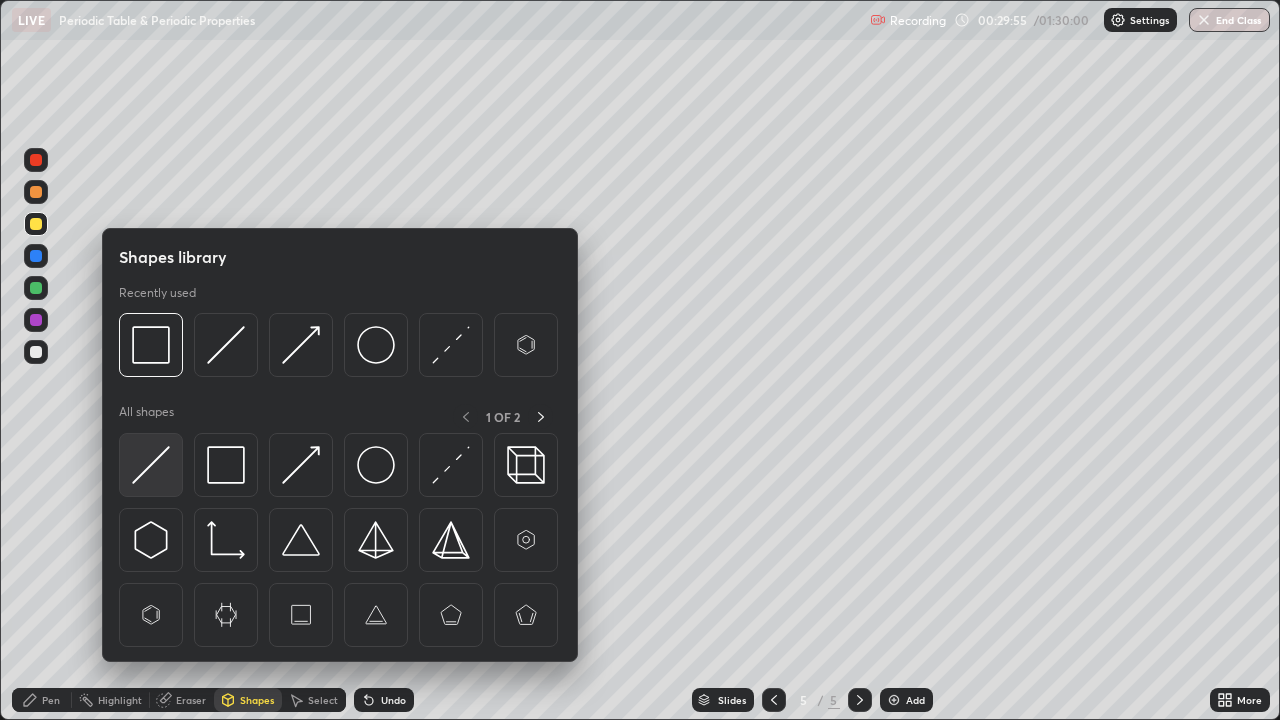 click at bounding box center [151, 465] 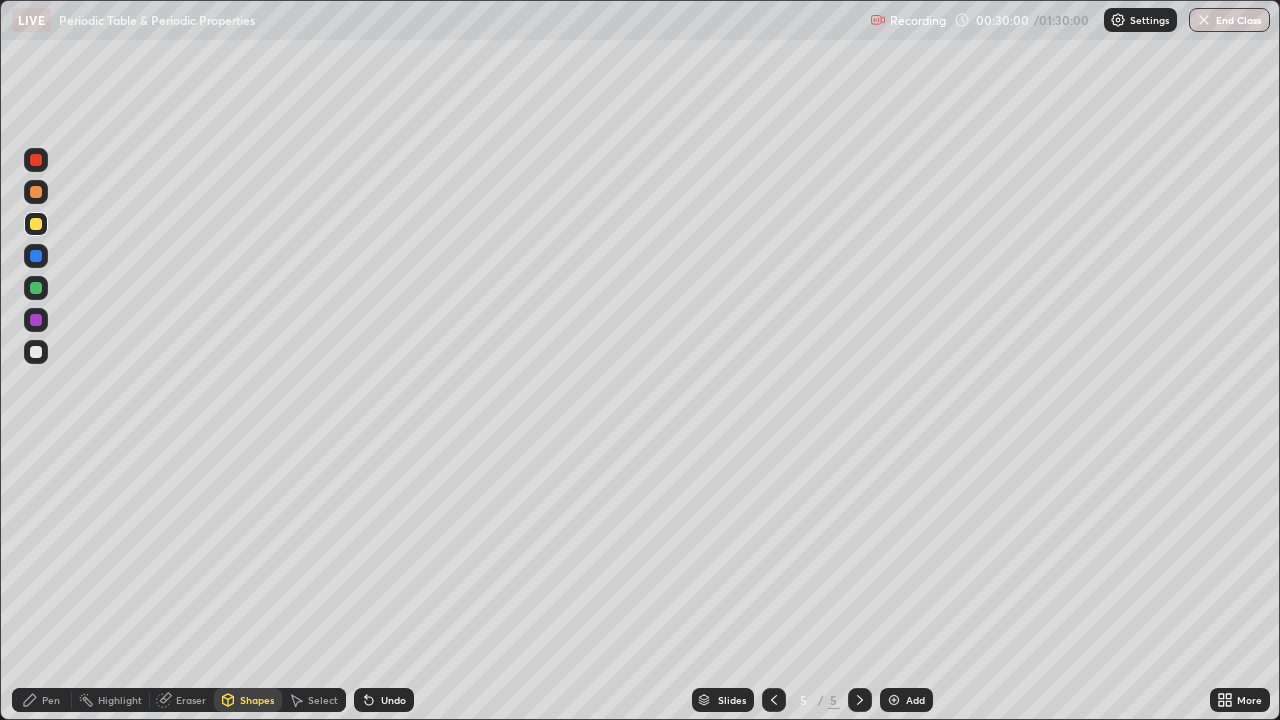 click on "Undo" at bounding box center [393, 700] 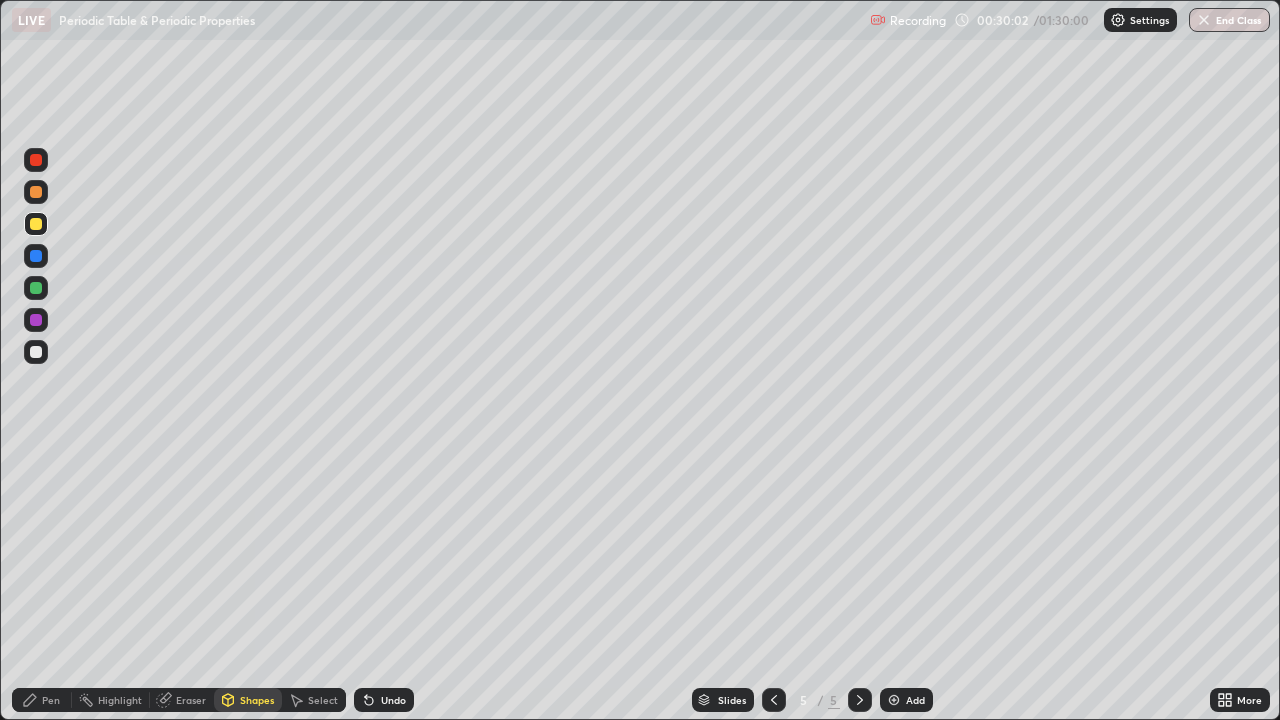 click on "Shapes" at bounding box center (257, 700) 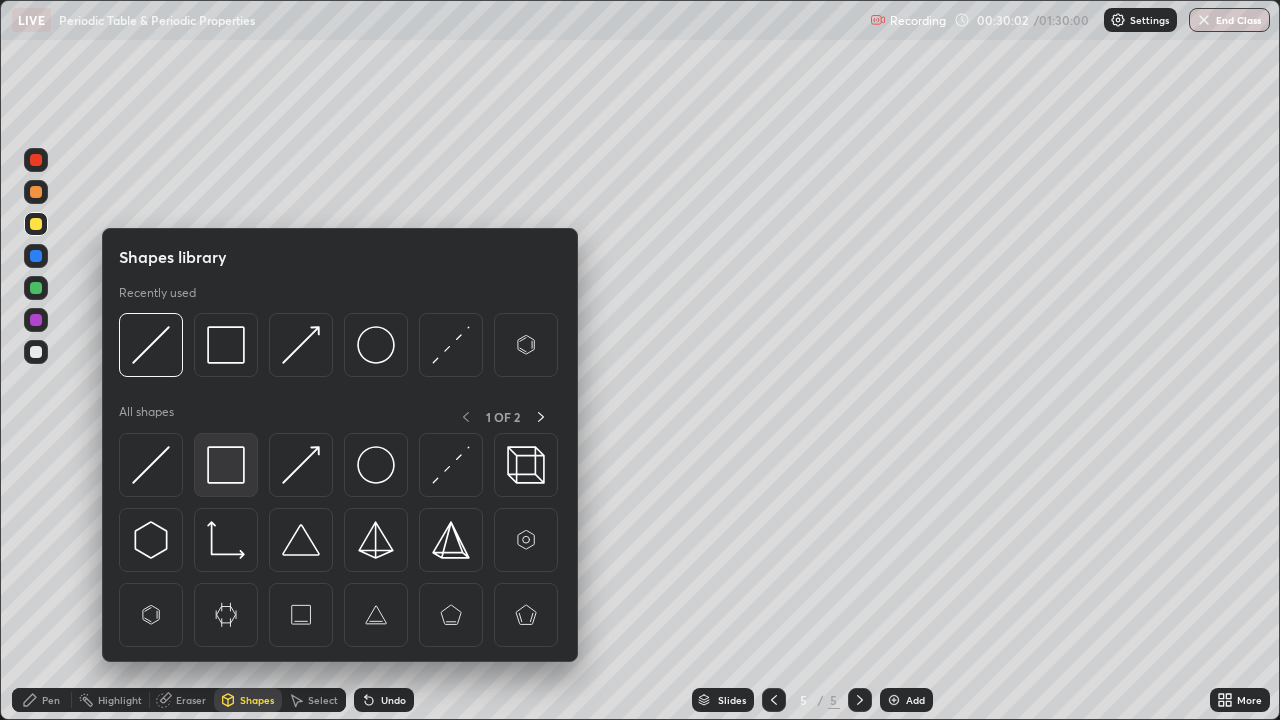 click at bounding box center [226, 465] 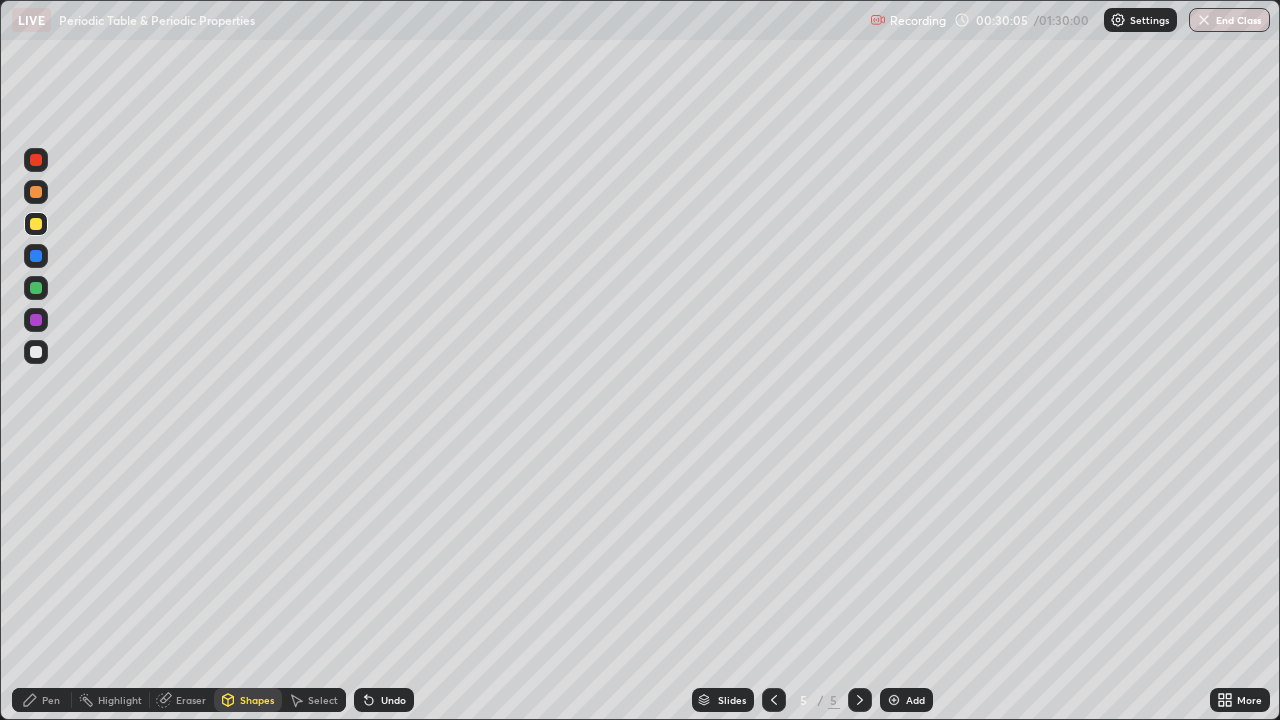 click on "Undo" at bounding box center (384, 700) 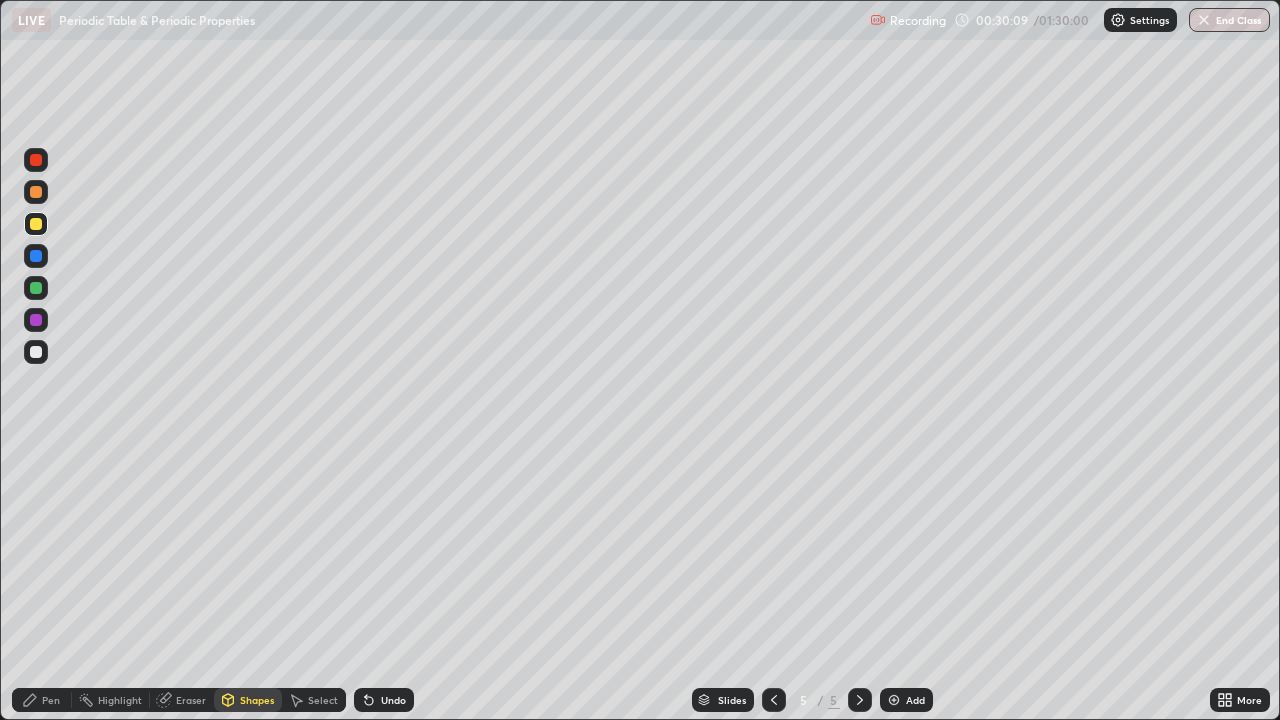 click on "Shapes" at bounding box center (257, 700) 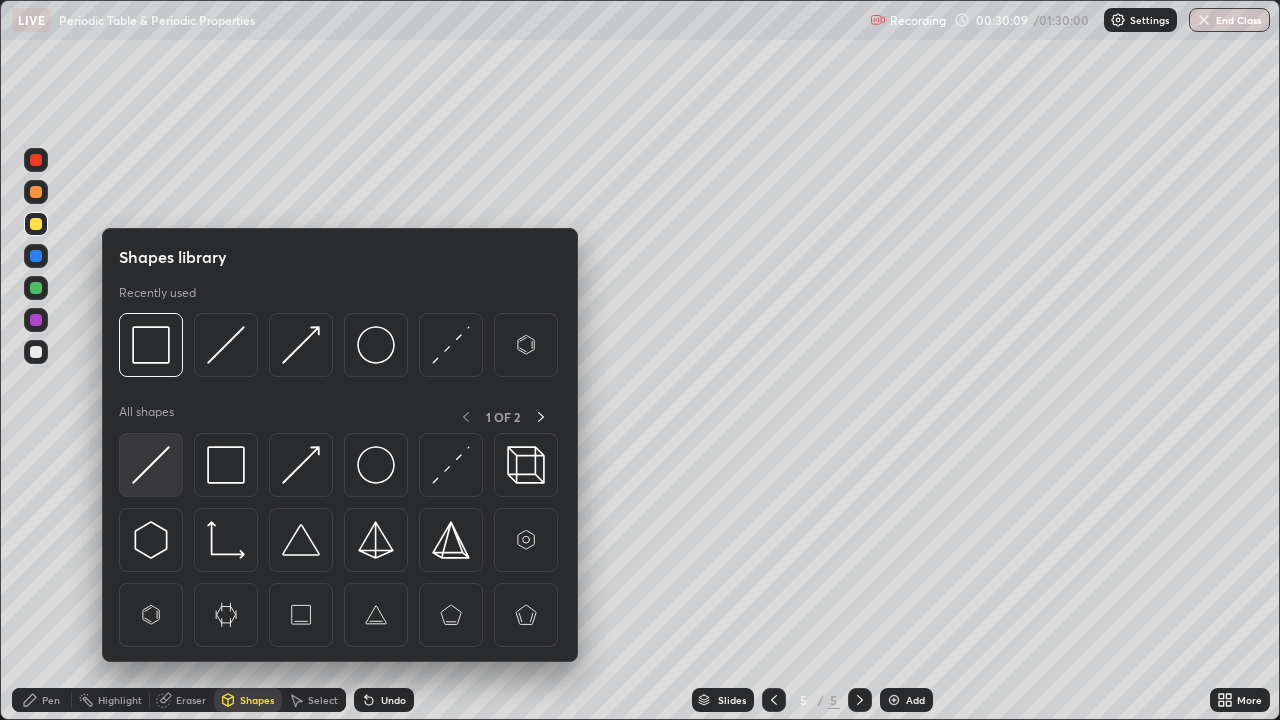 click at bounding box center [151, 465] 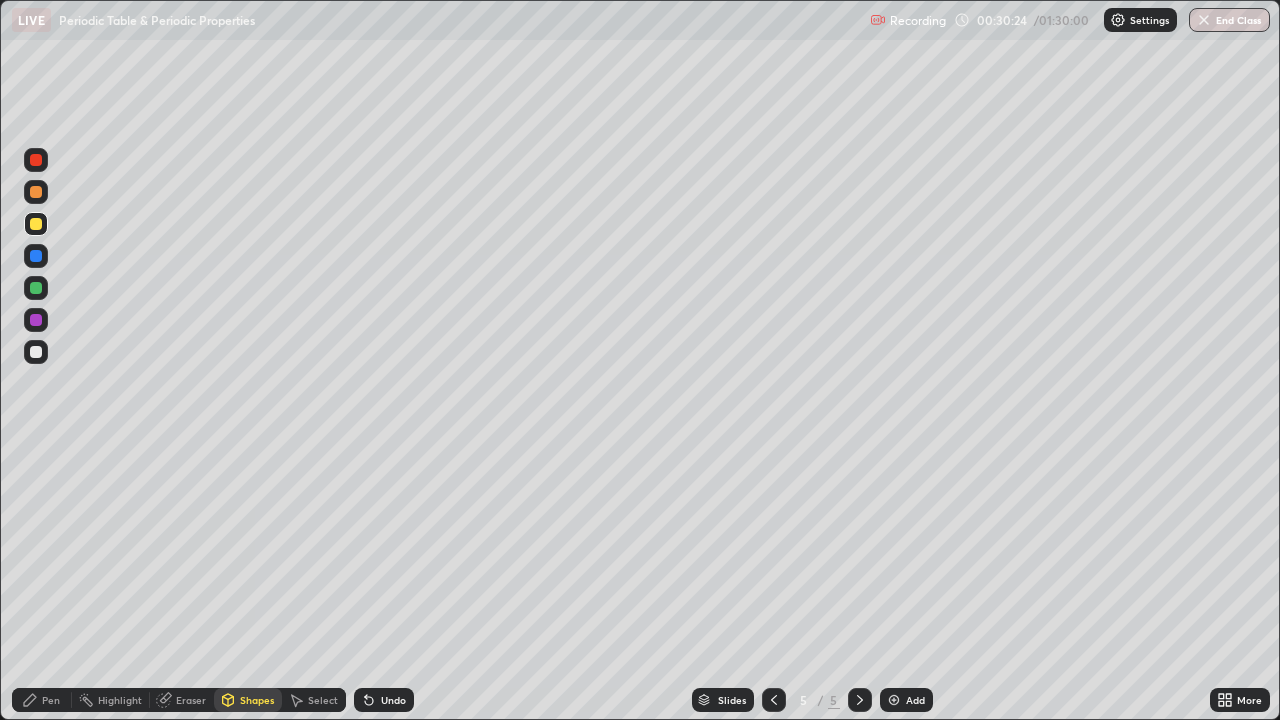 click on "Pen" at bounding box center (42, 700) 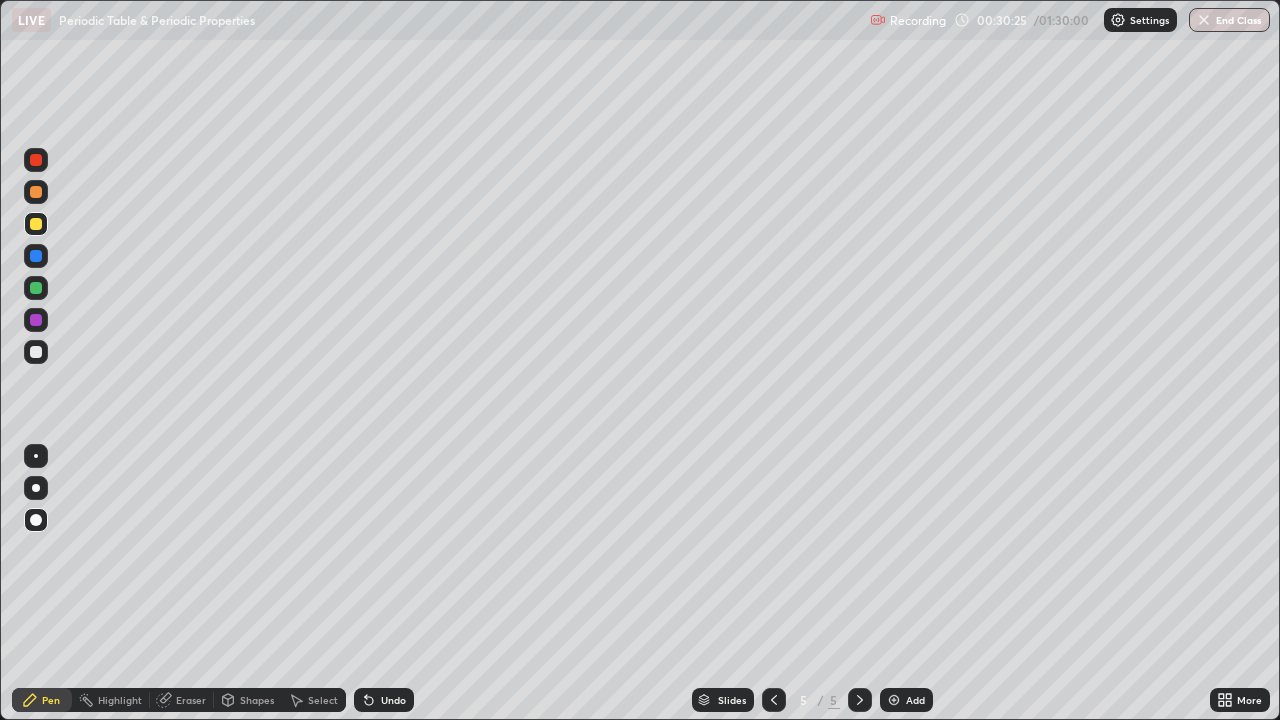 click at bounding box center [36, 256] 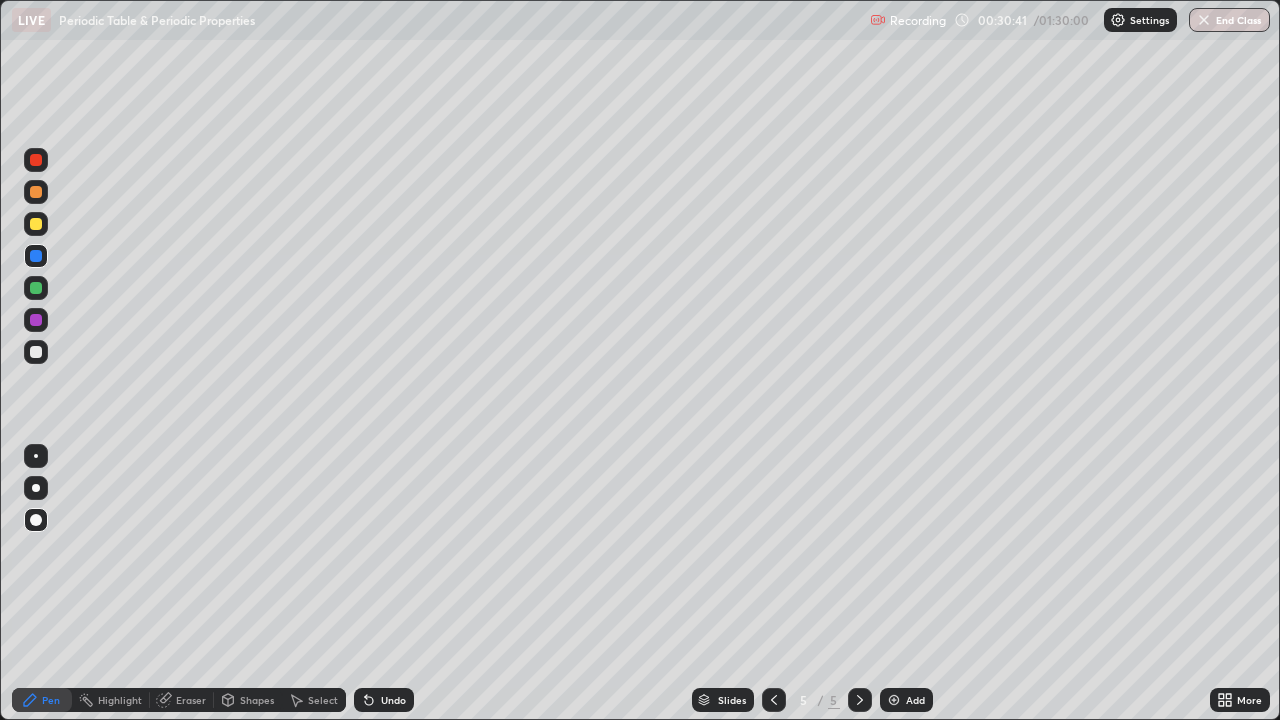 click on "Pen" at bounding box center (42, 700) 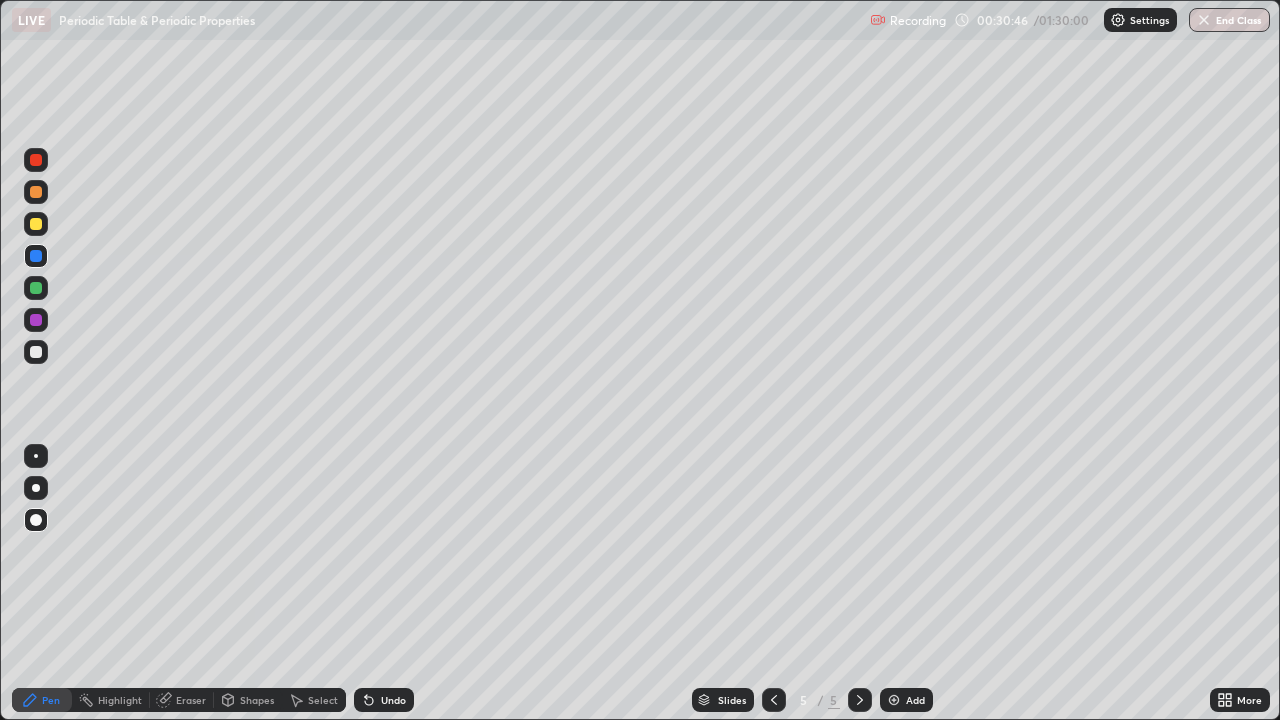 click on "Shapes" at bounding box center [257, 700] 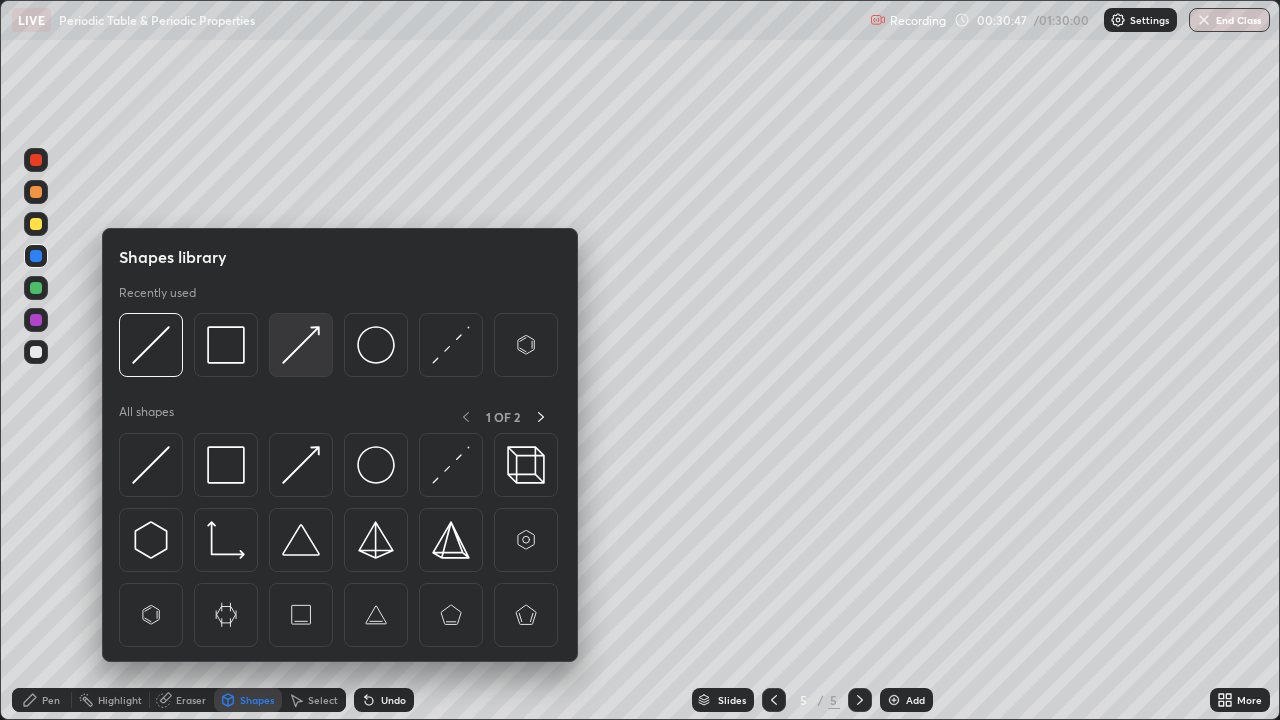 click at bounding box center (301, 345) 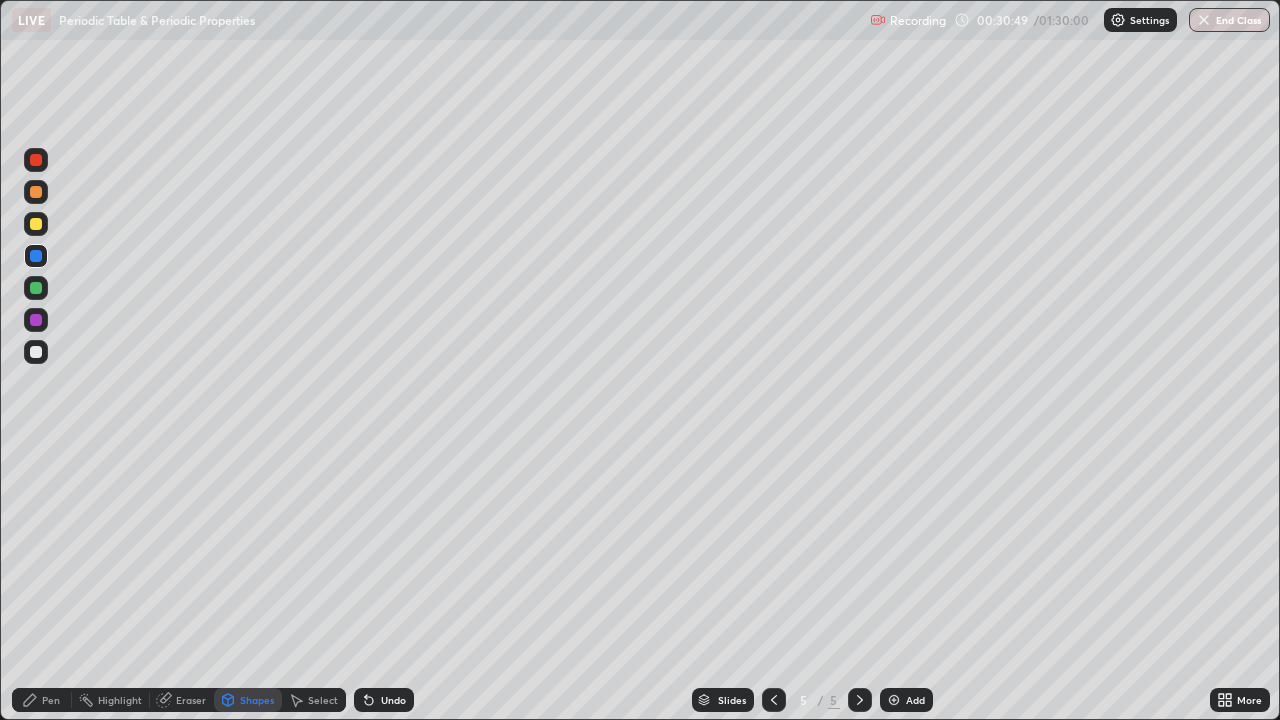 click on "Pen" at bounding box center (51, 700) 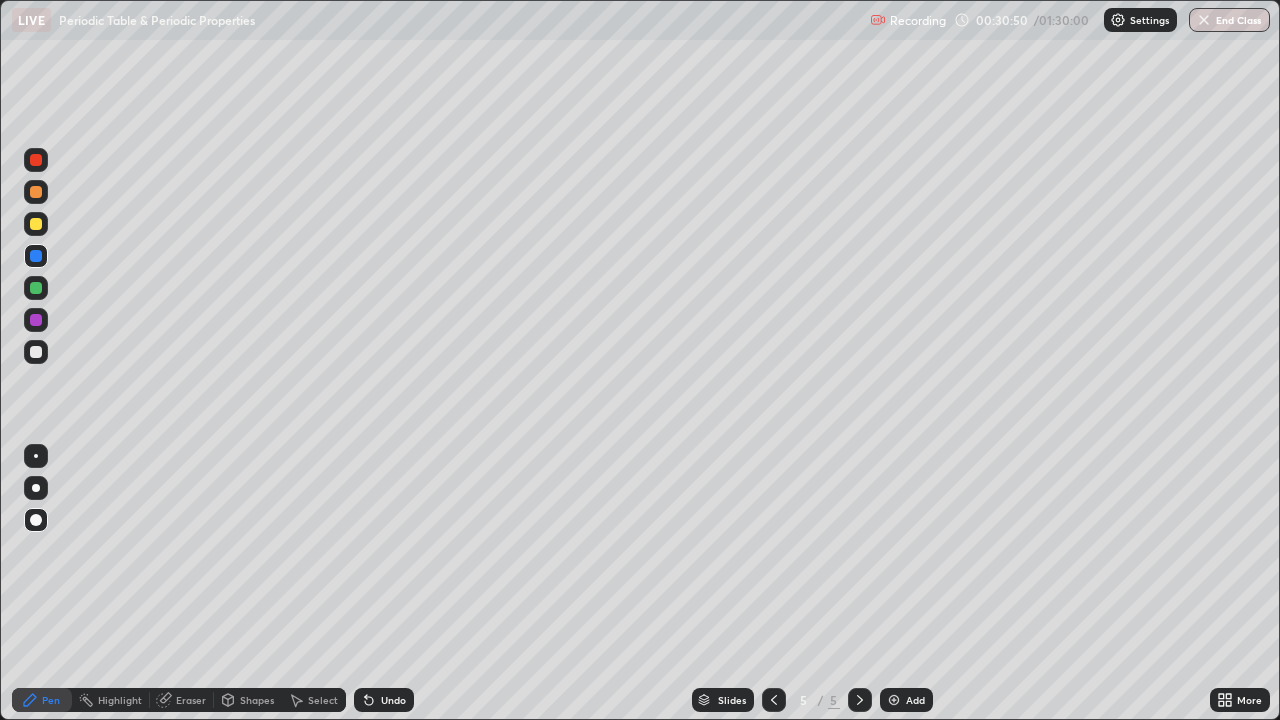 click on "Pen" at bounding box center (42, 700) 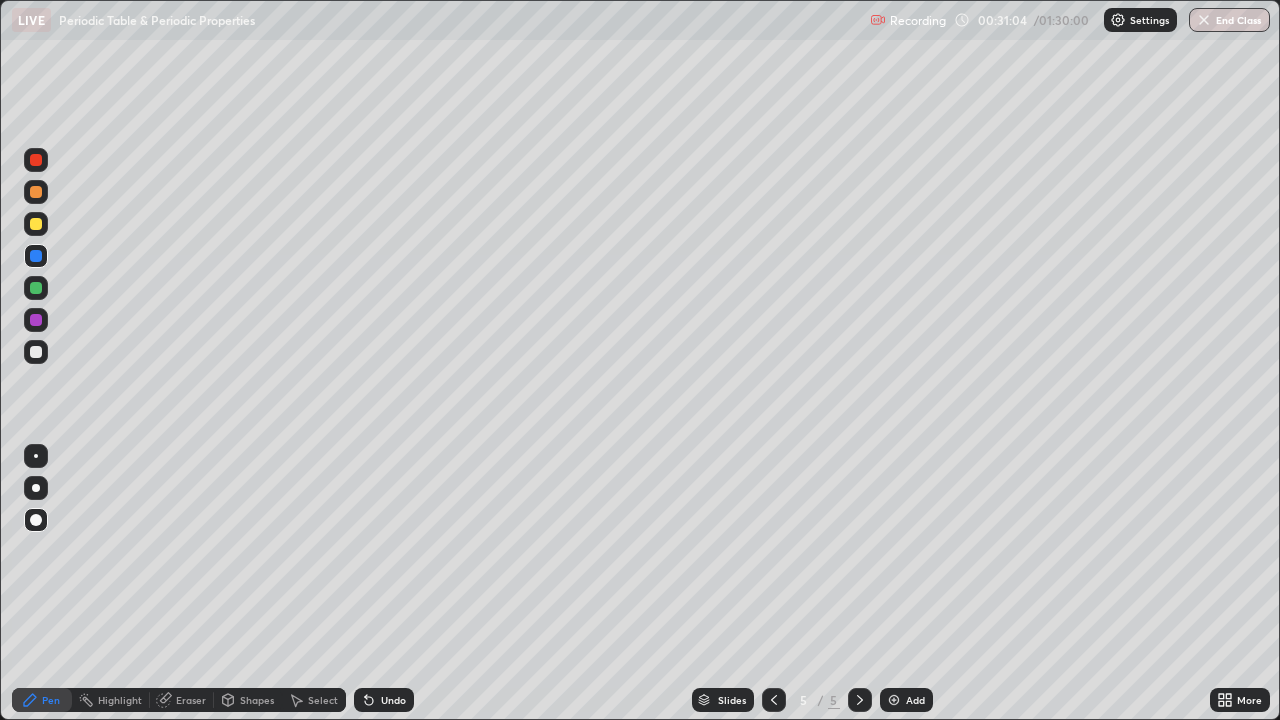 click 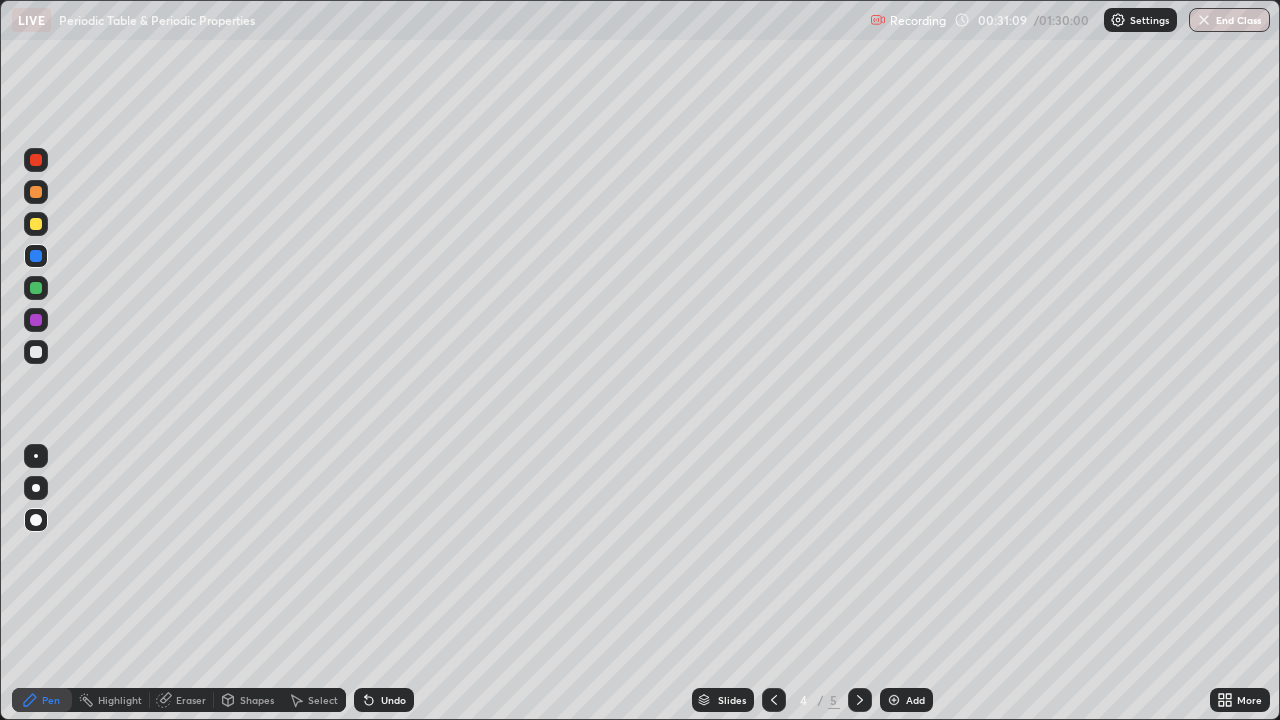 click 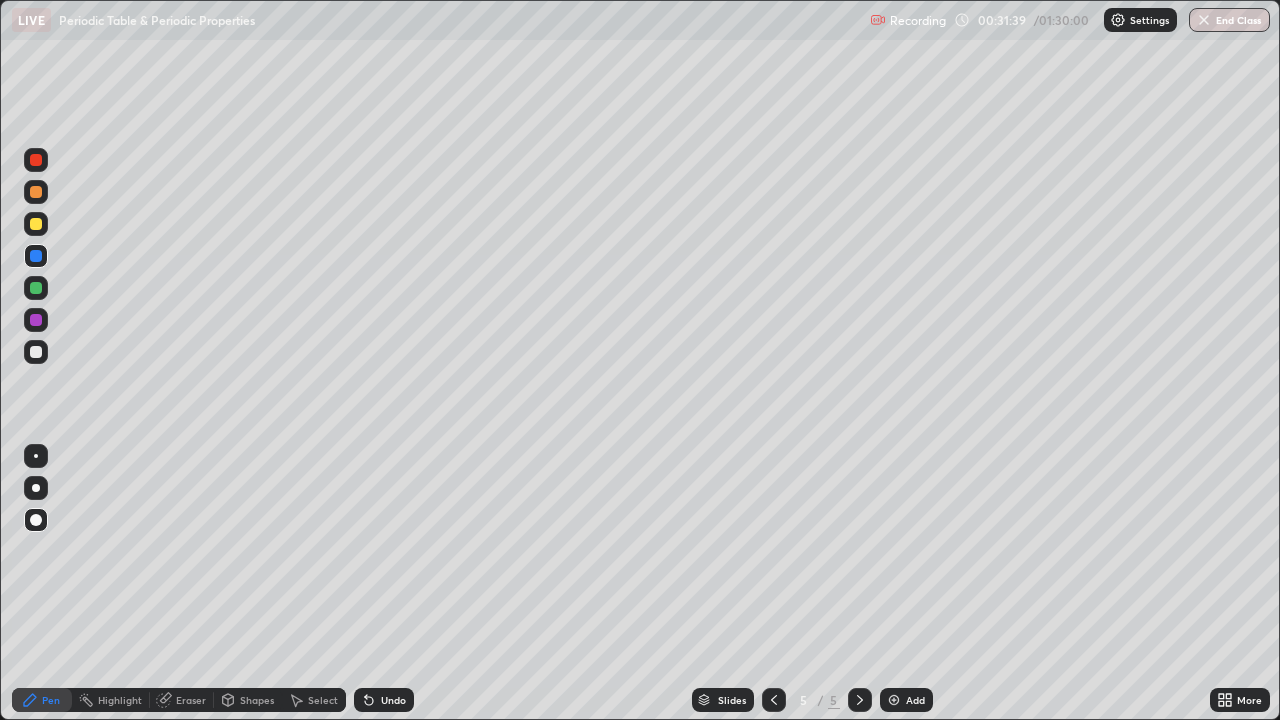 click at bounding box center (36, 352) 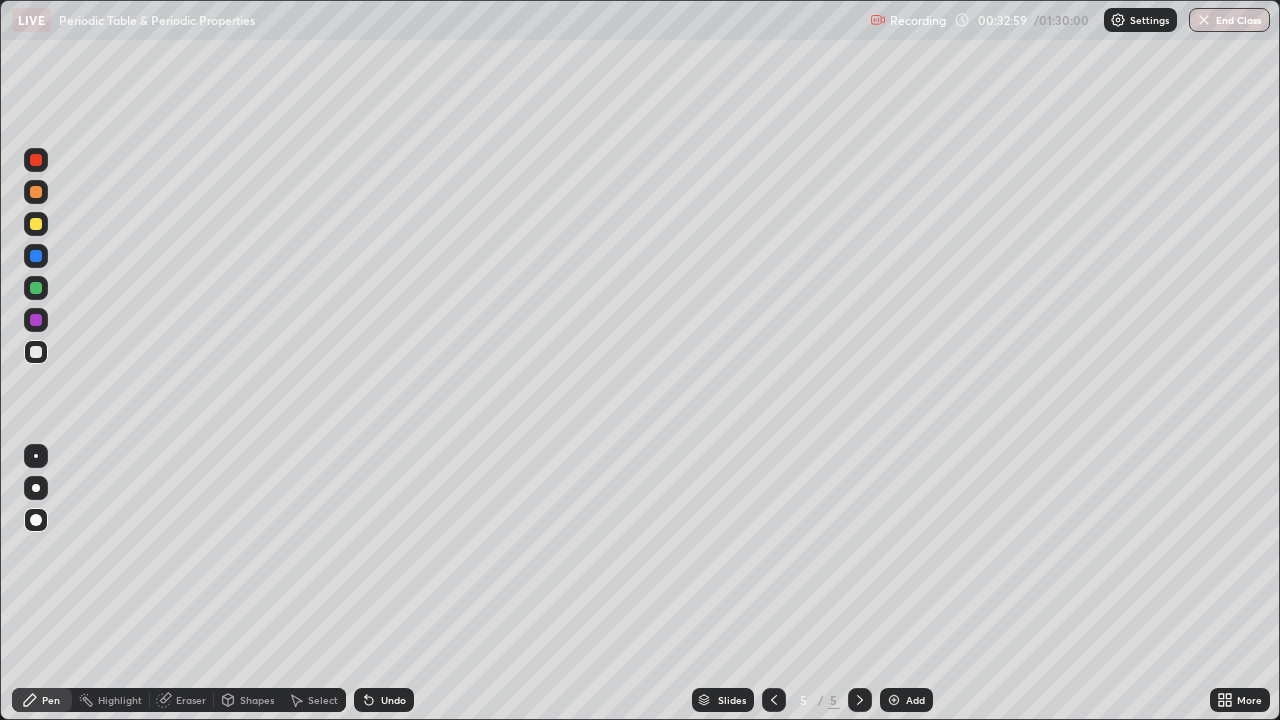 click on "Add" at bounding box center (915, 700) 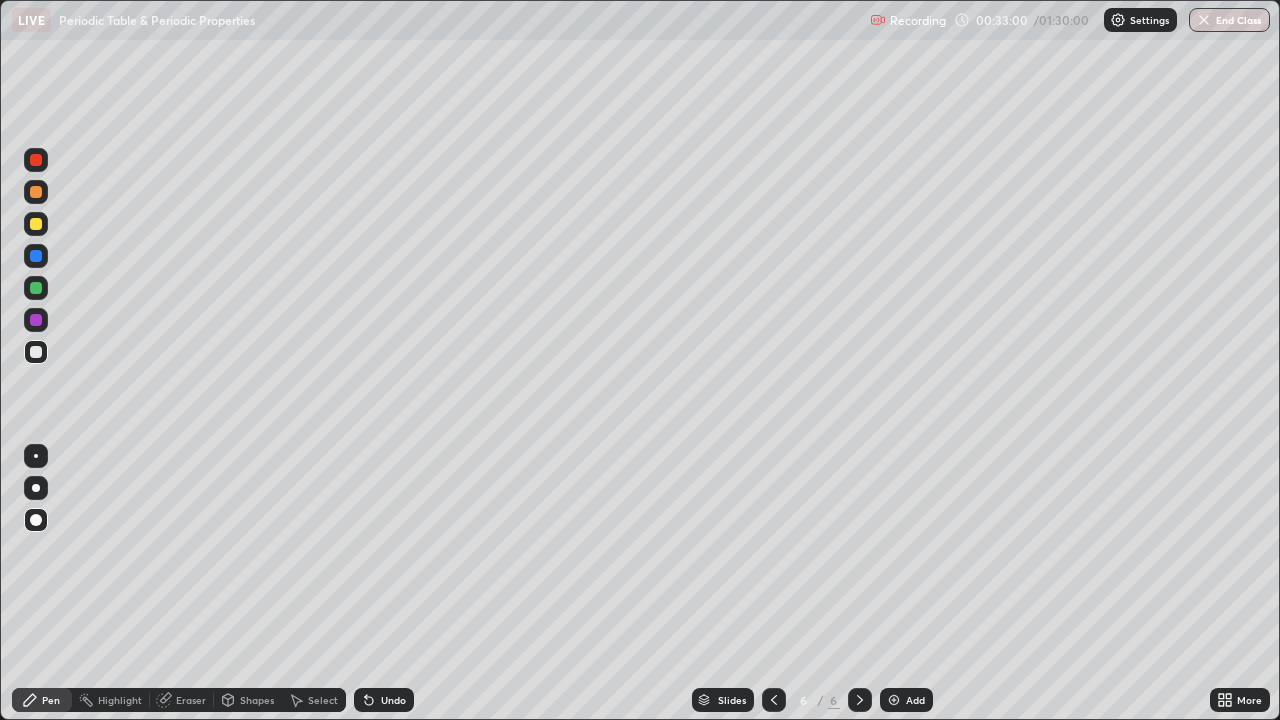click on "Shapes" at bounding box center (257, 700) 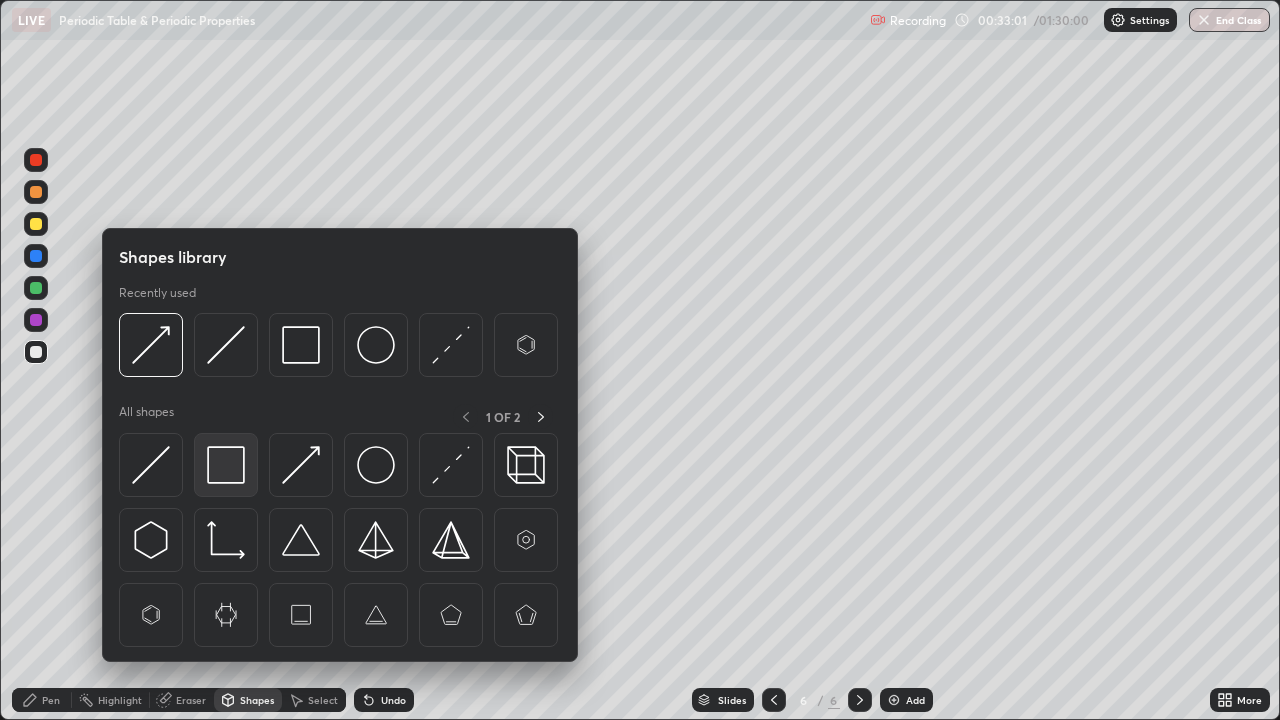 click at bounding box center (226, 465) 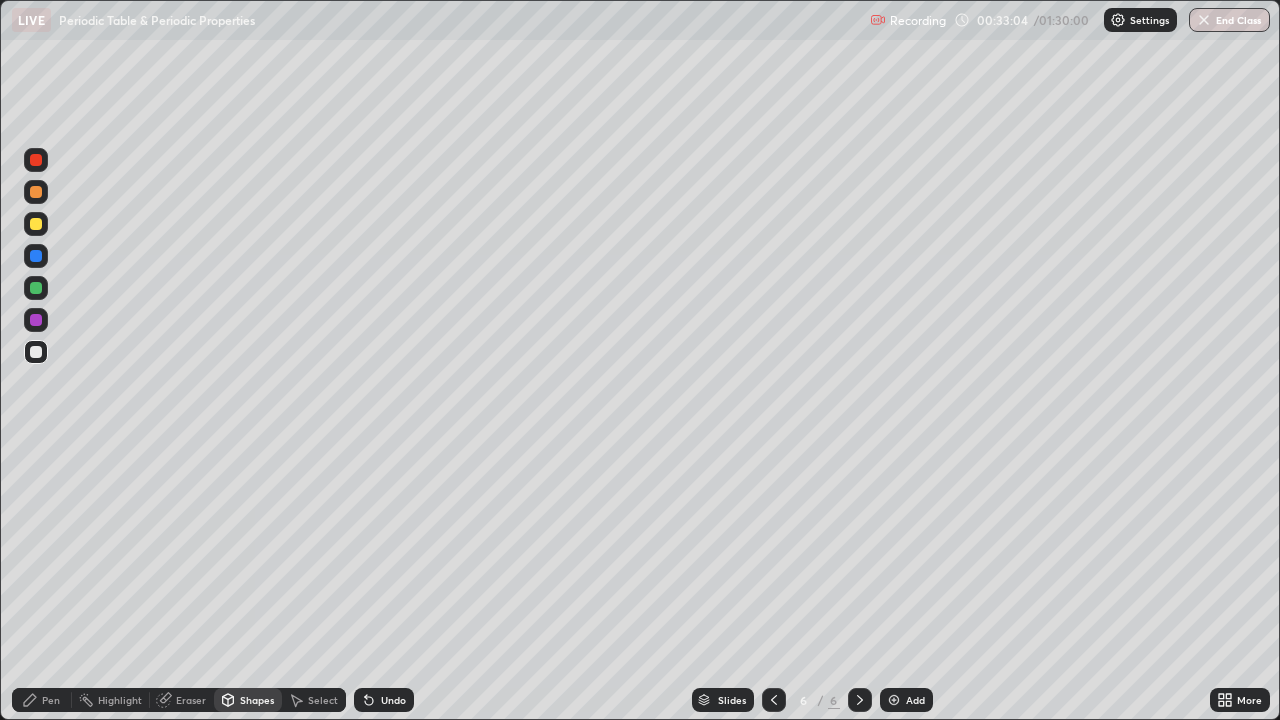 click on "Pen" at bounding box center [42, 700] 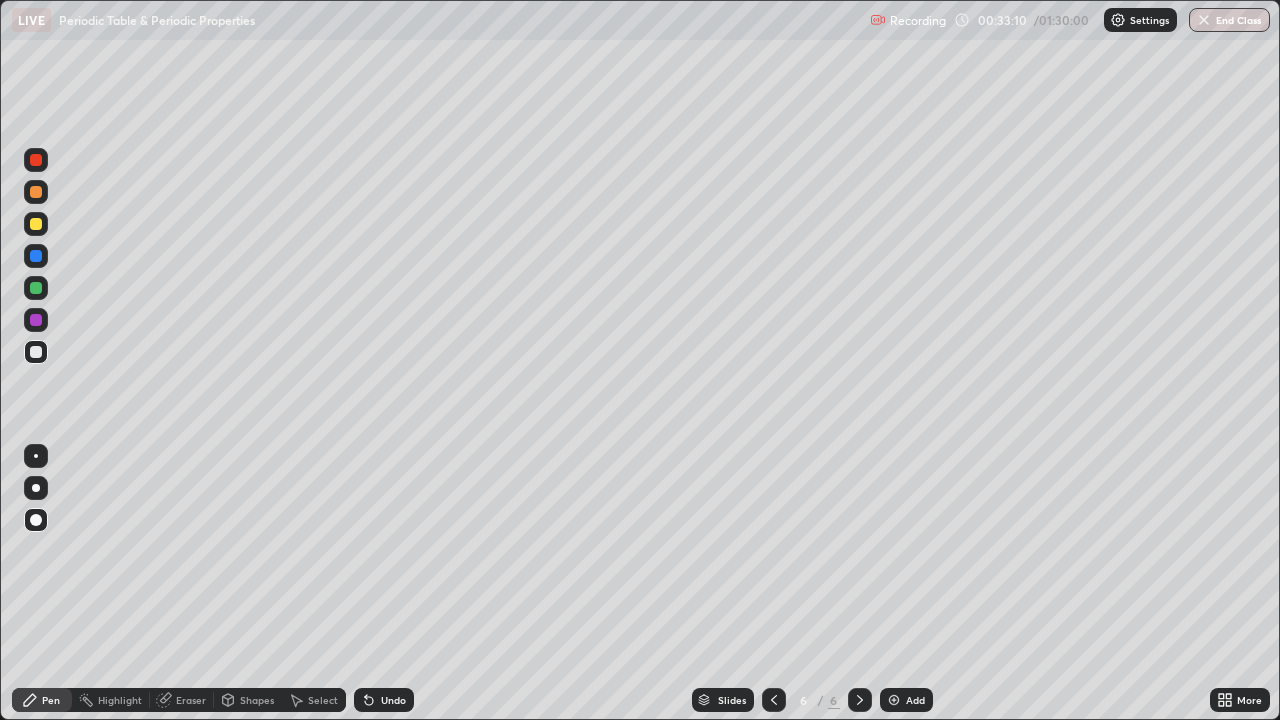 click at bounding box center (36, 224) 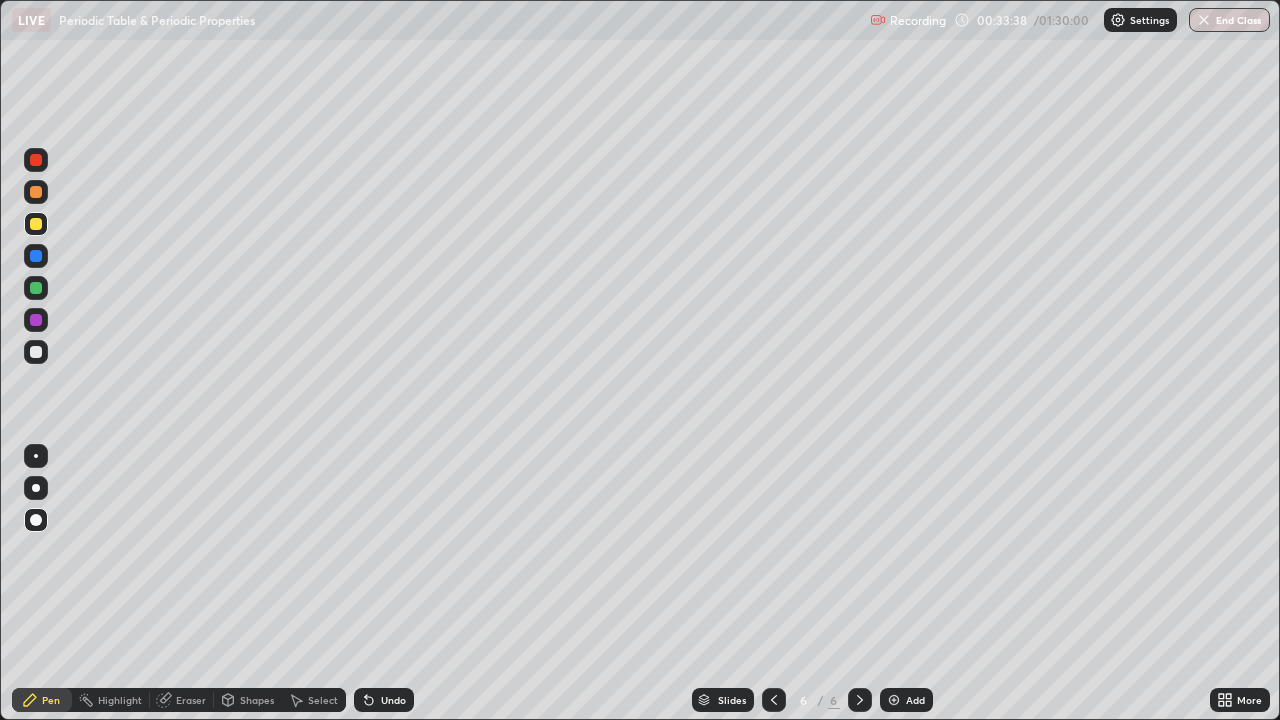 click on "Undo" at bounding box center (393, 700) 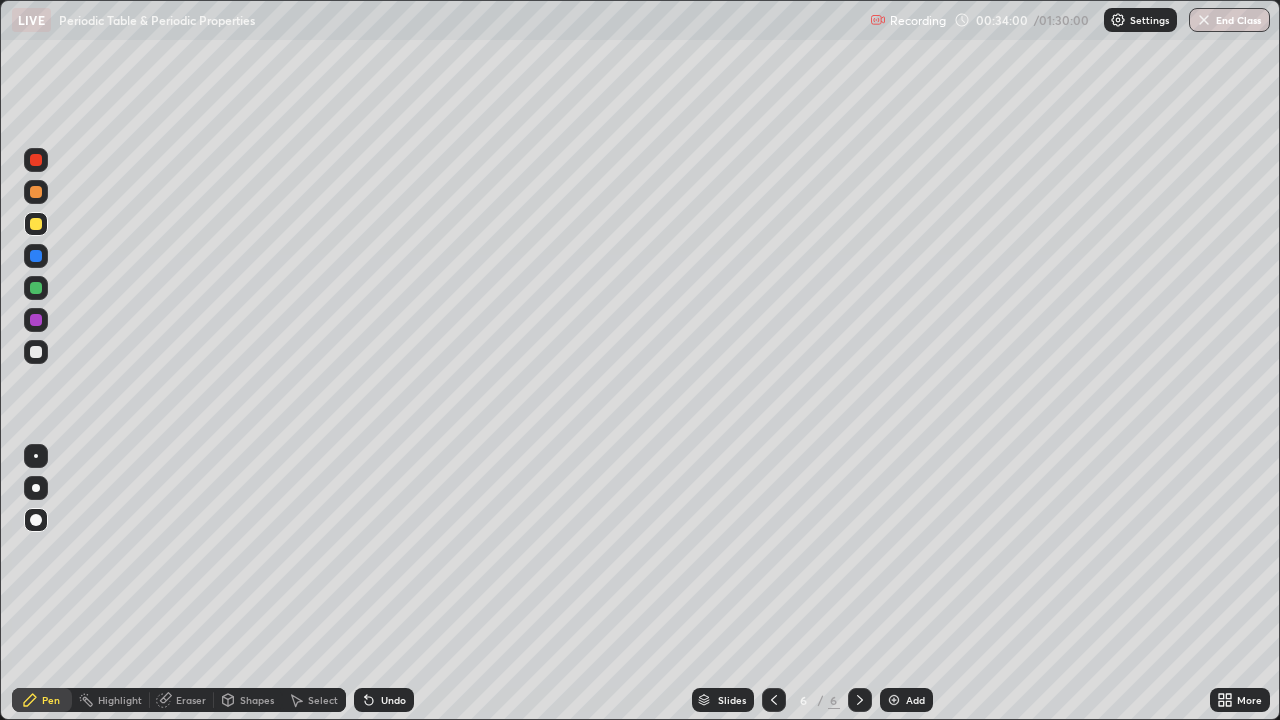 click 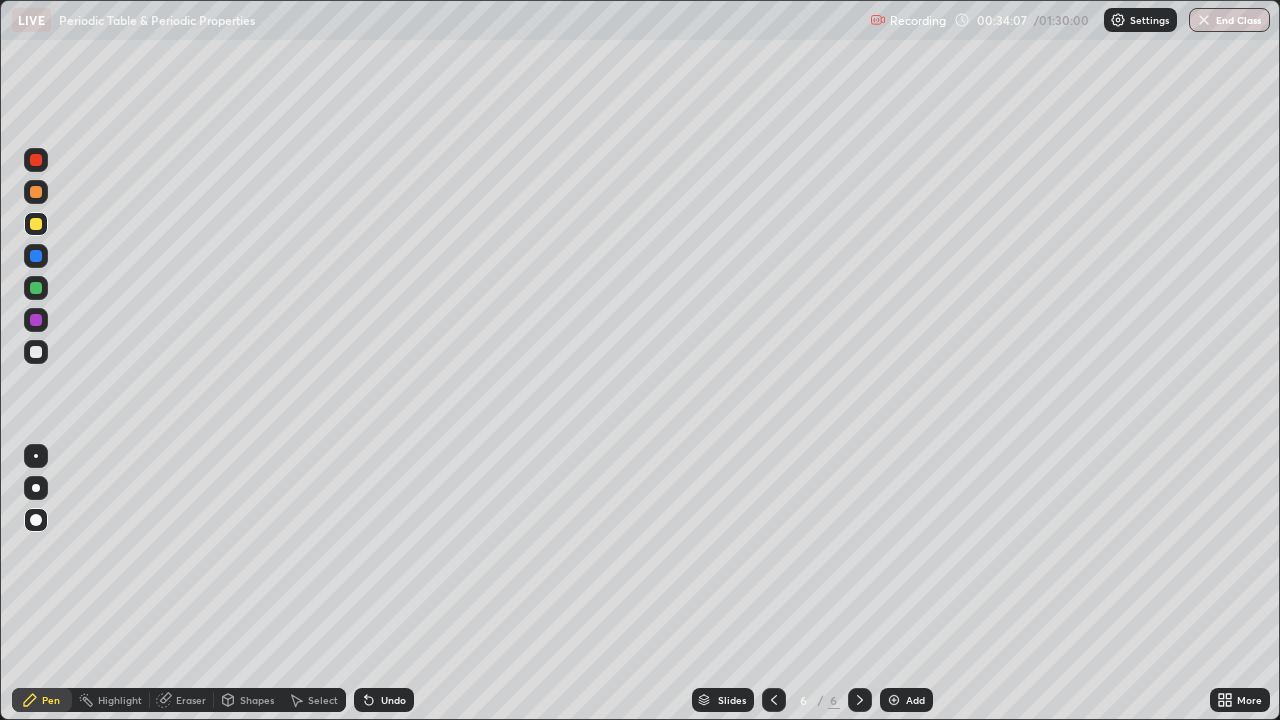 click on "Add" at bounding box center (906, 700) 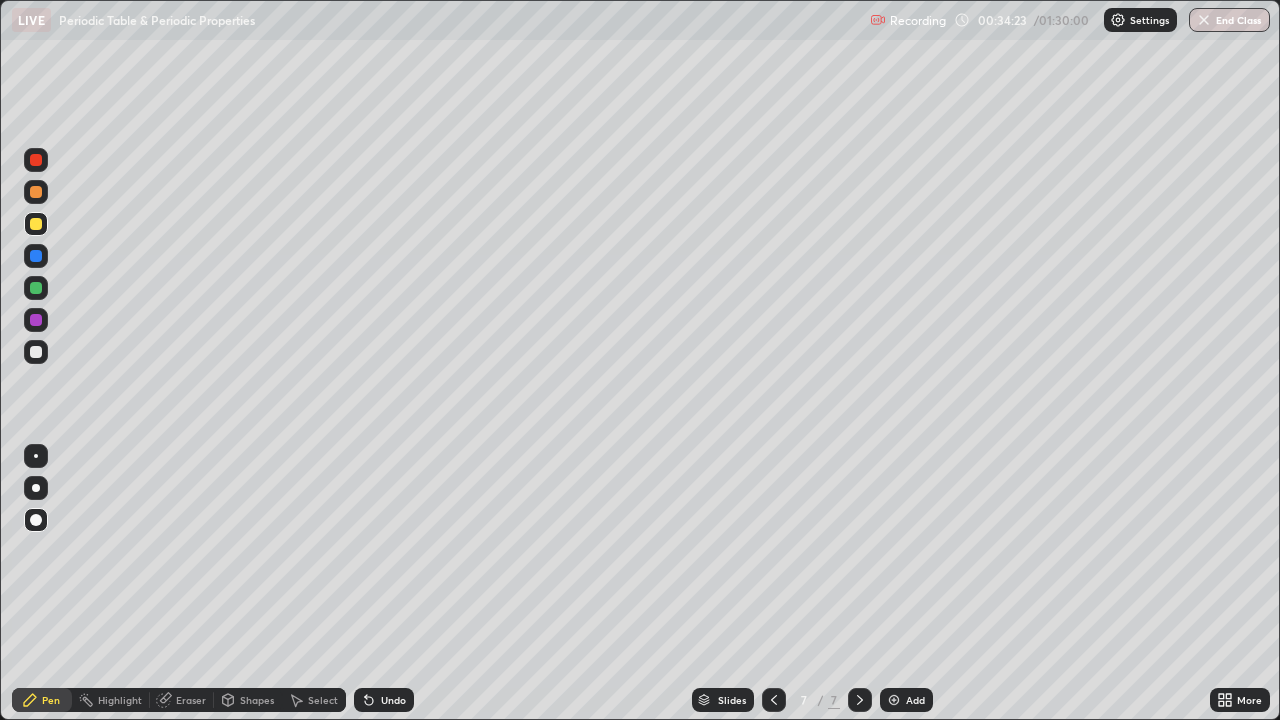click on "Undo" at bounding box center [393, 700] 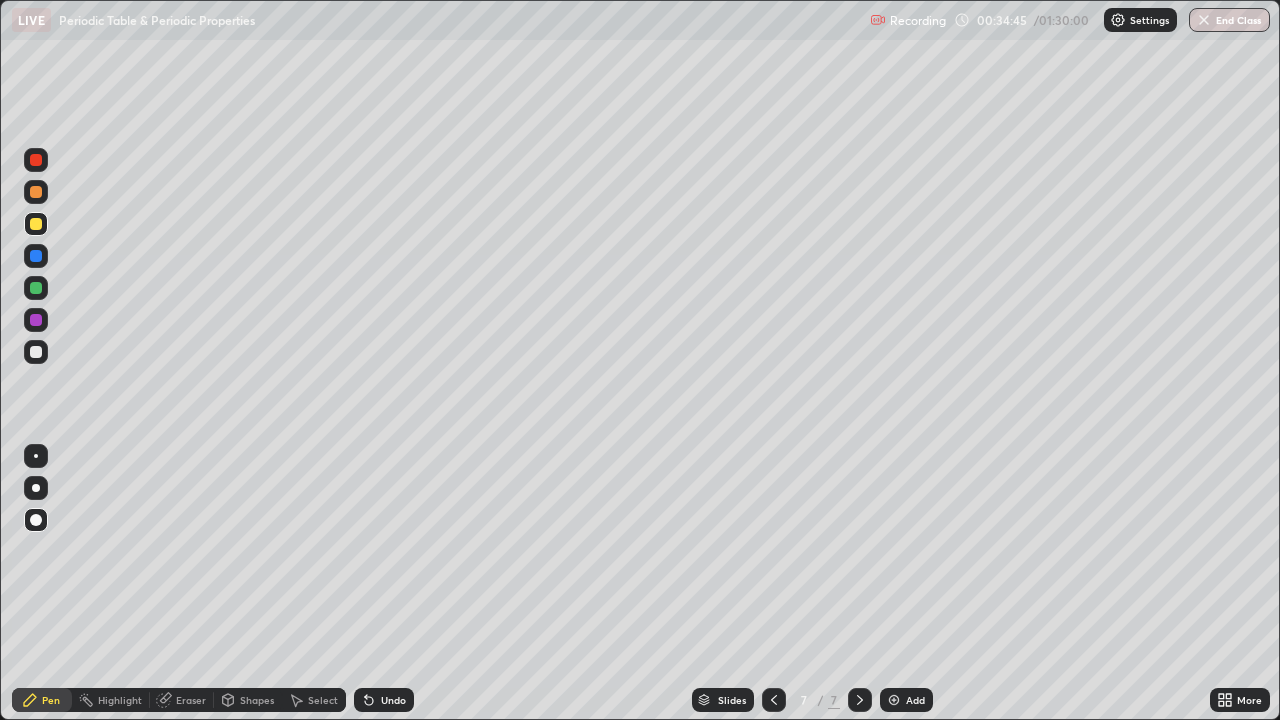 click 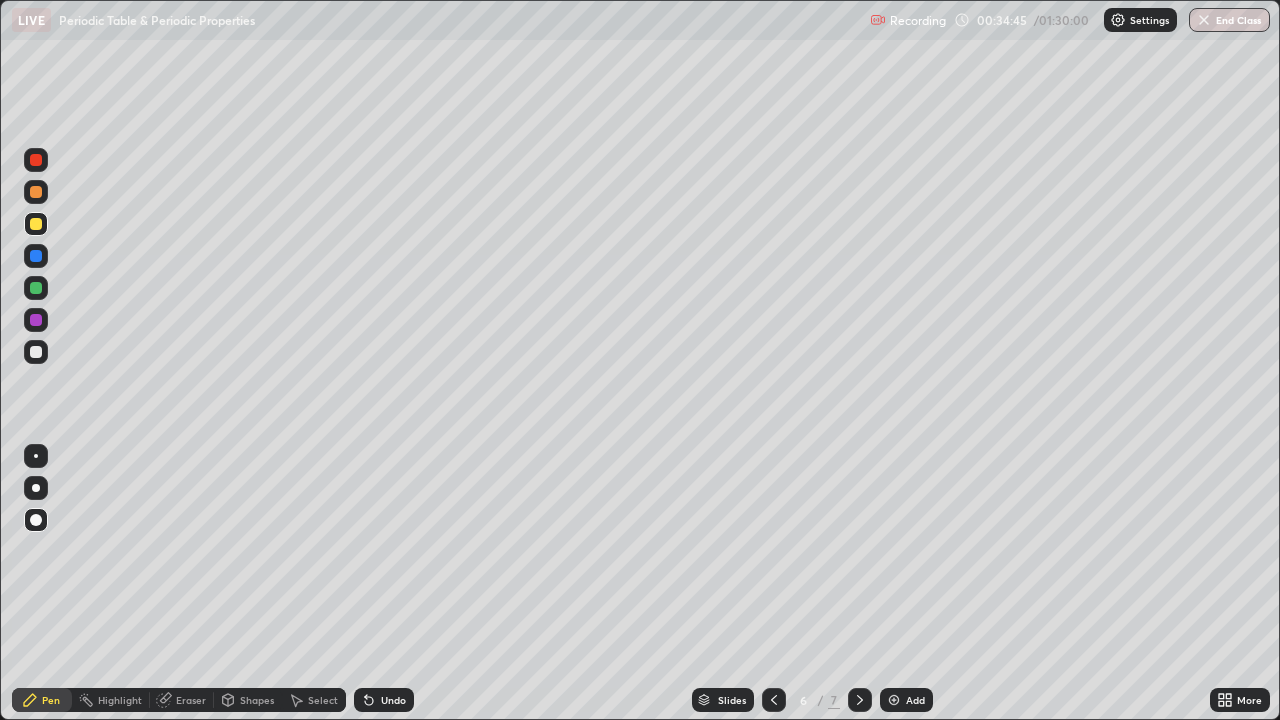 click at bounding box center (774, 700) 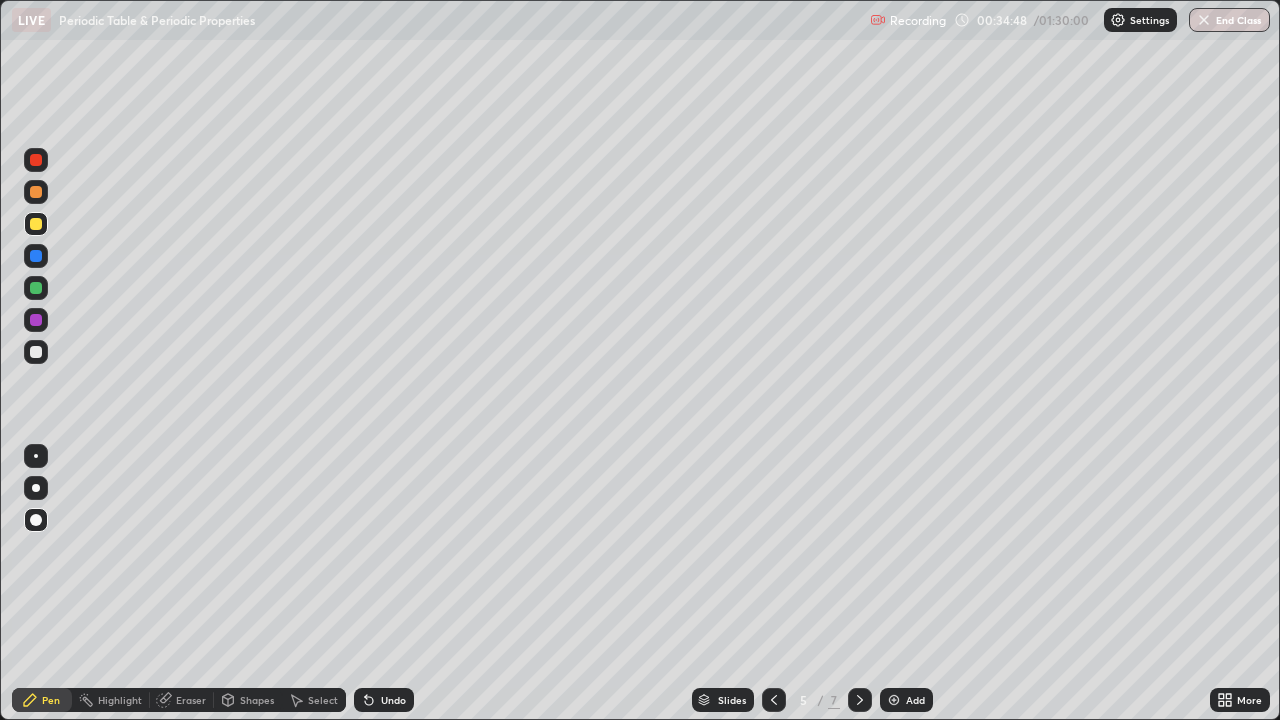 click 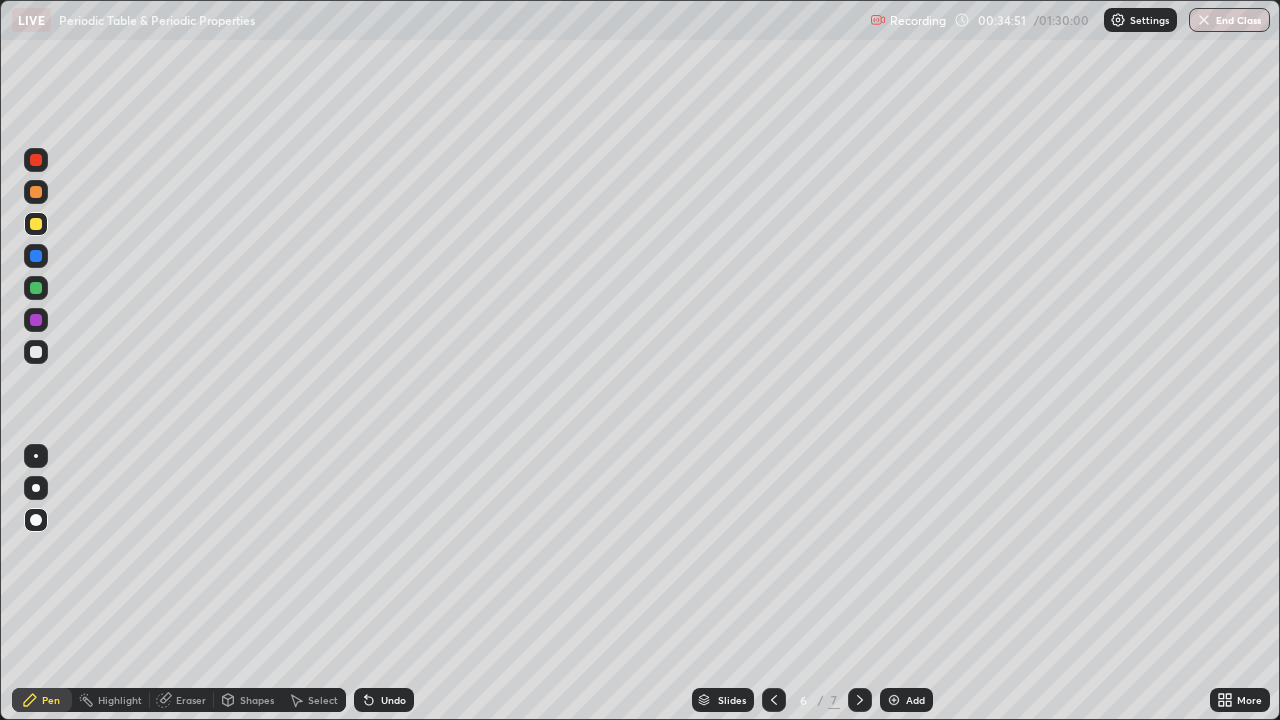 click at bounding box center (774, 700) 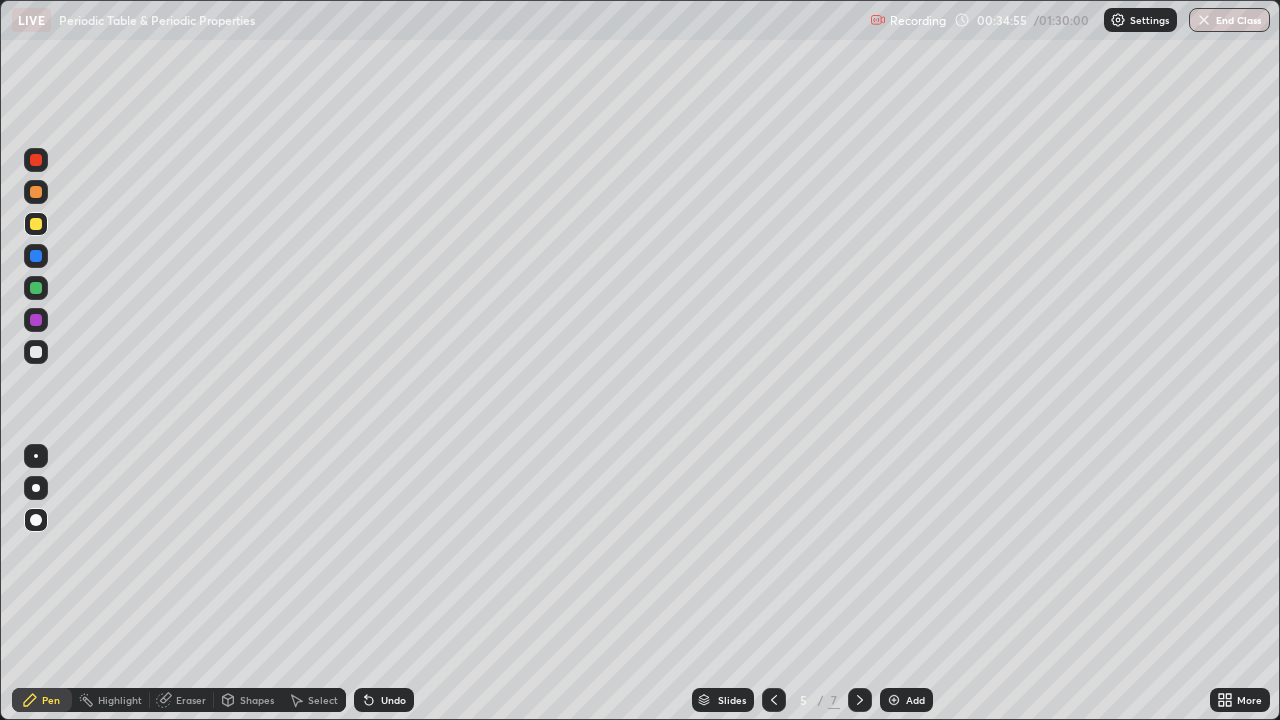 click 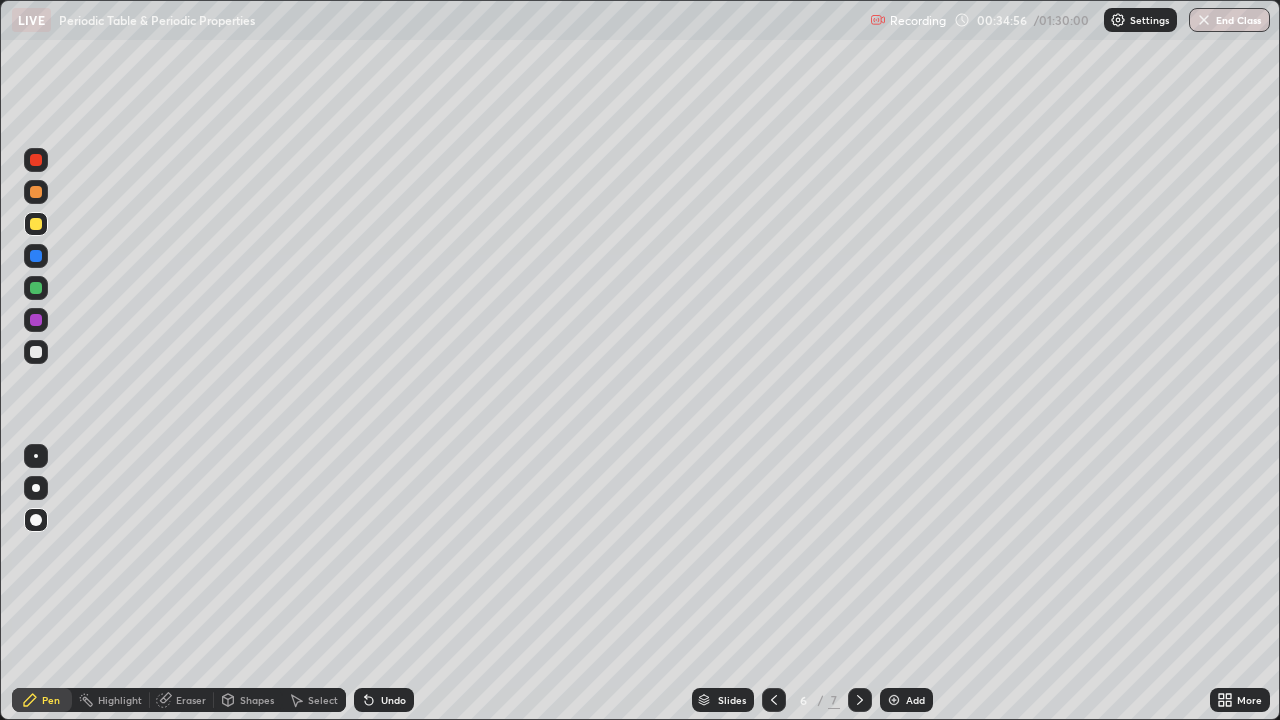 click 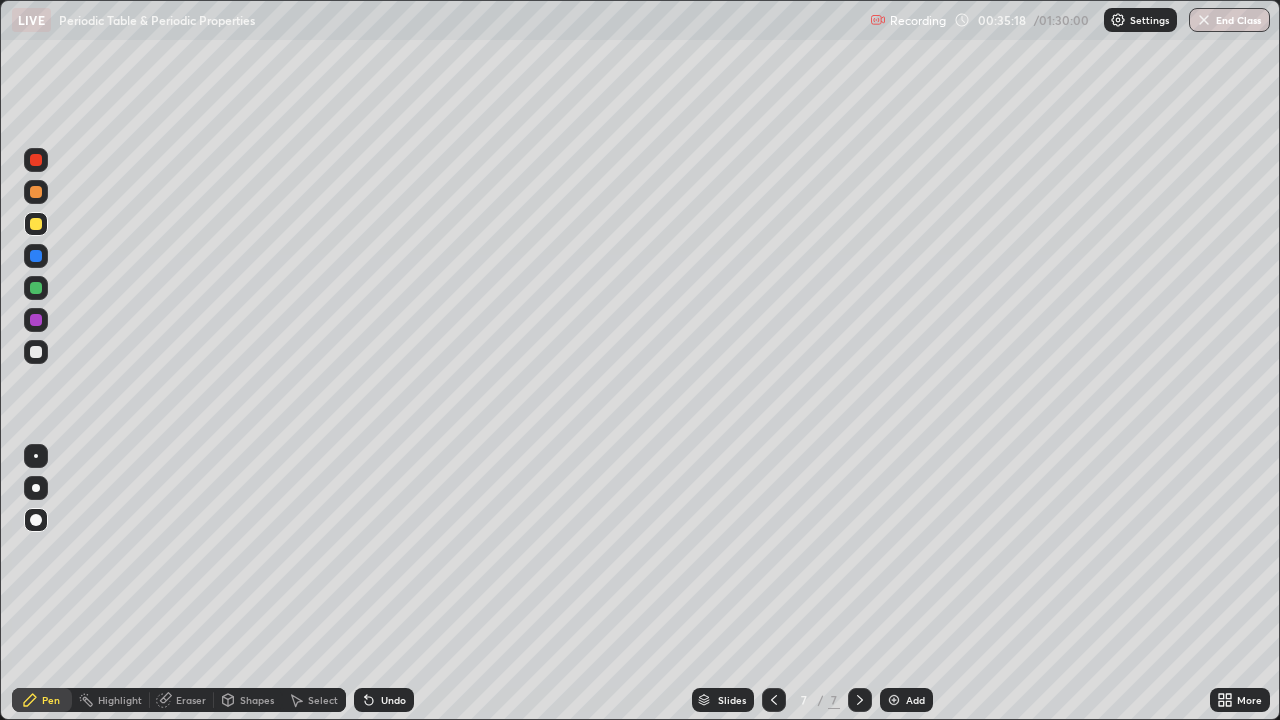click at bounding box center (36, 256) 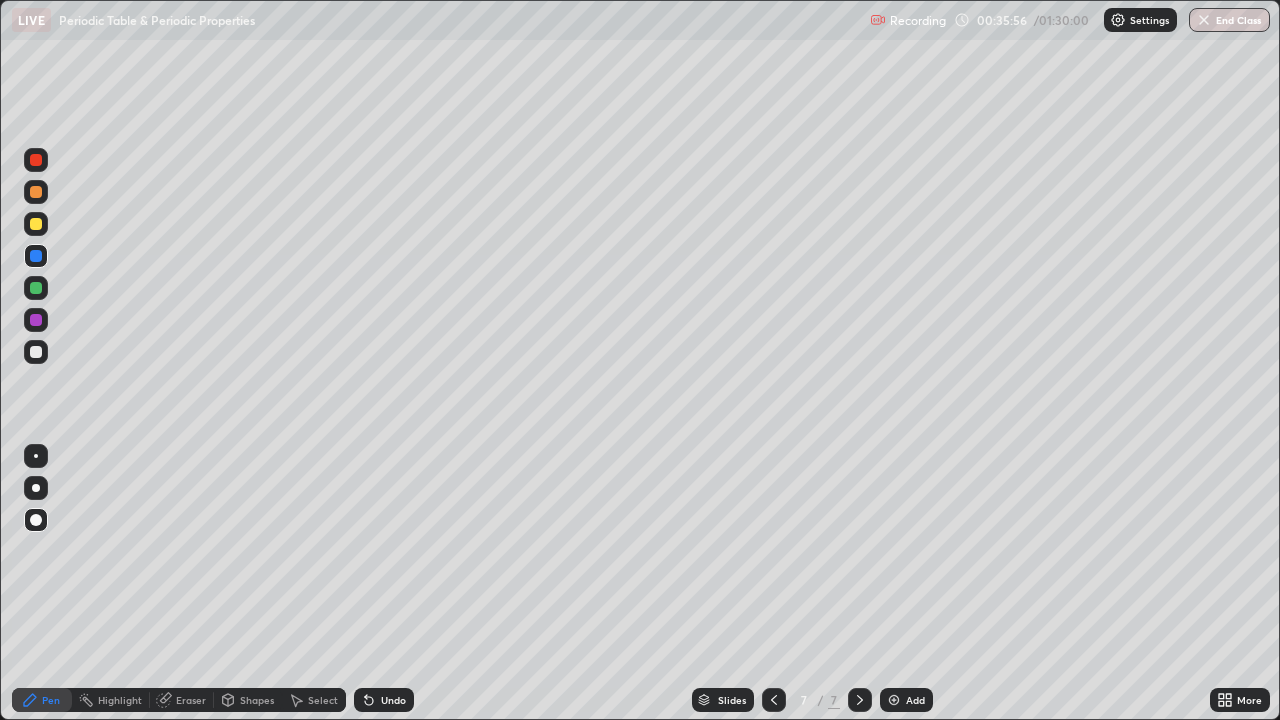click on "Add" at bounding box center (906, 700) 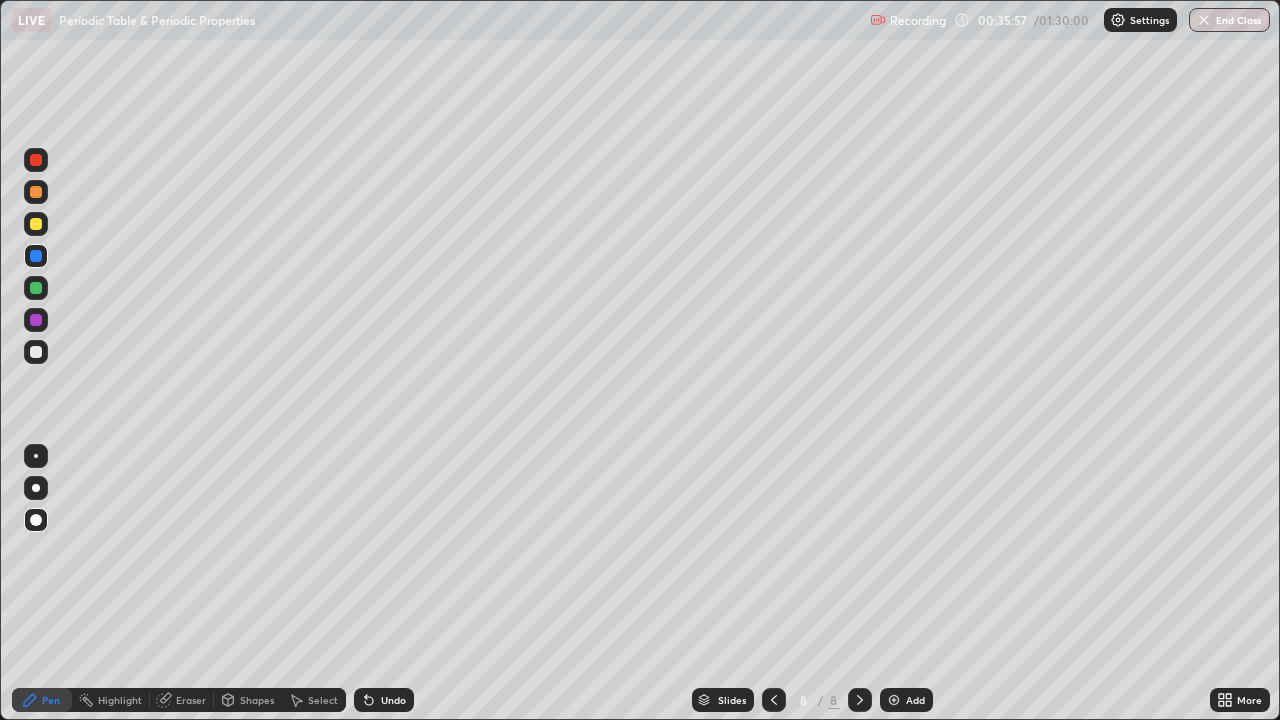 click on "Pen" at bounding box center (51, 700) 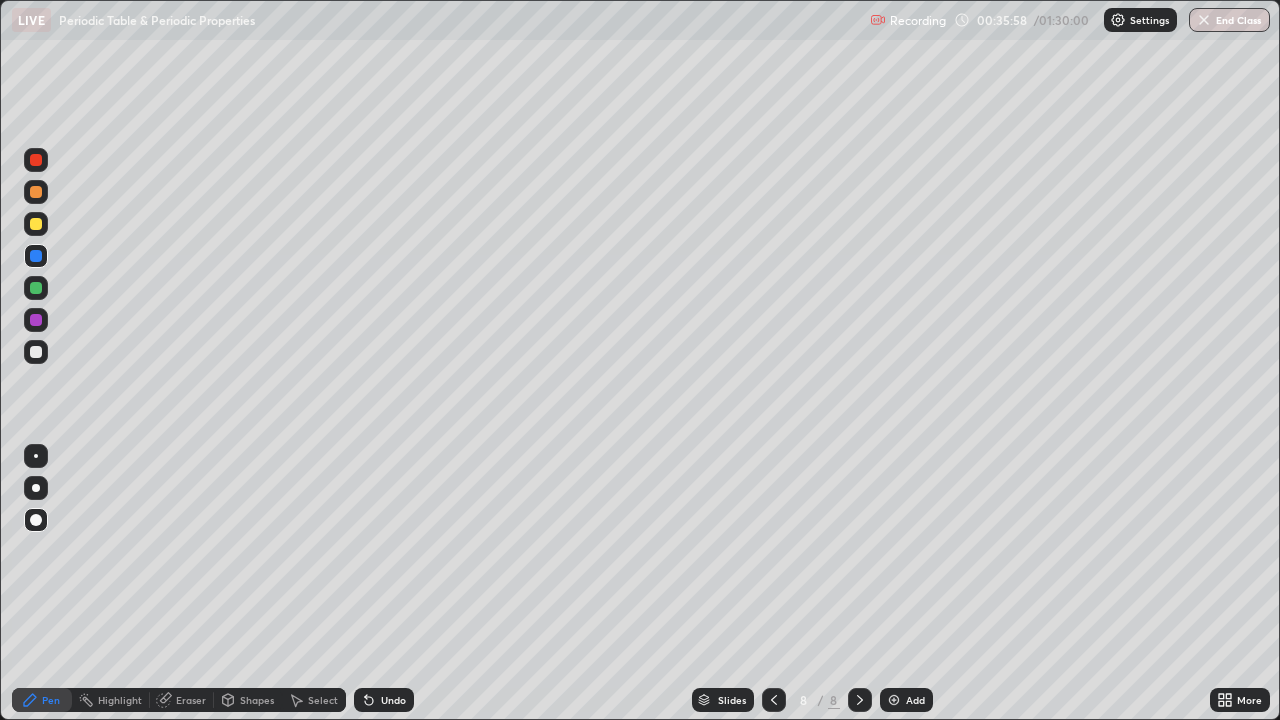 click at bounding box center [36, 224] 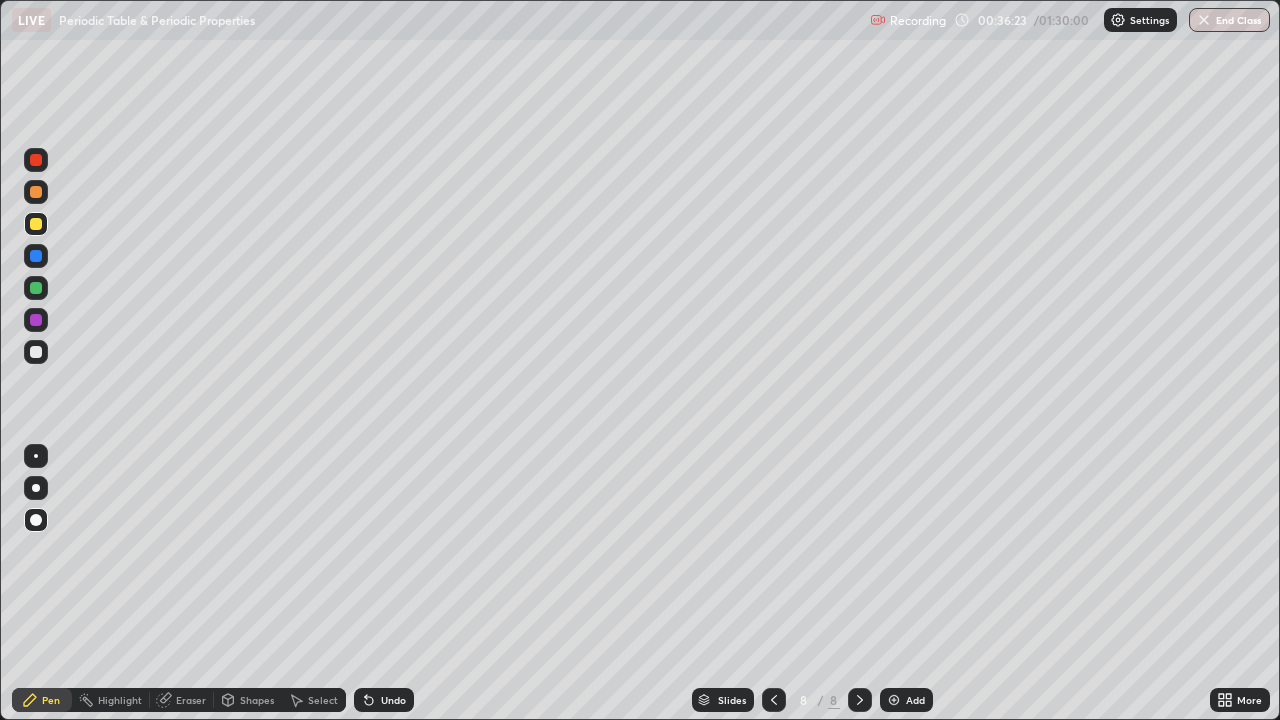 click at bounding box center [36, 256] 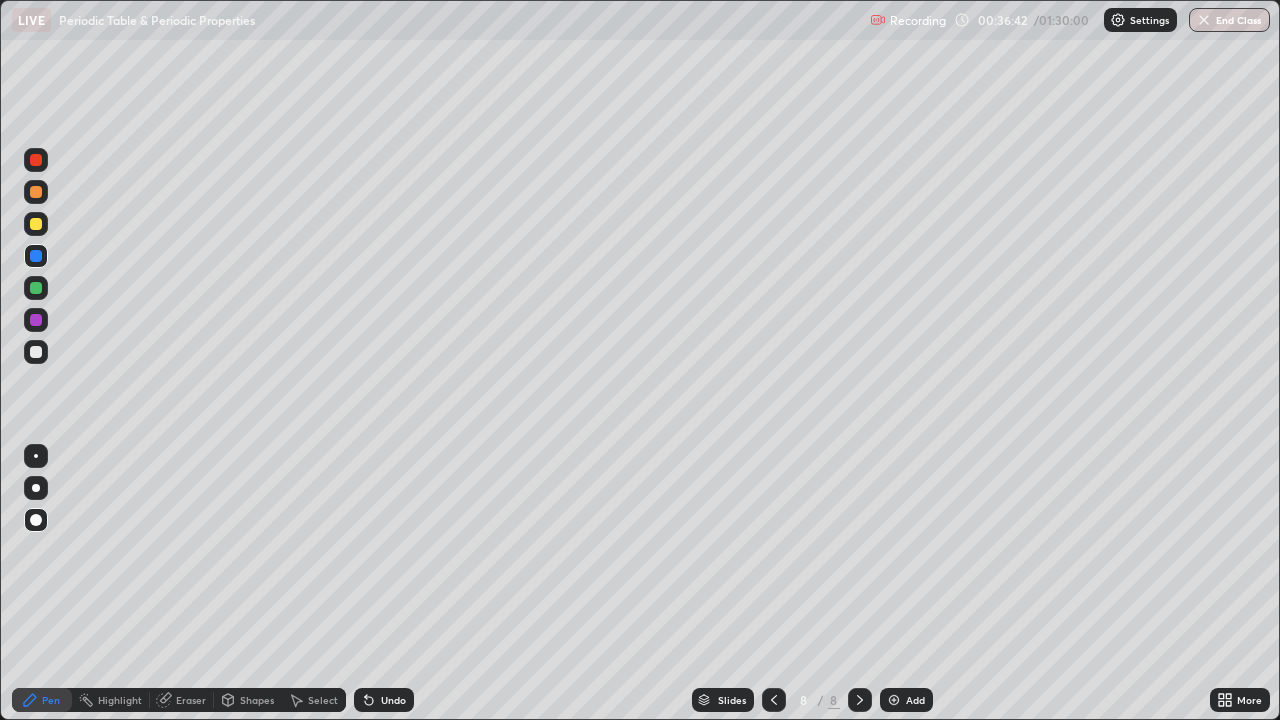 click 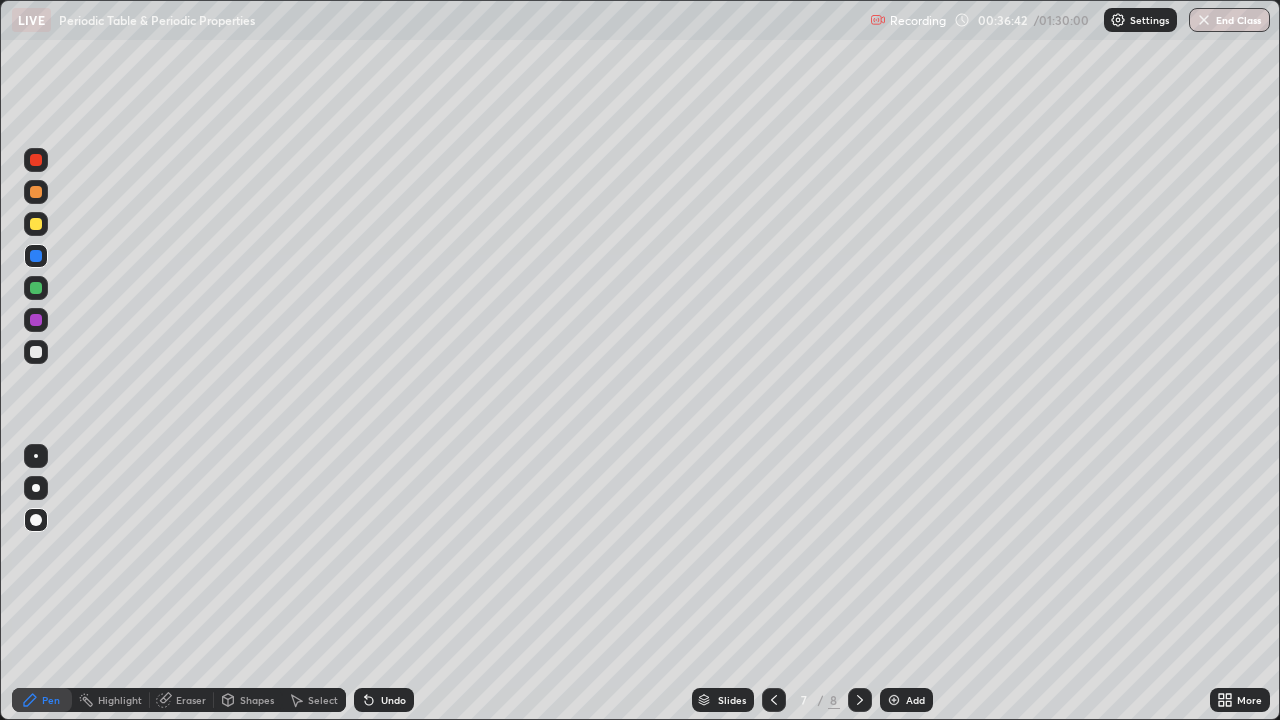 click at bounding box center [774, 700] 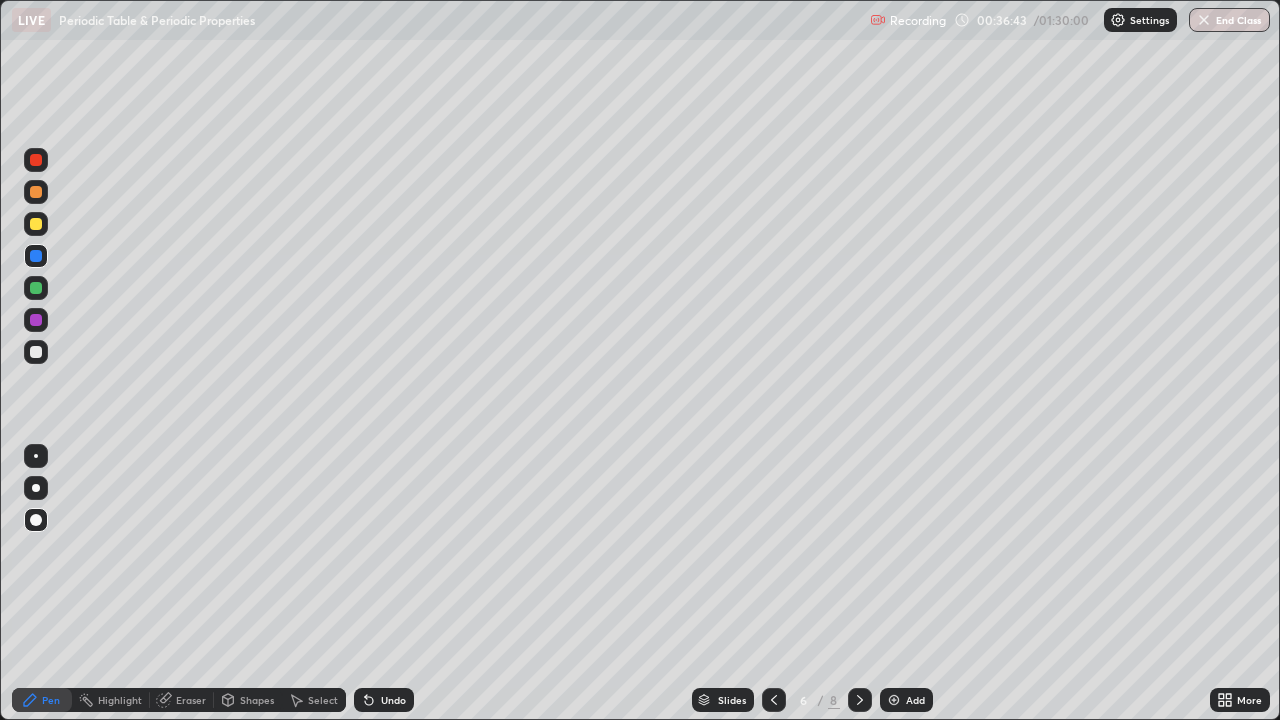 click 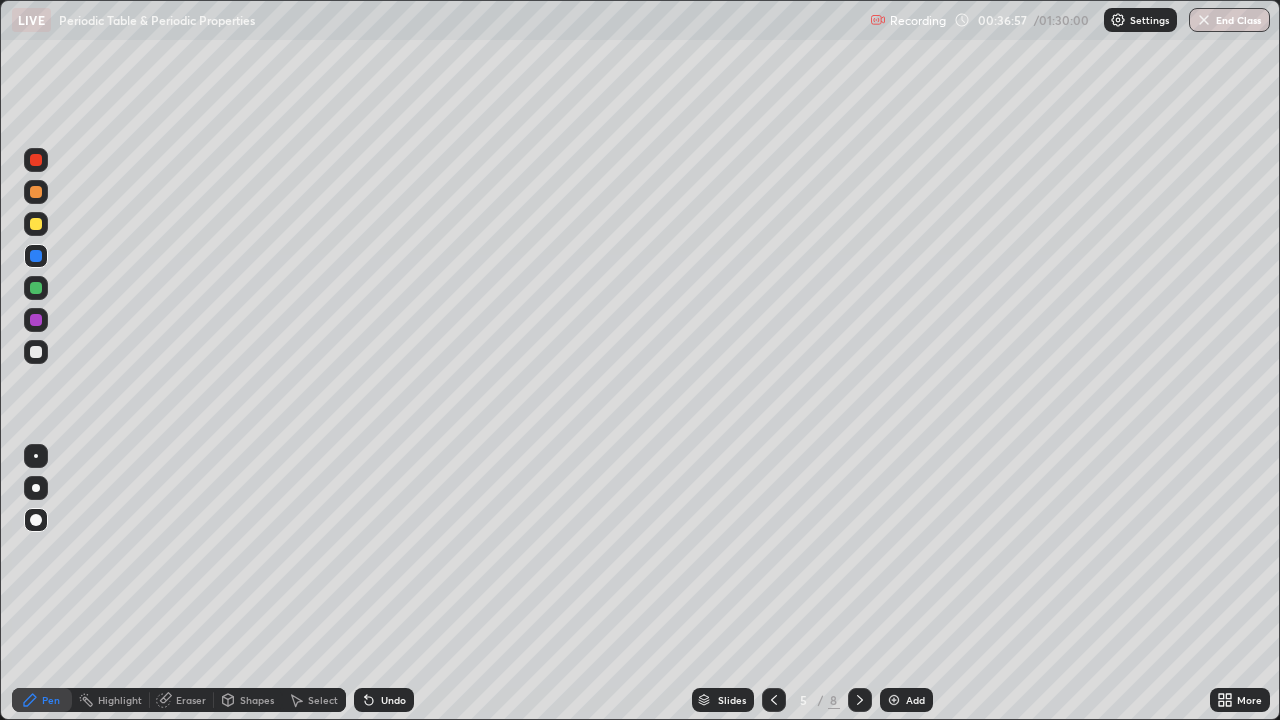 click 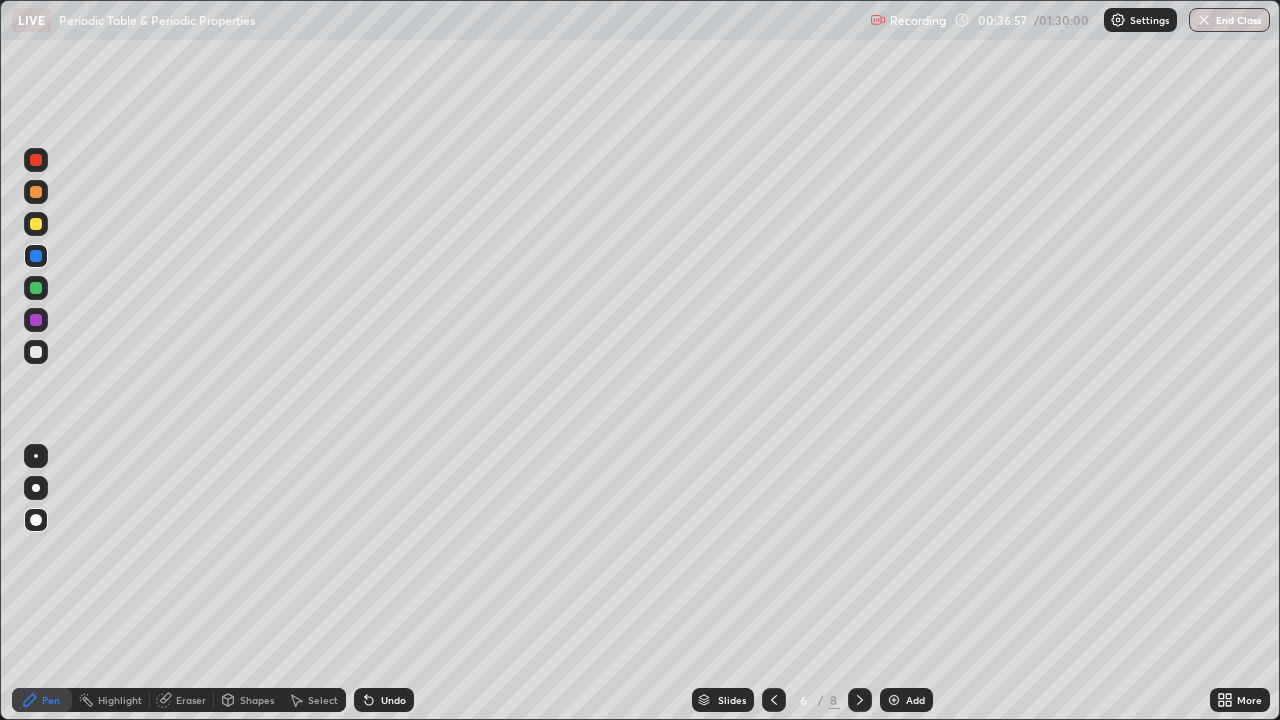 click 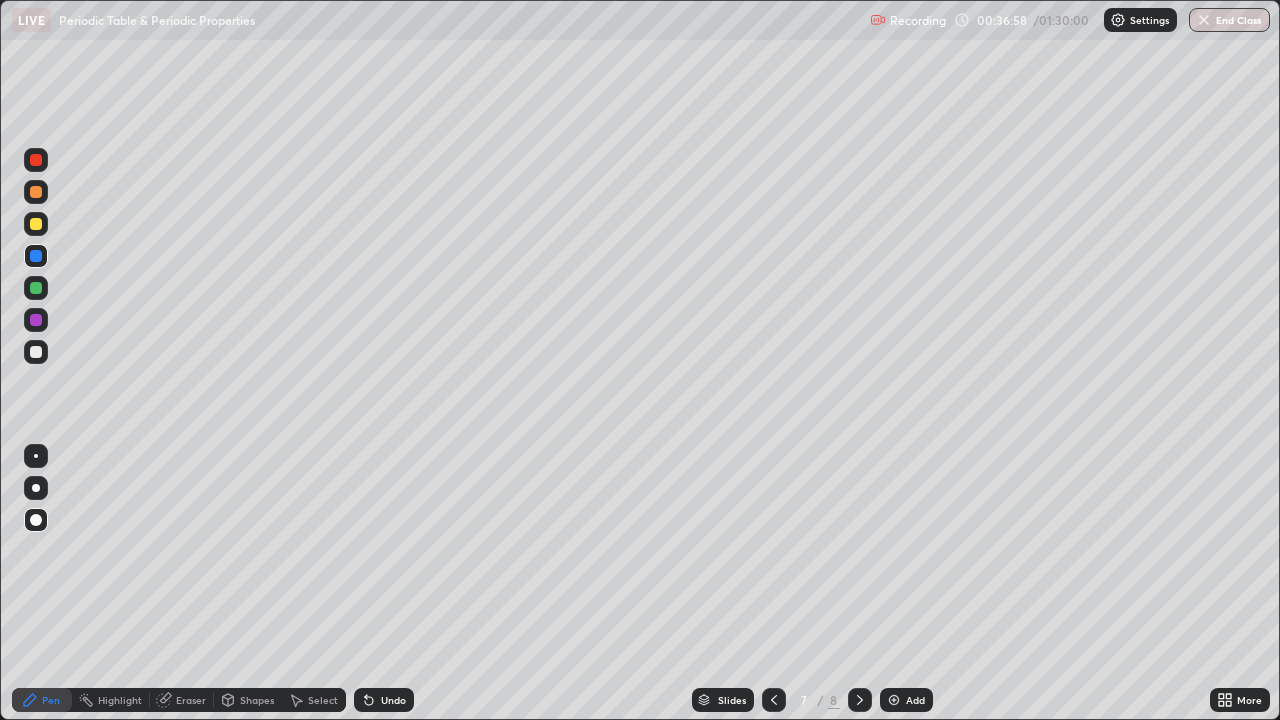 click 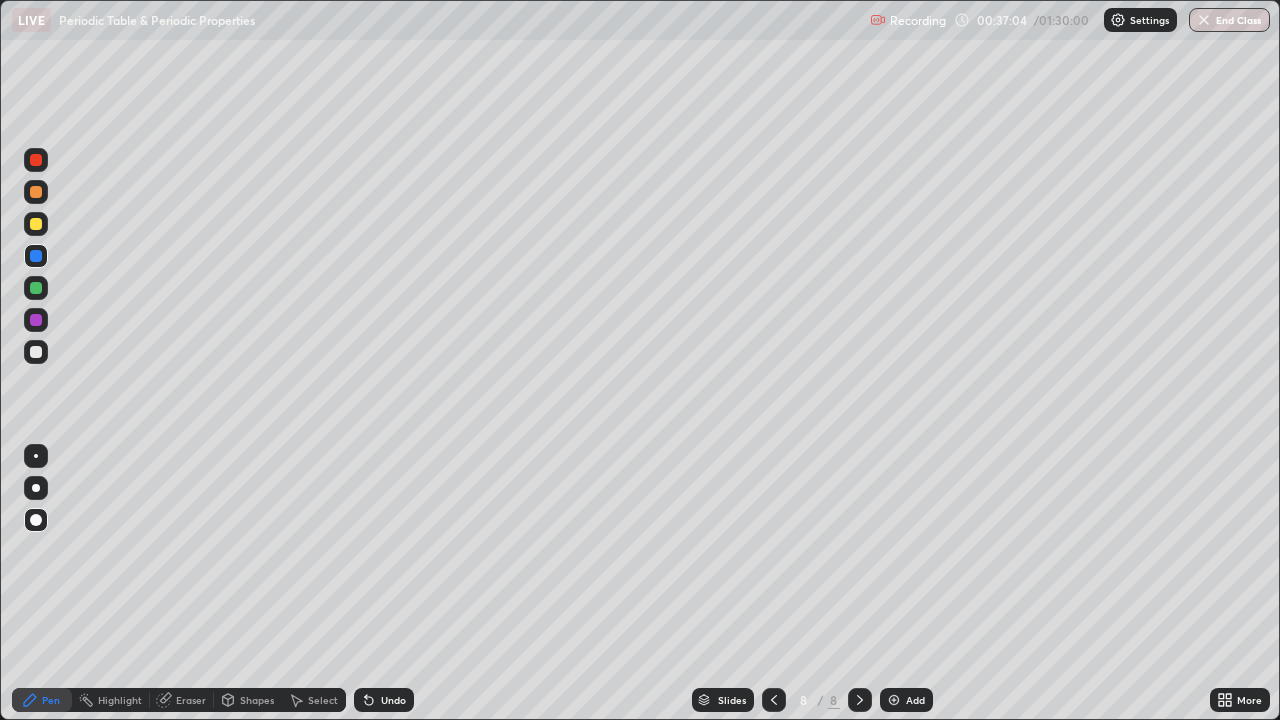 click on "Undo" at bounding box center (384, 700) 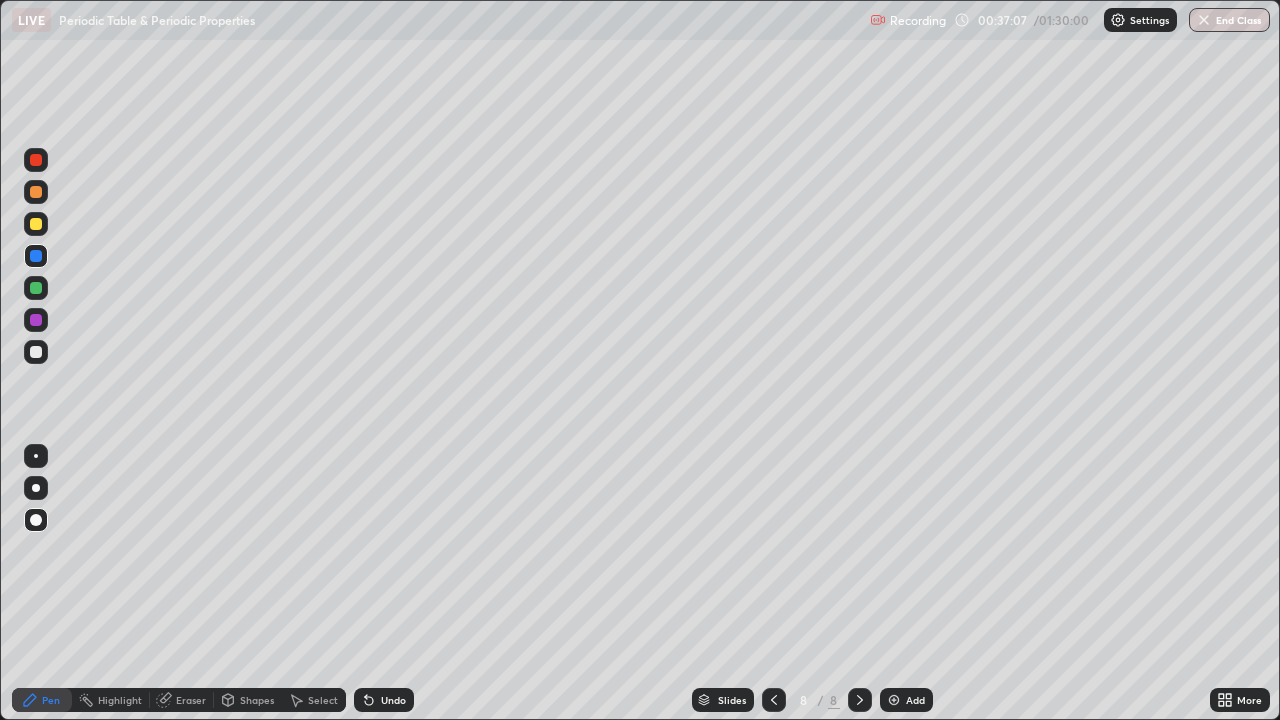 click on "Shapes" at bounding box center [257, 700] 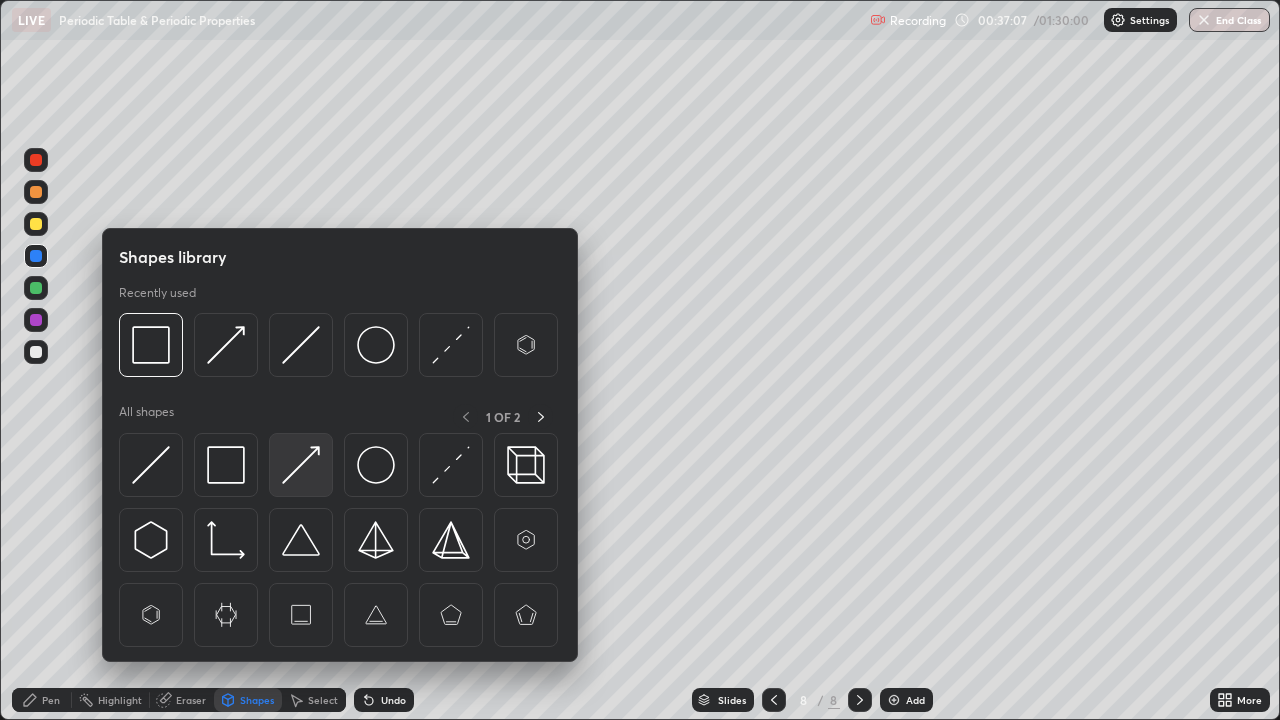 click at bounding box center (301, 465) 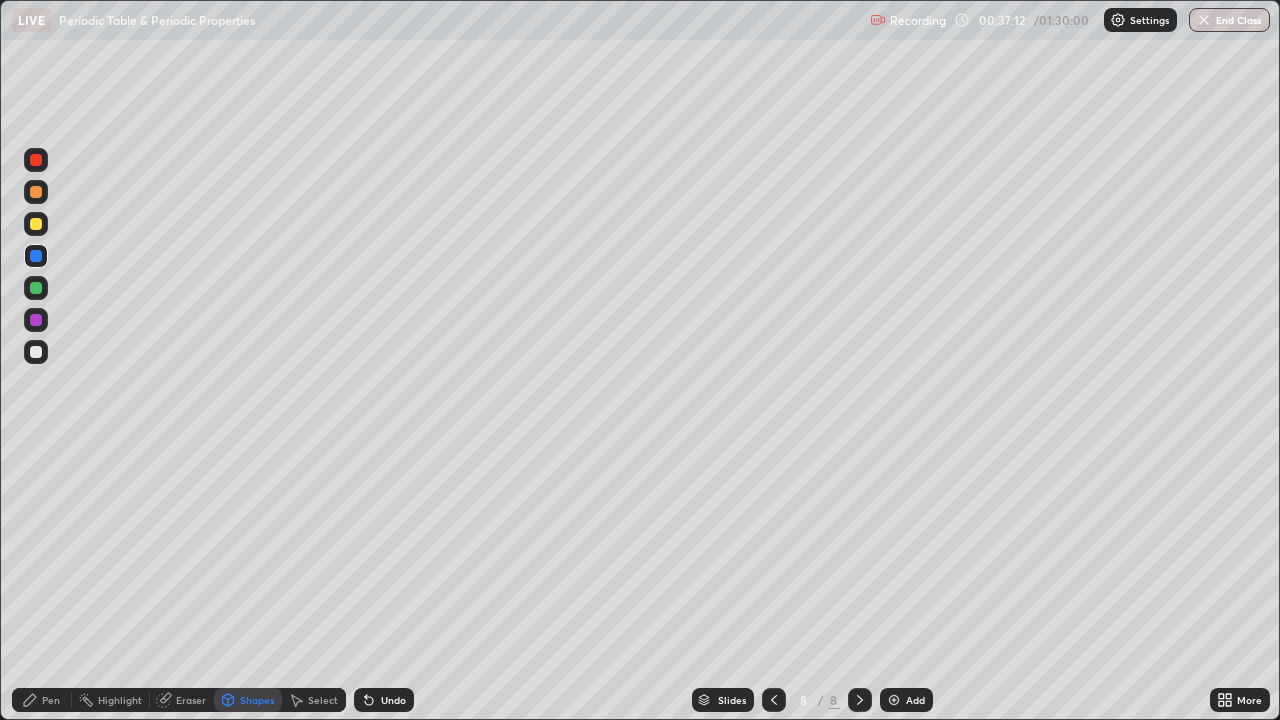 click 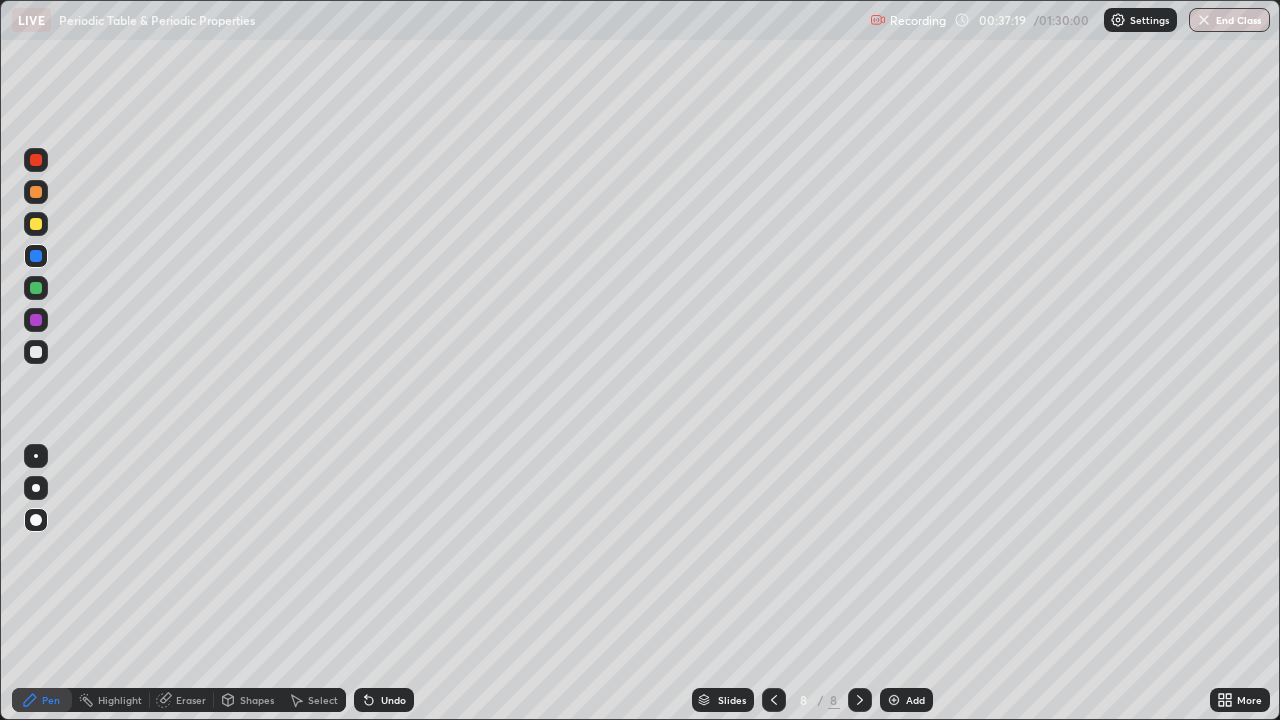 click on "Shapes" at bounding box center (257, 700) 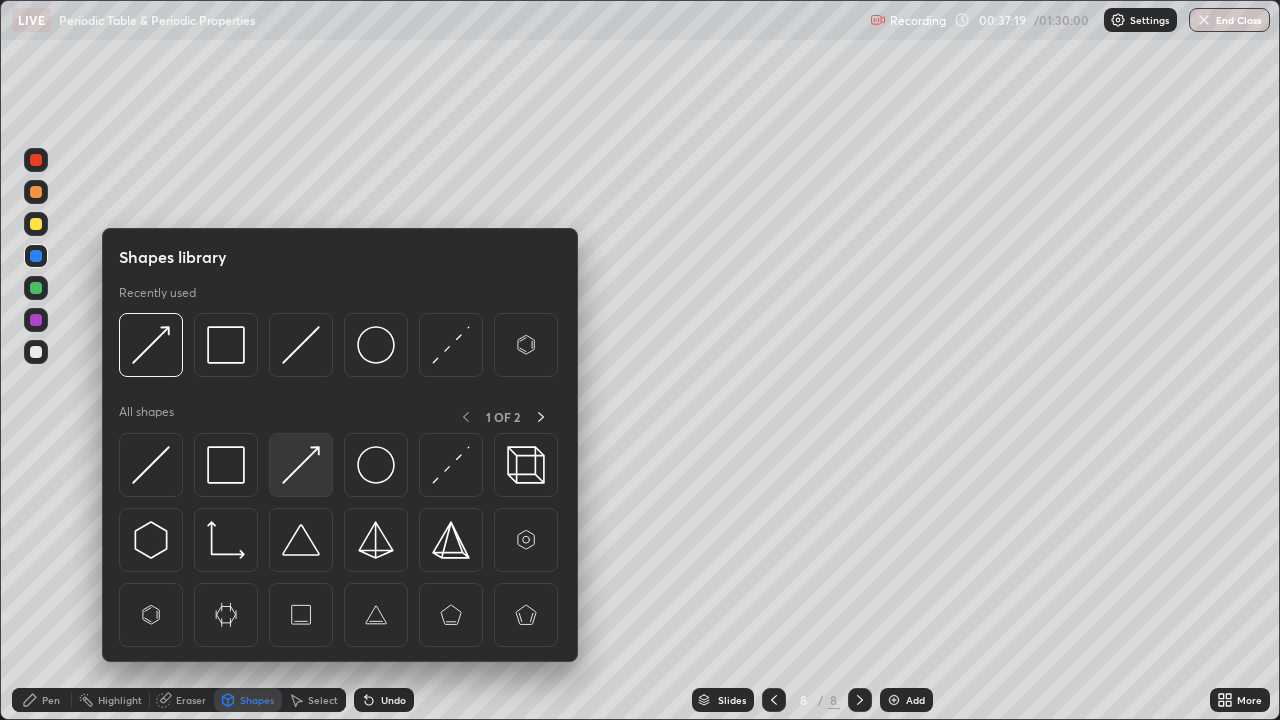 click at bounding box center (301, 465) 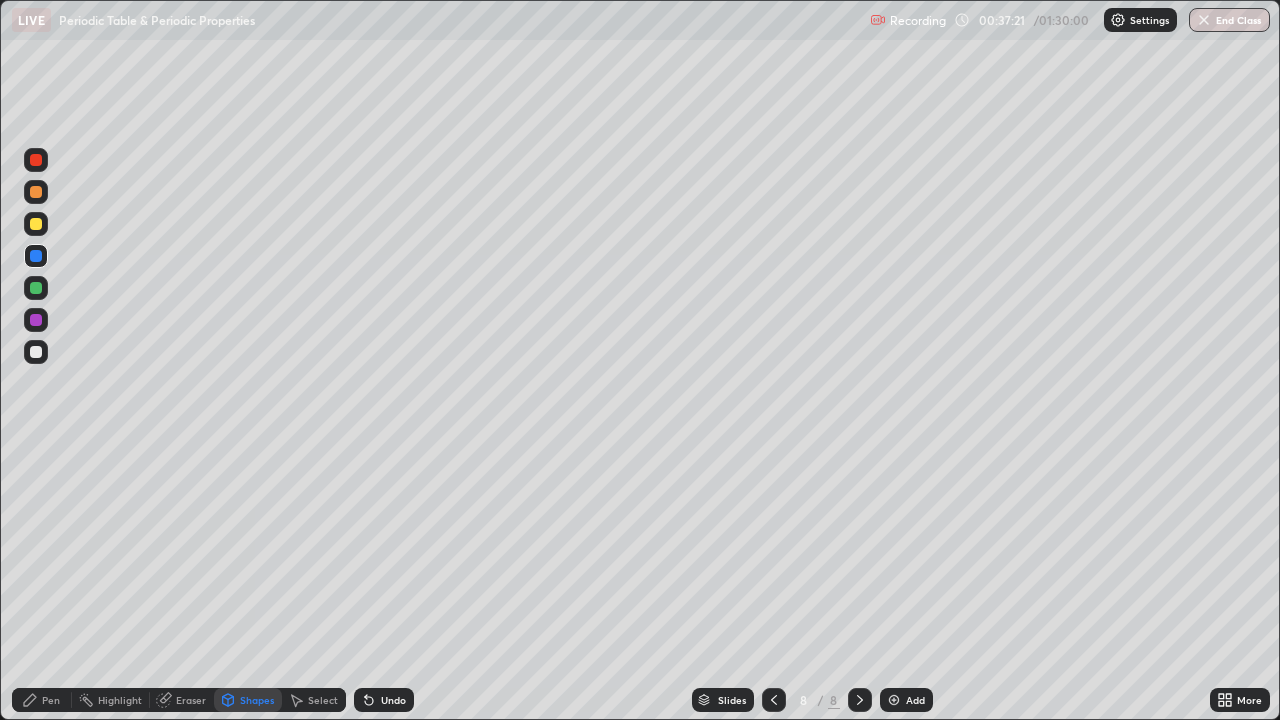 click on "Pen" at bounding box center (51, 700) 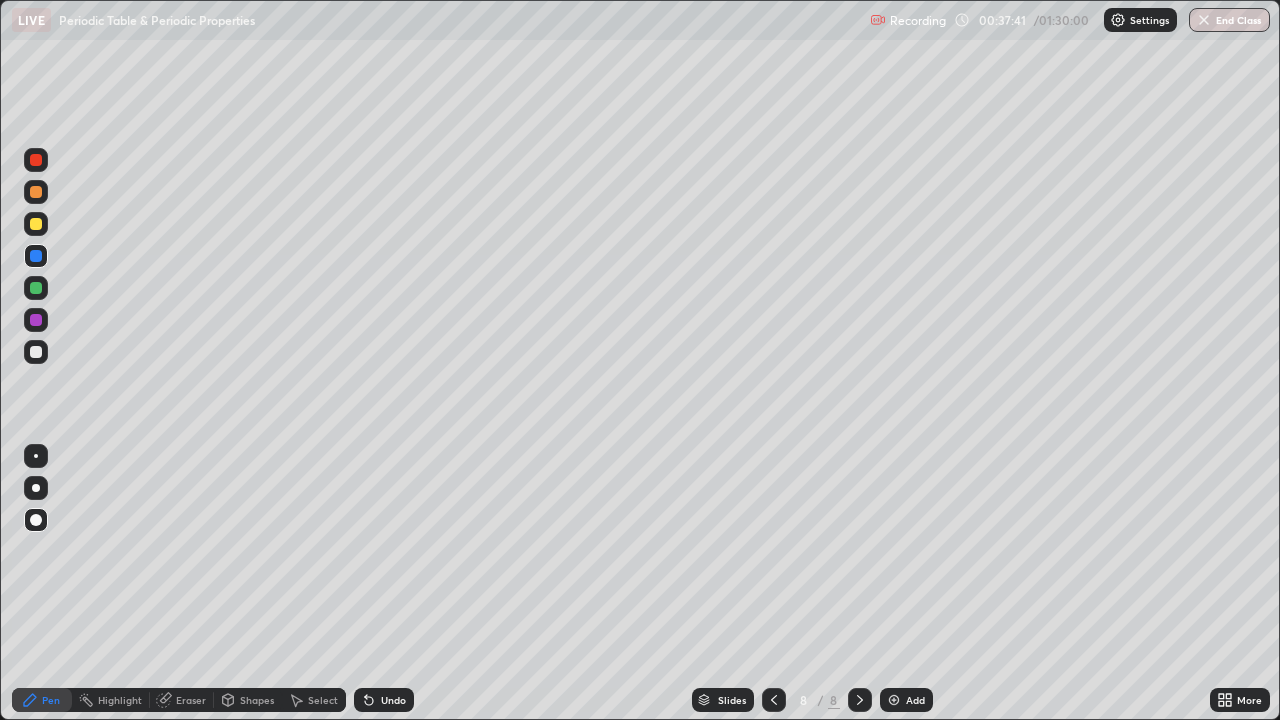 click on "Add" at bounding box center (906, 700) 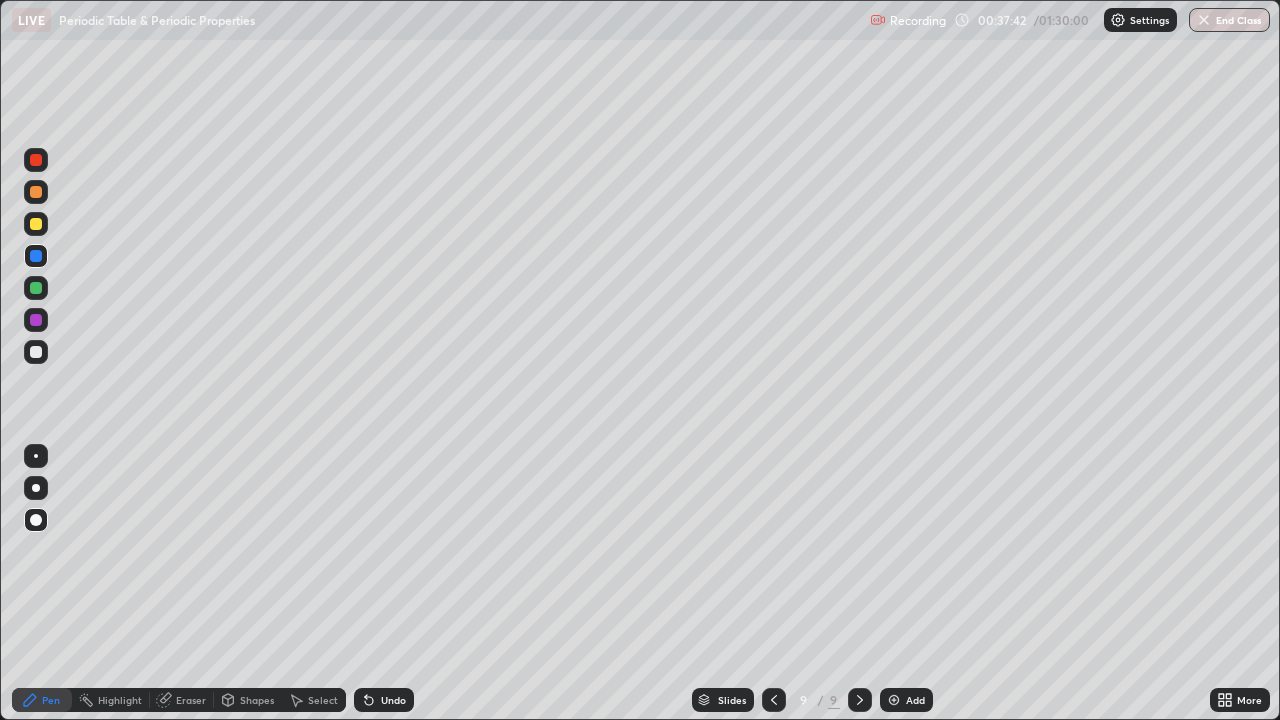 click at bounding box center [36, 224] 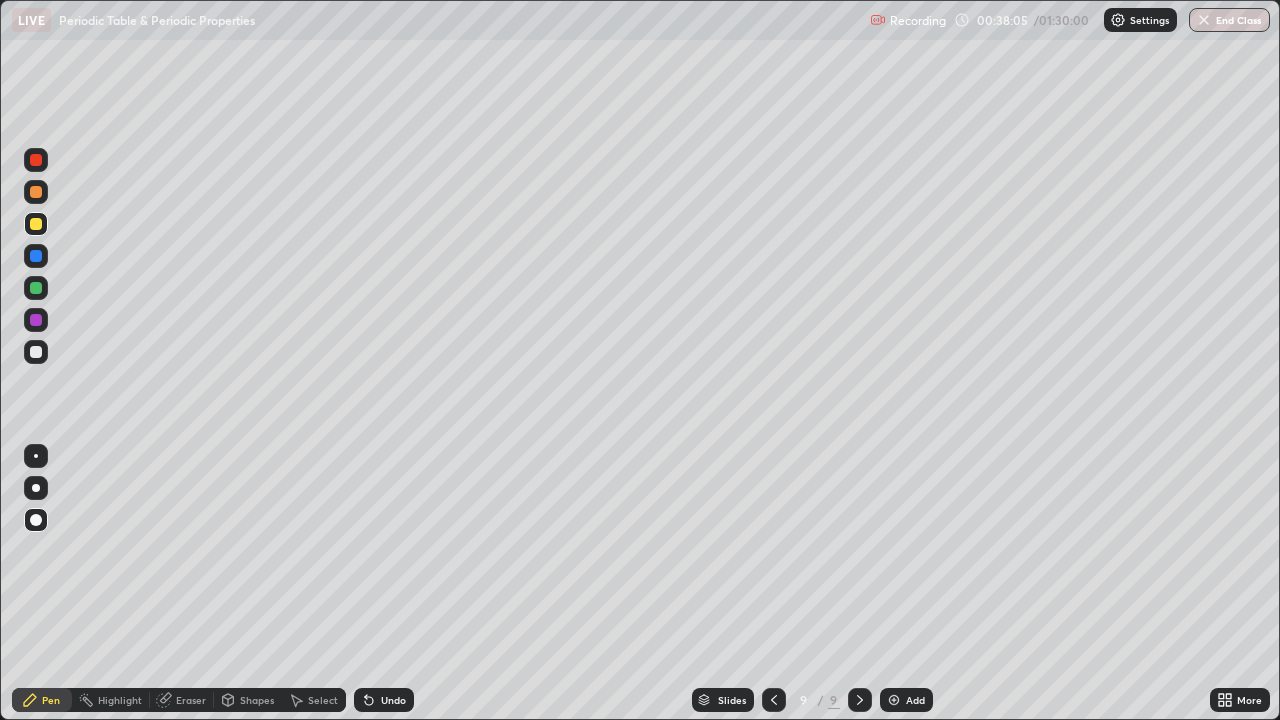 click on "Undo" at bounding box center (384, 700) 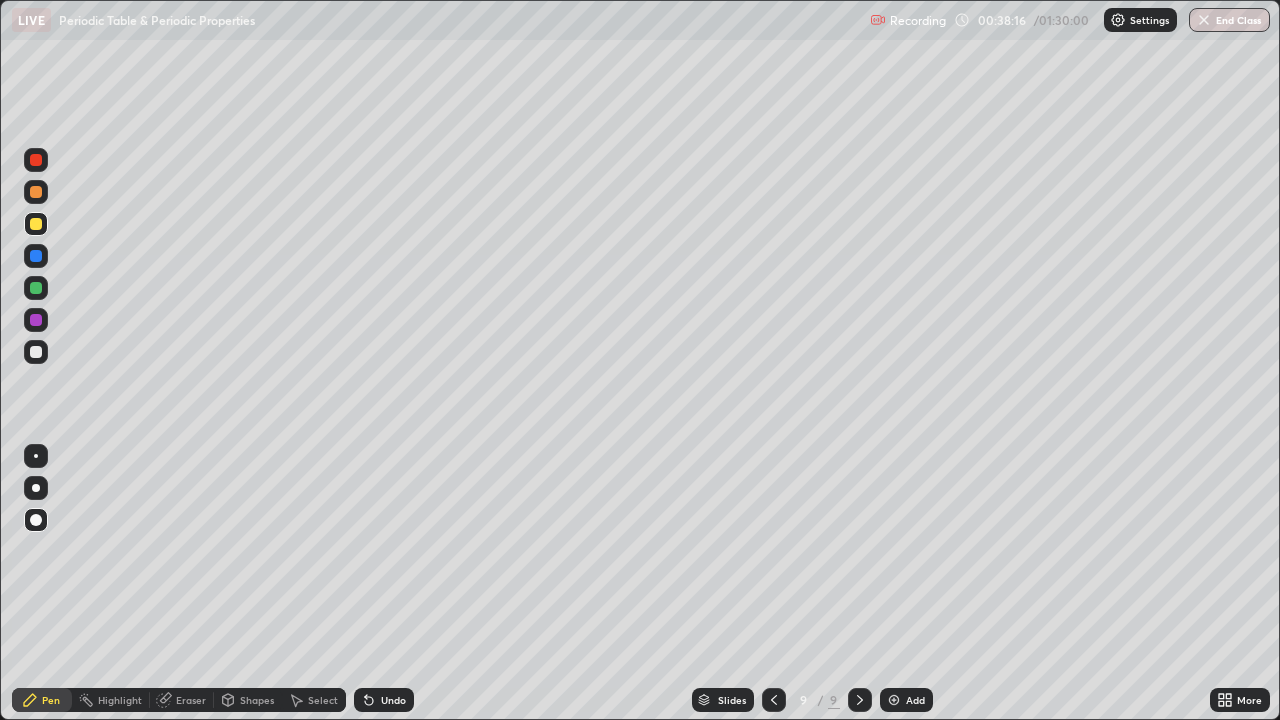click 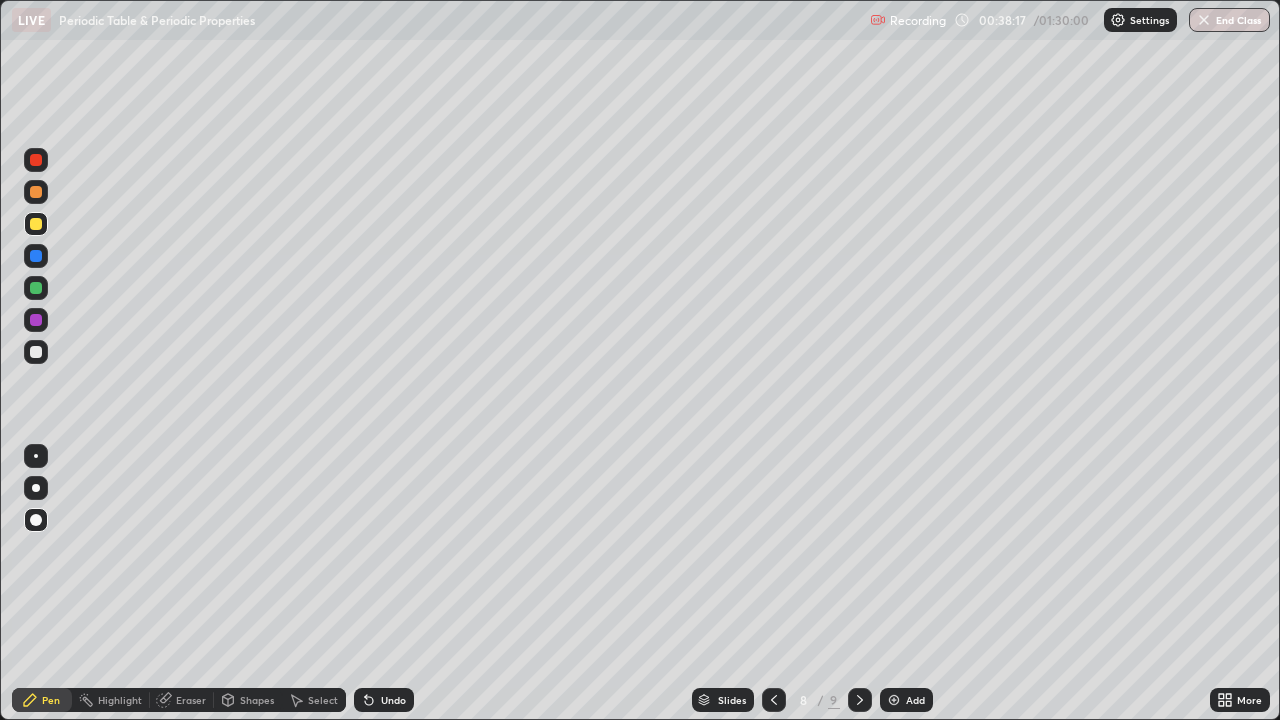 click 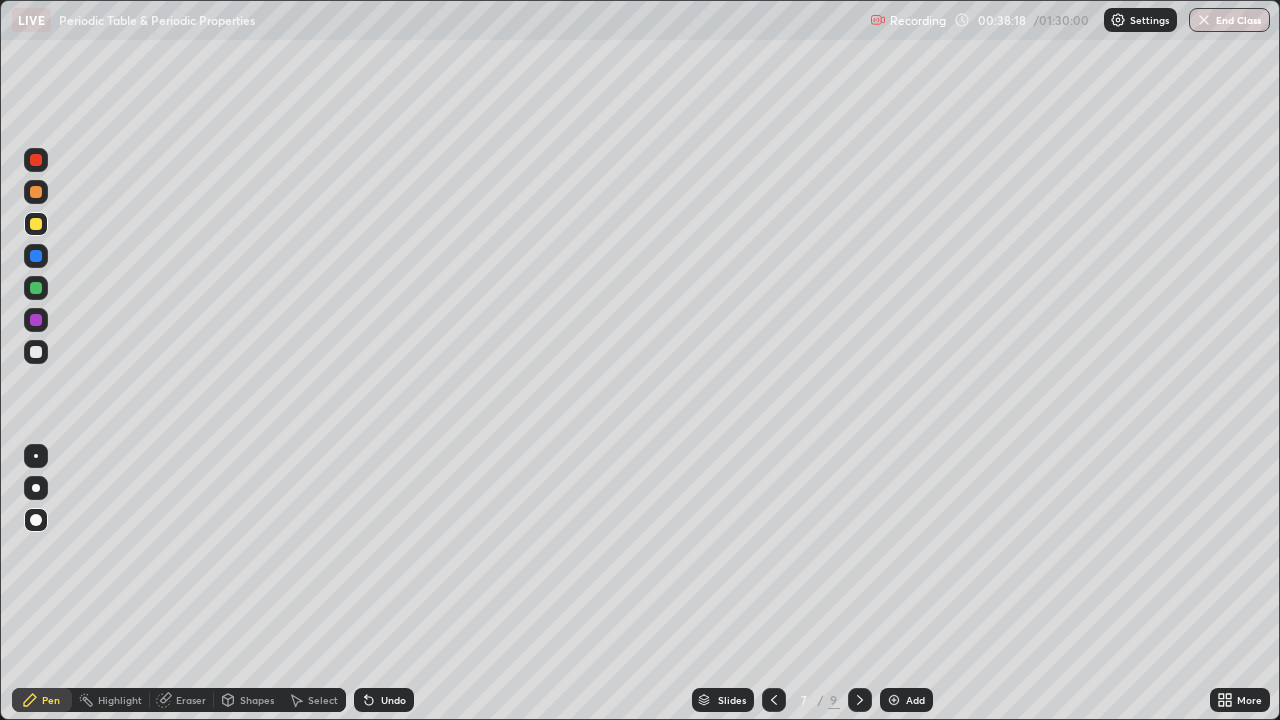 click 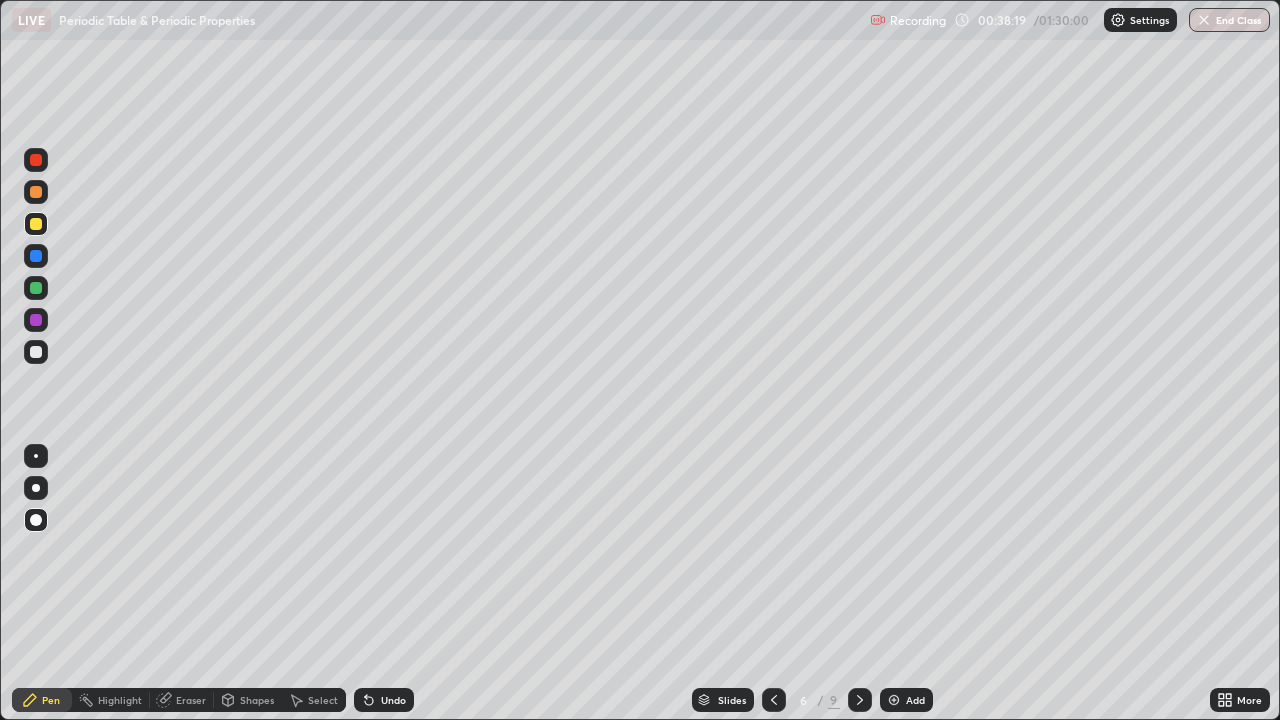 click 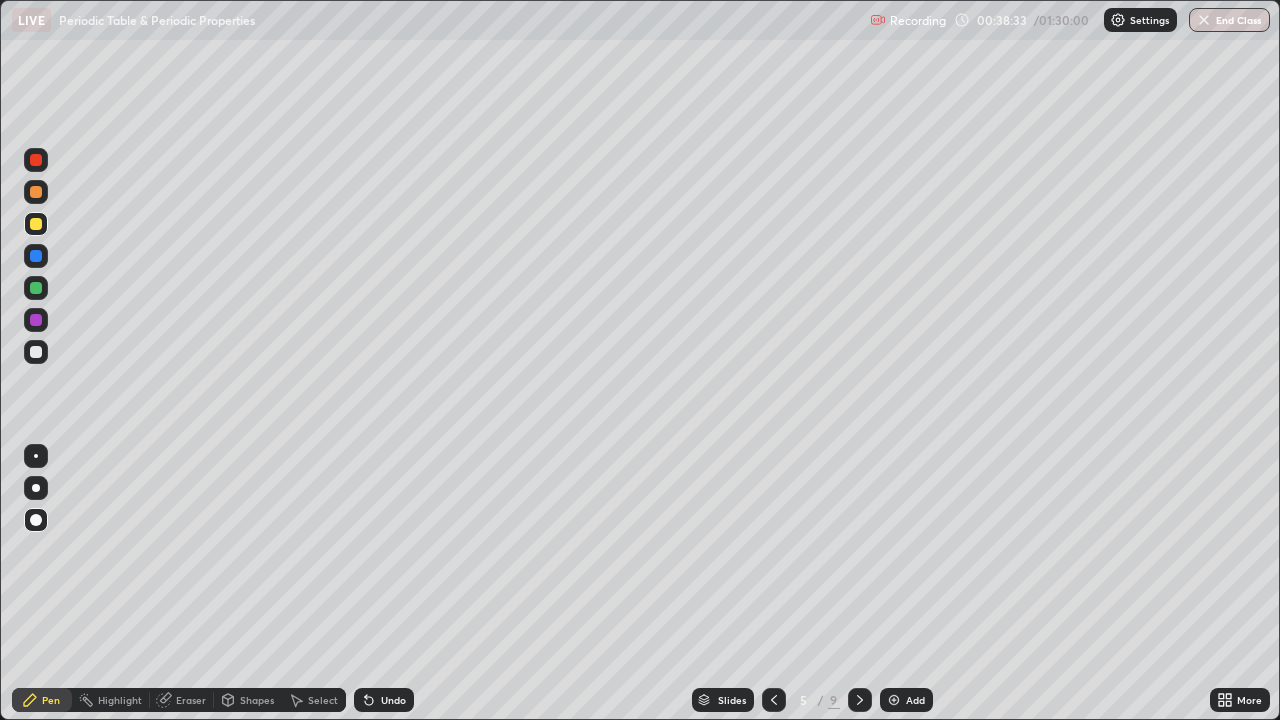 click 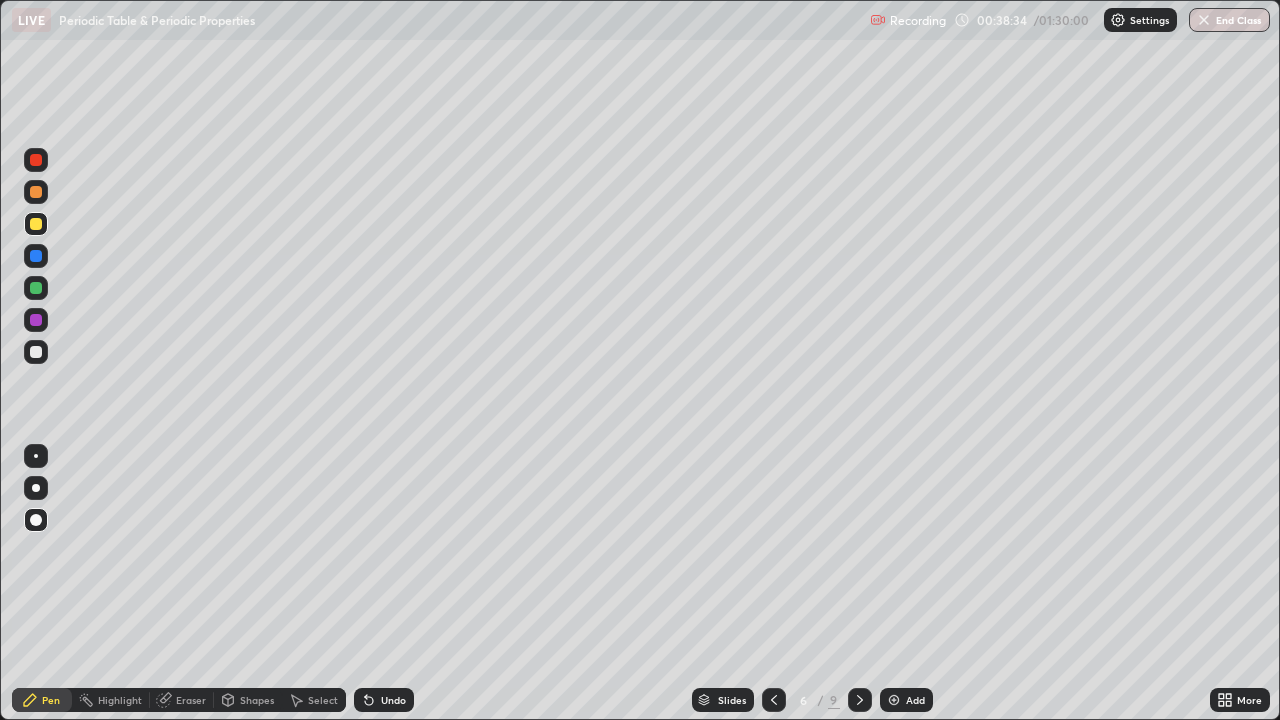 click 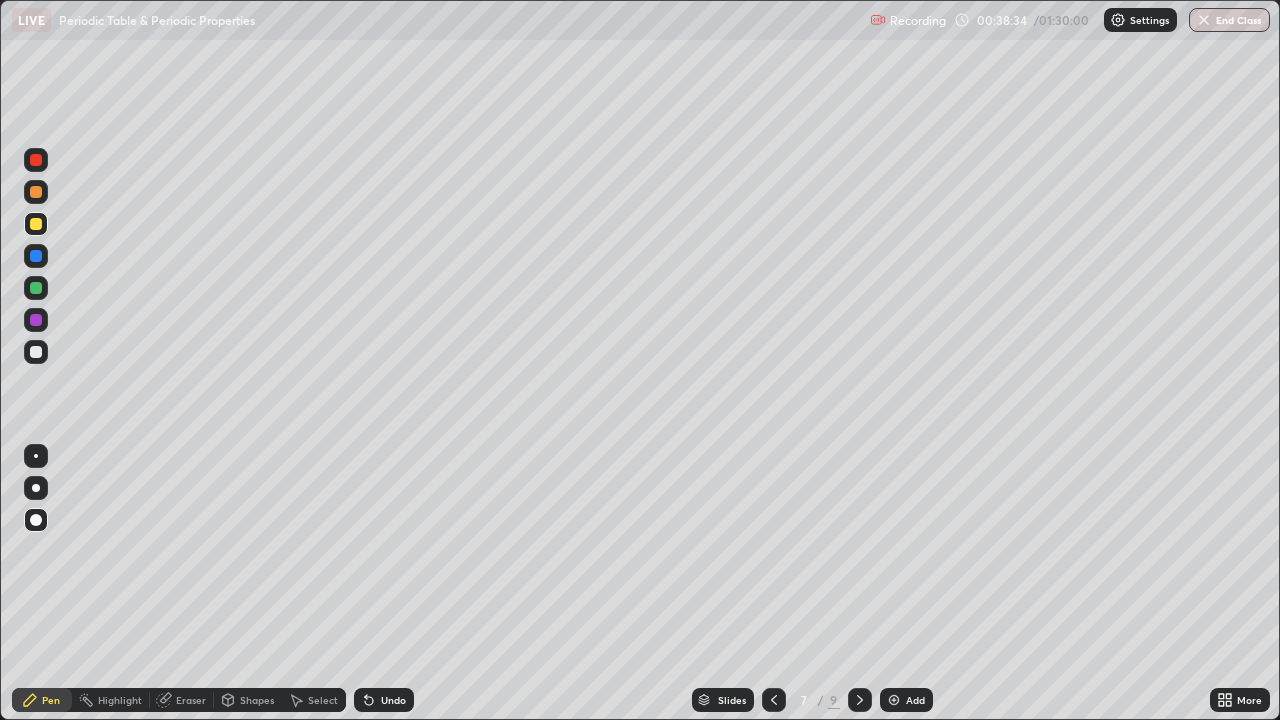 click 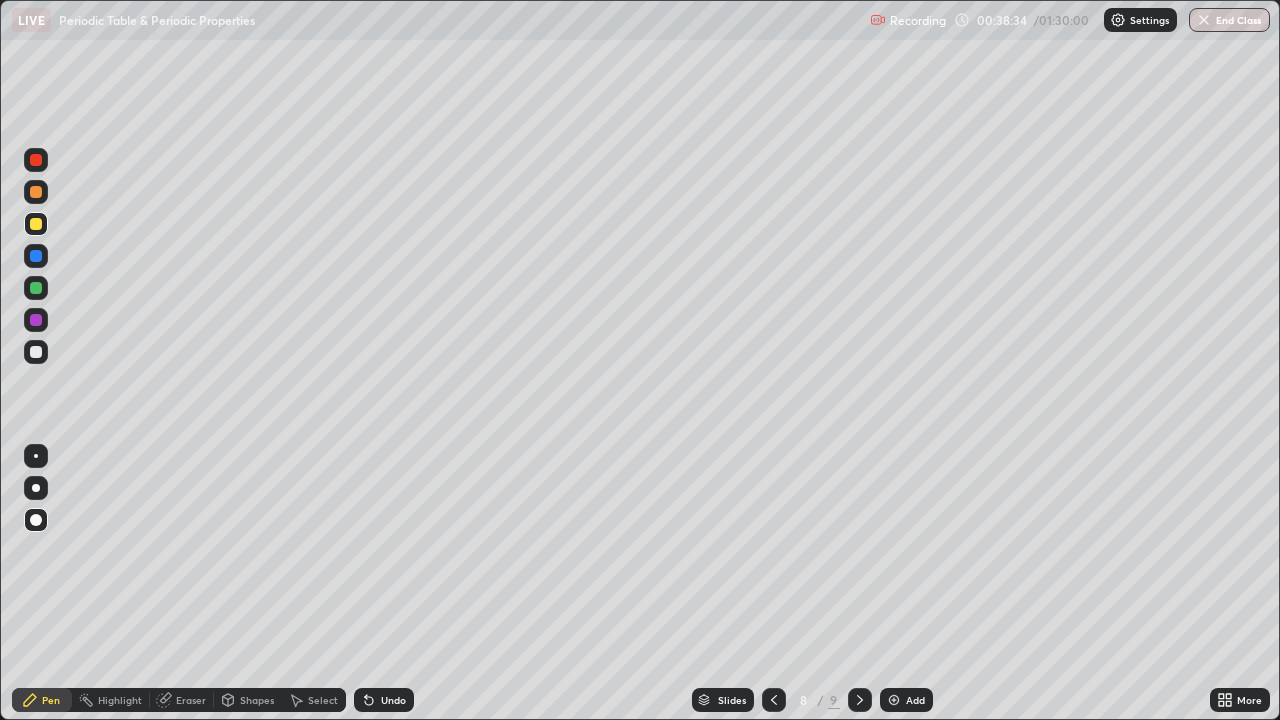 click 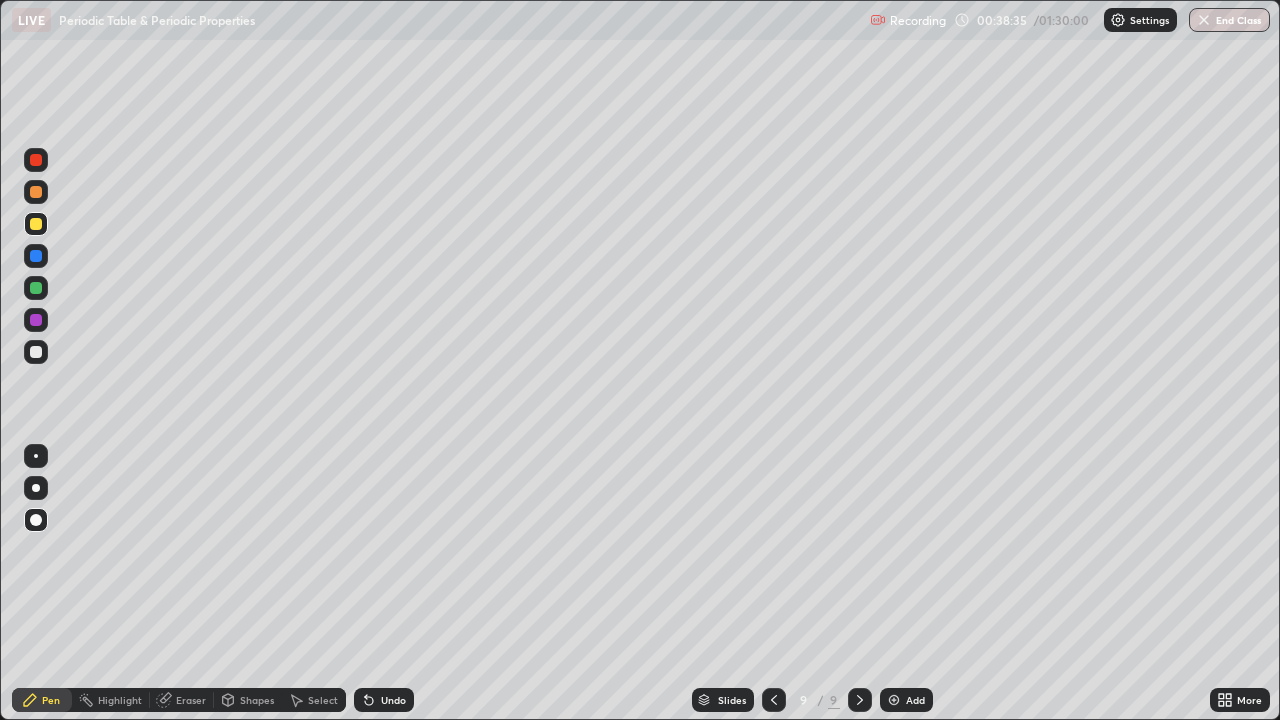click 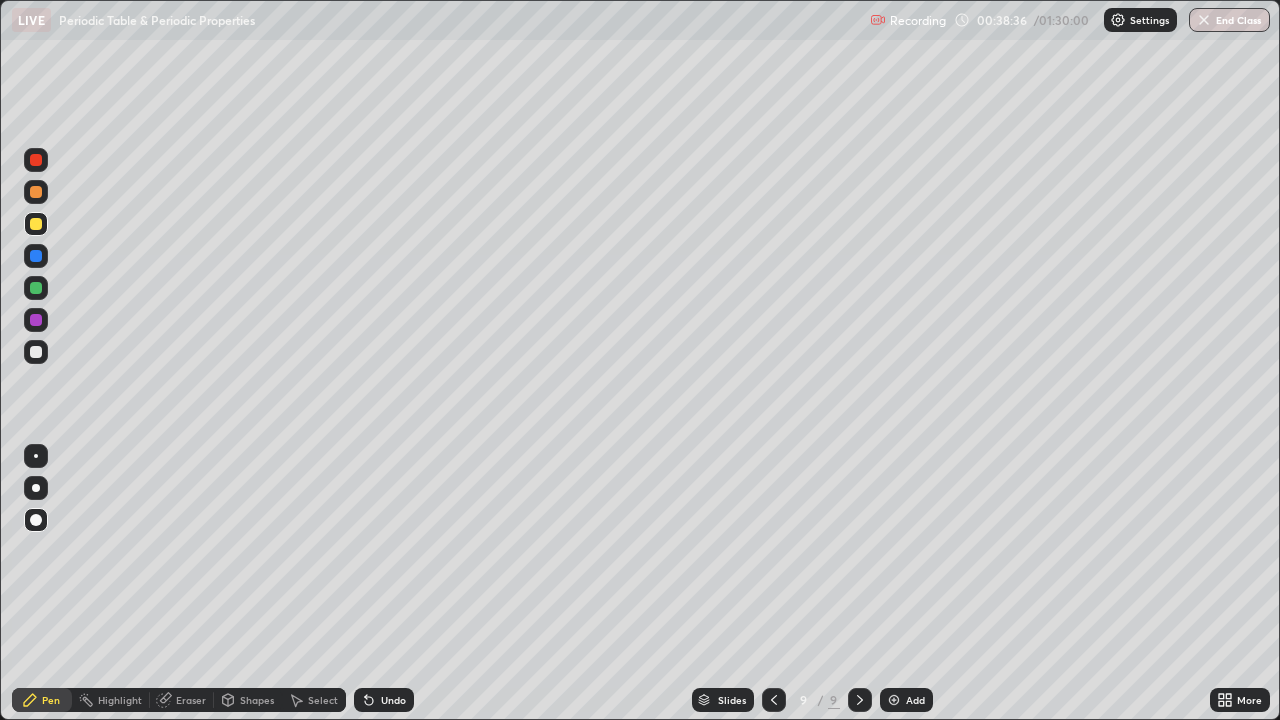 click at bounding box center [36, 288] 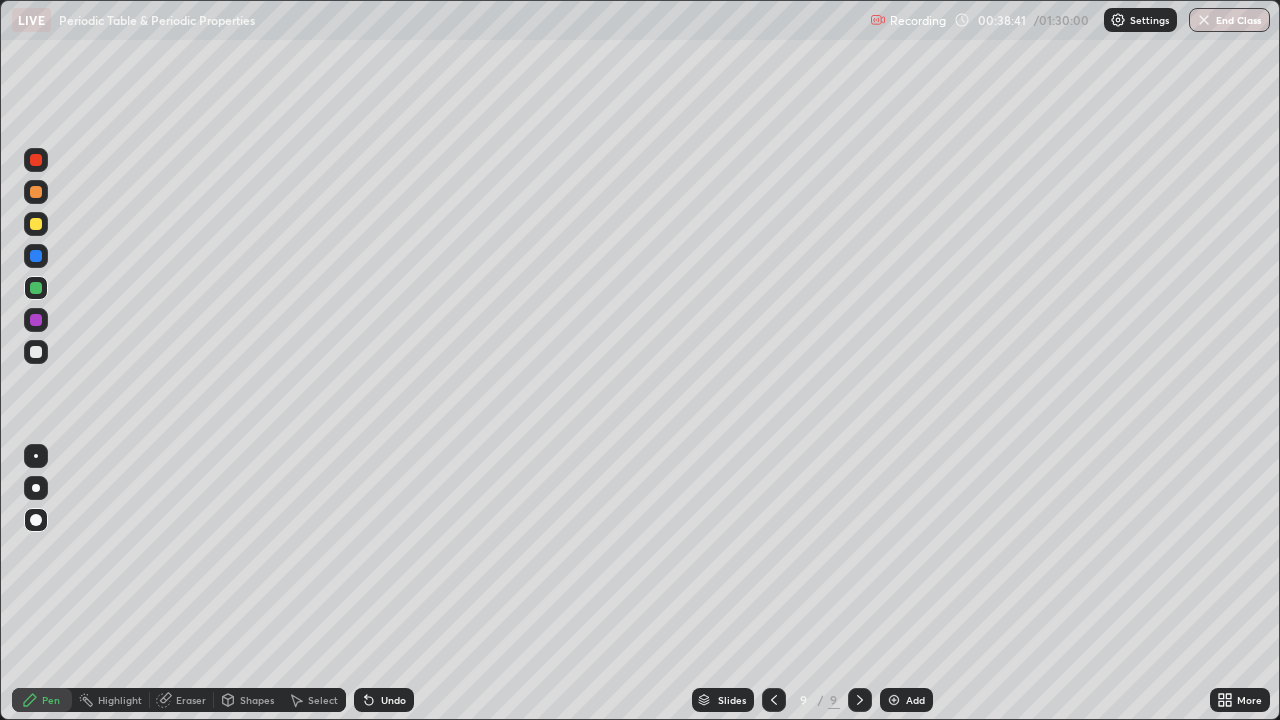click on "Shapes" at bounding box center [257, 700] 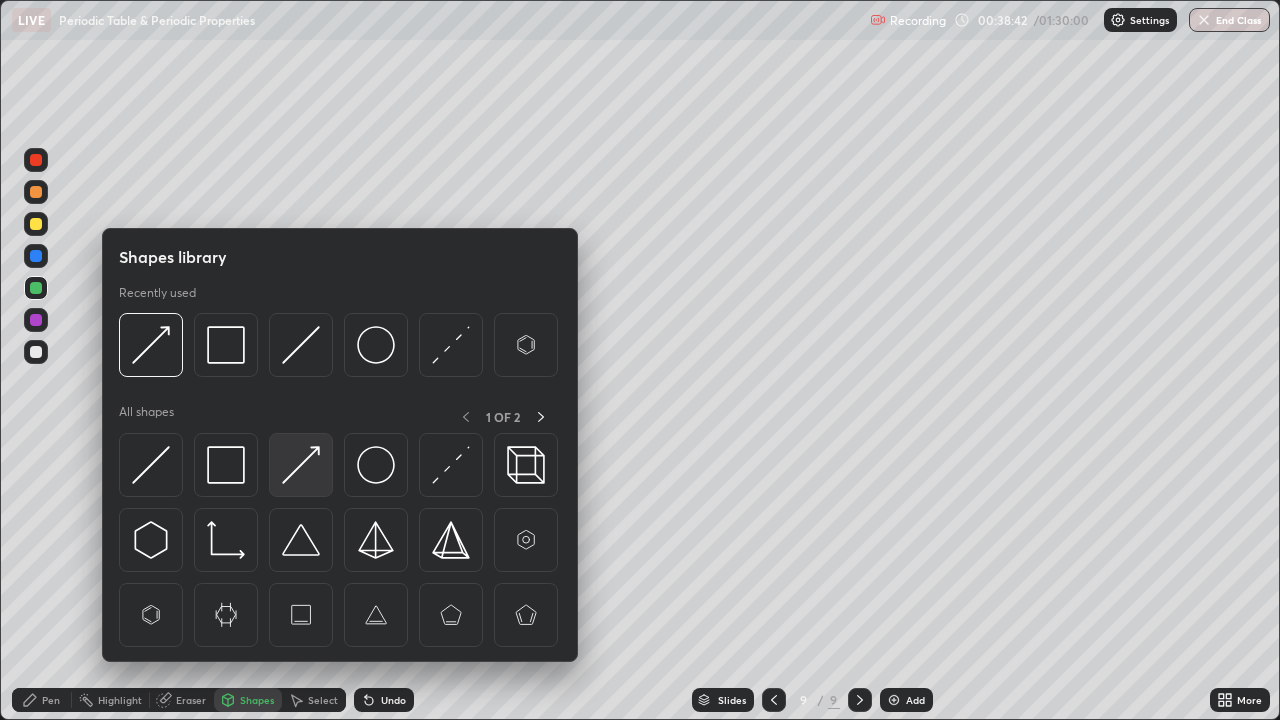 click at bounding box center (301, 465) 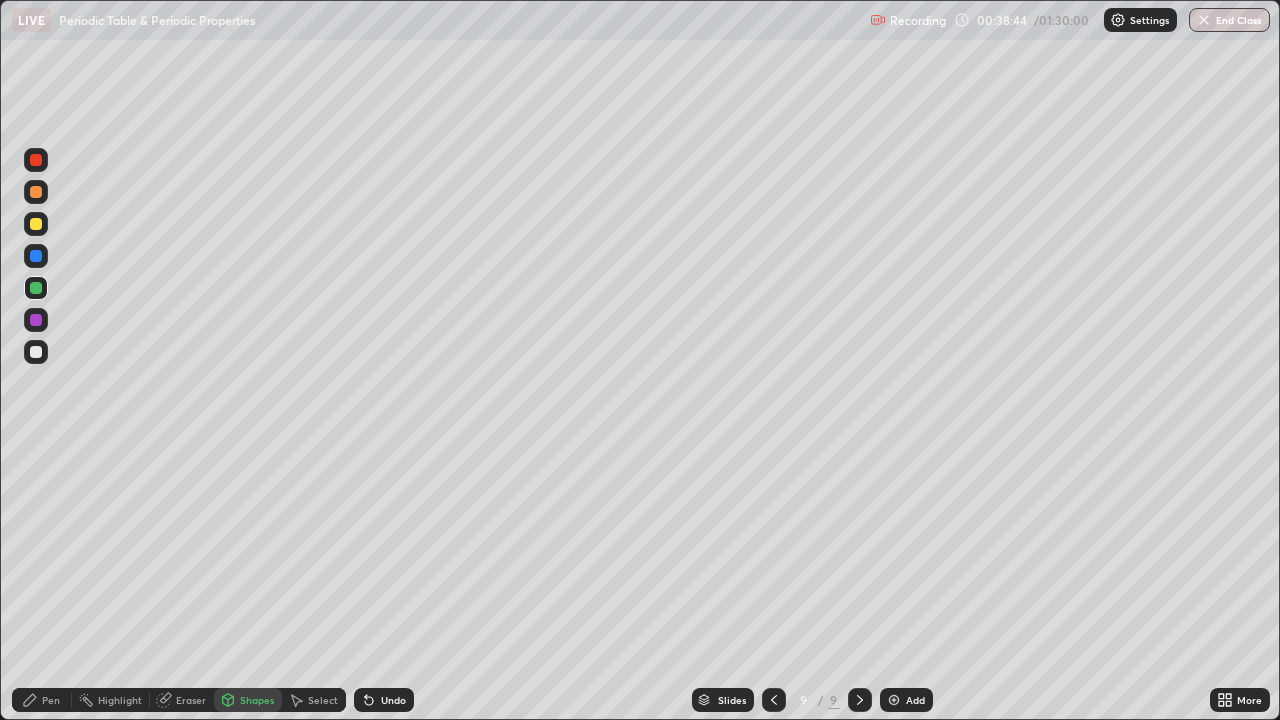 click on "Pen" at bounding box center [42, 700] 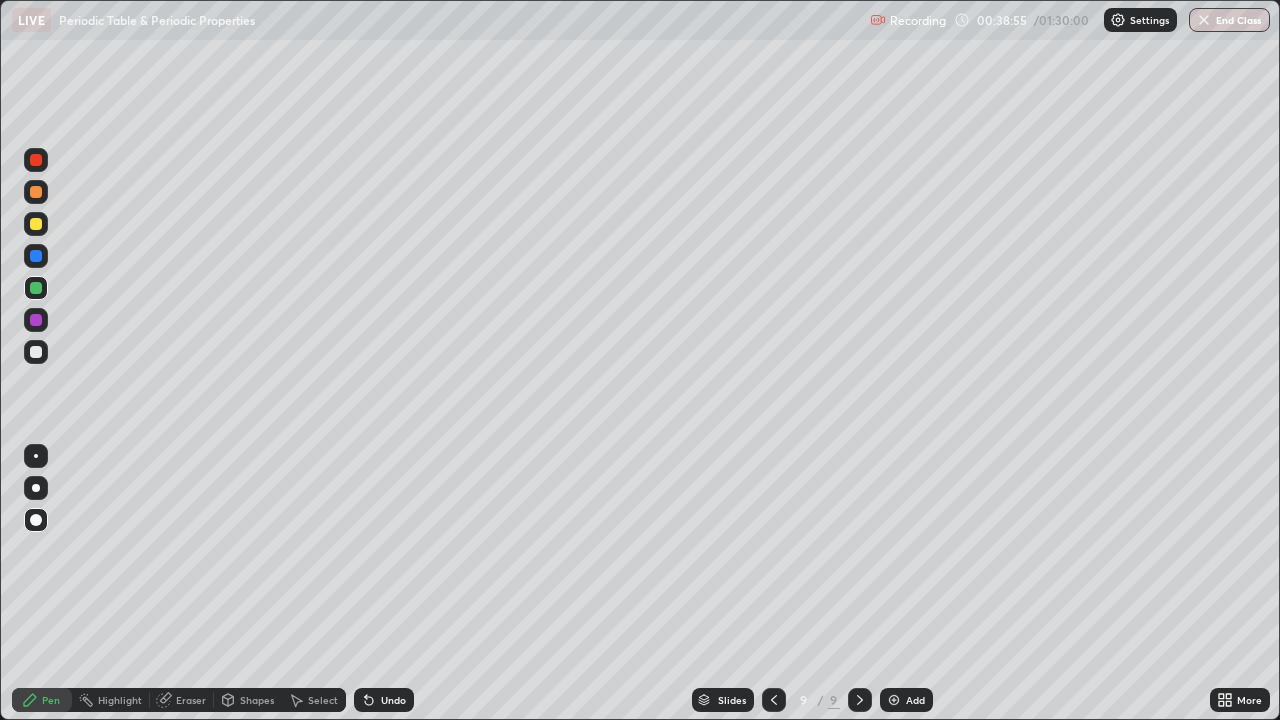 click on "Shapes" at bounding box center (257, 700) 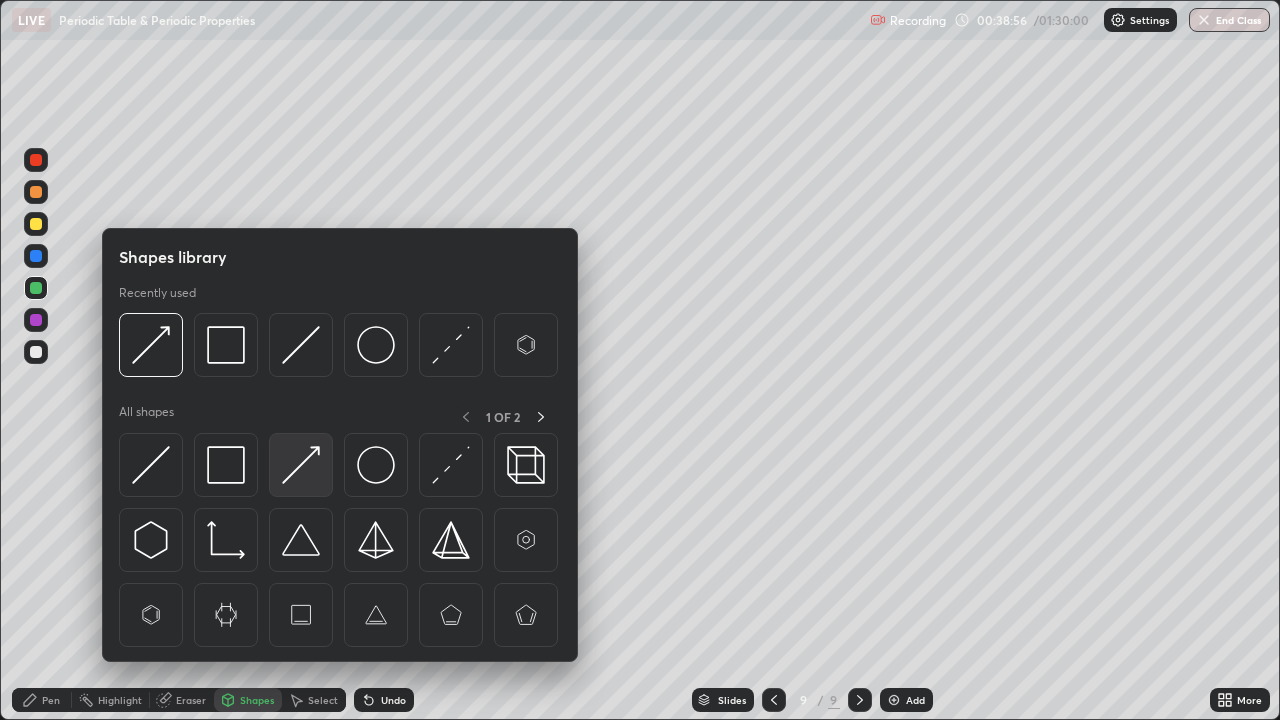 click at bounding box center (301, 465) 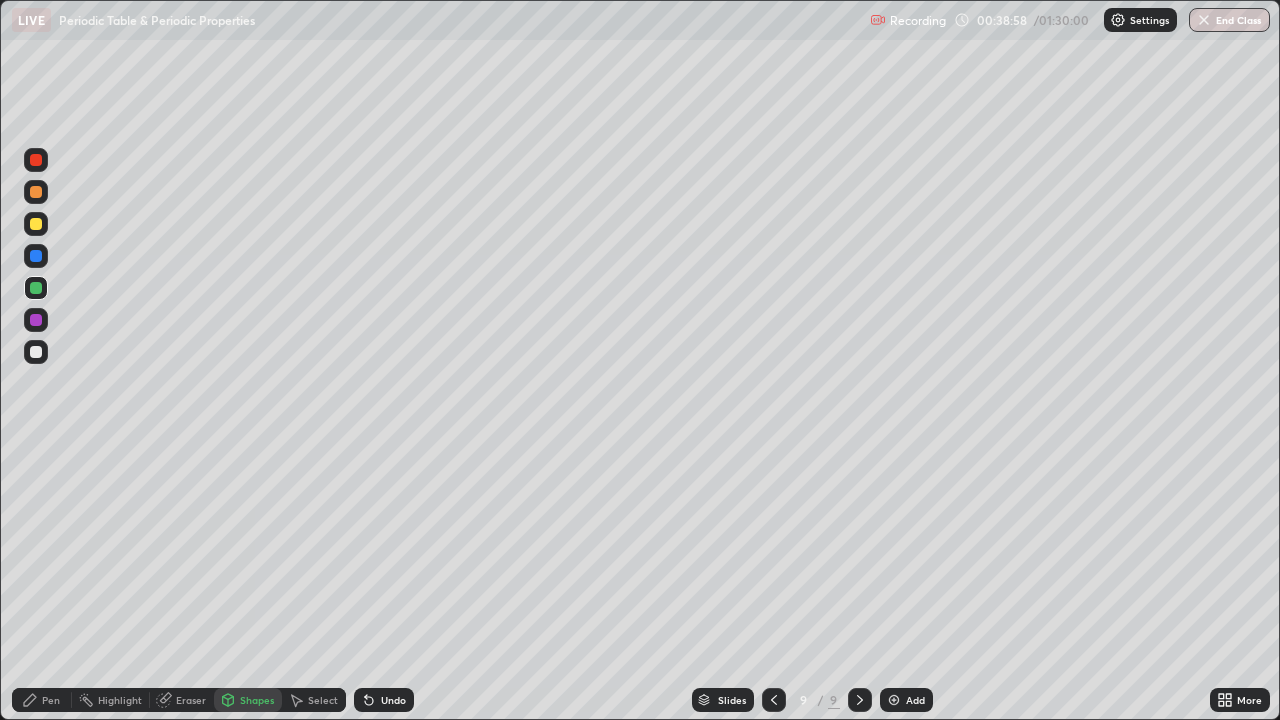 click on "Pen" at bounding box center [42, 700] 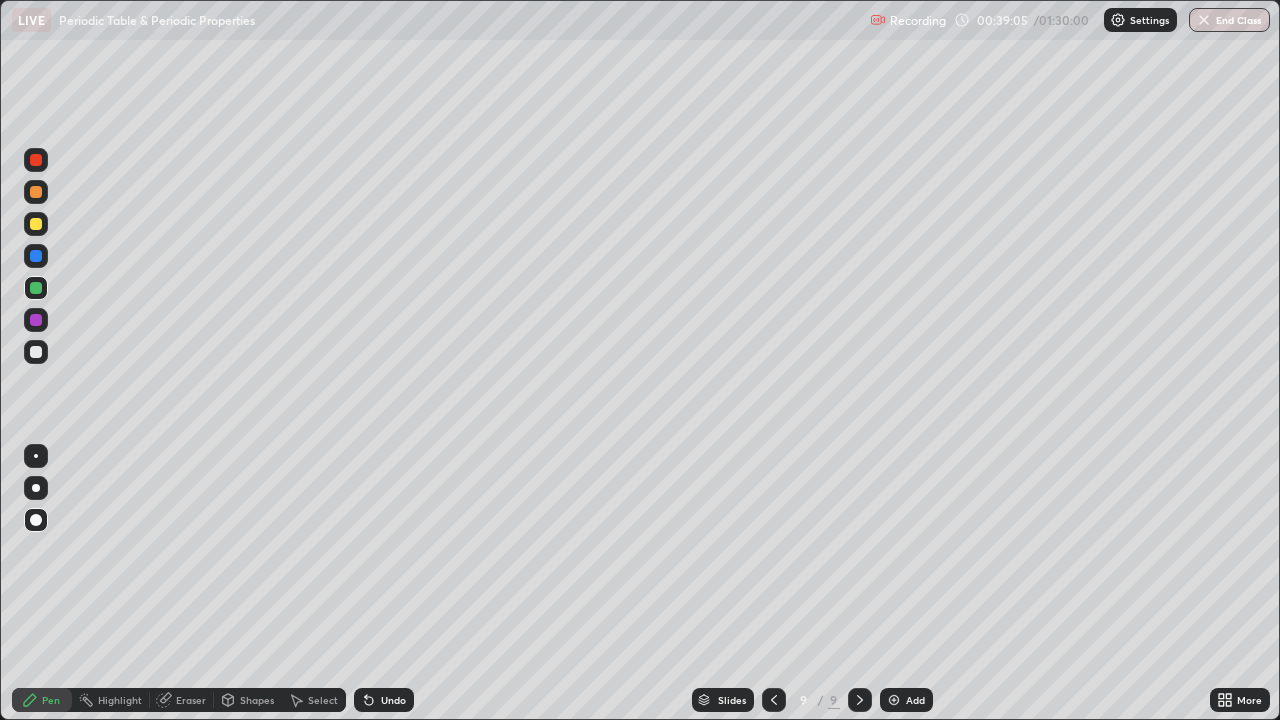 click on "Undo" at bounding box center [393, 700] 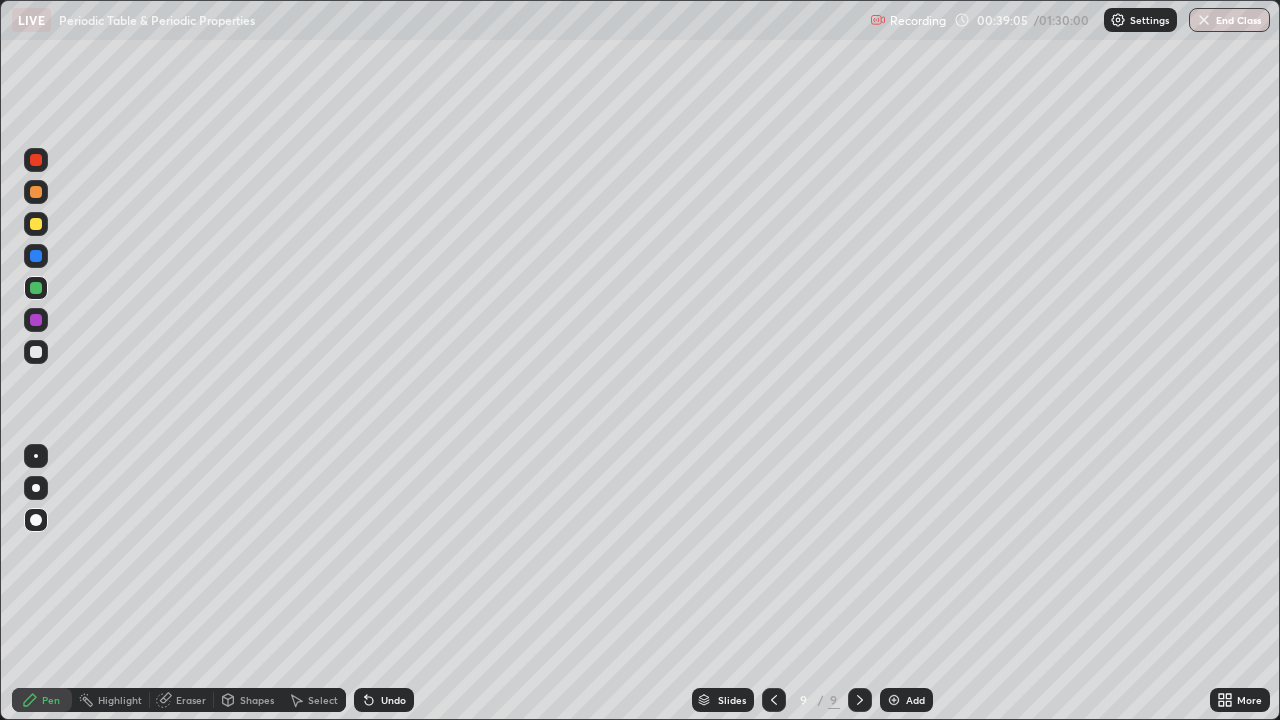 click on "Undo" at bounding box center (384, 700) 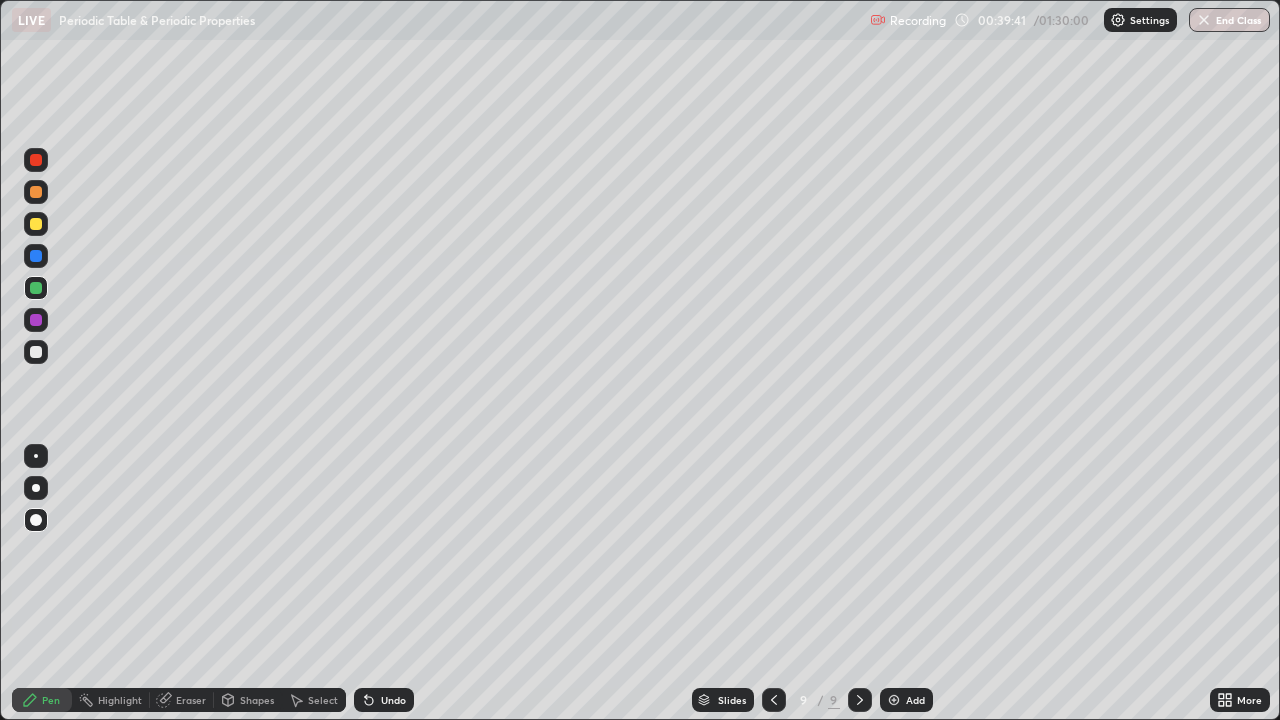 click 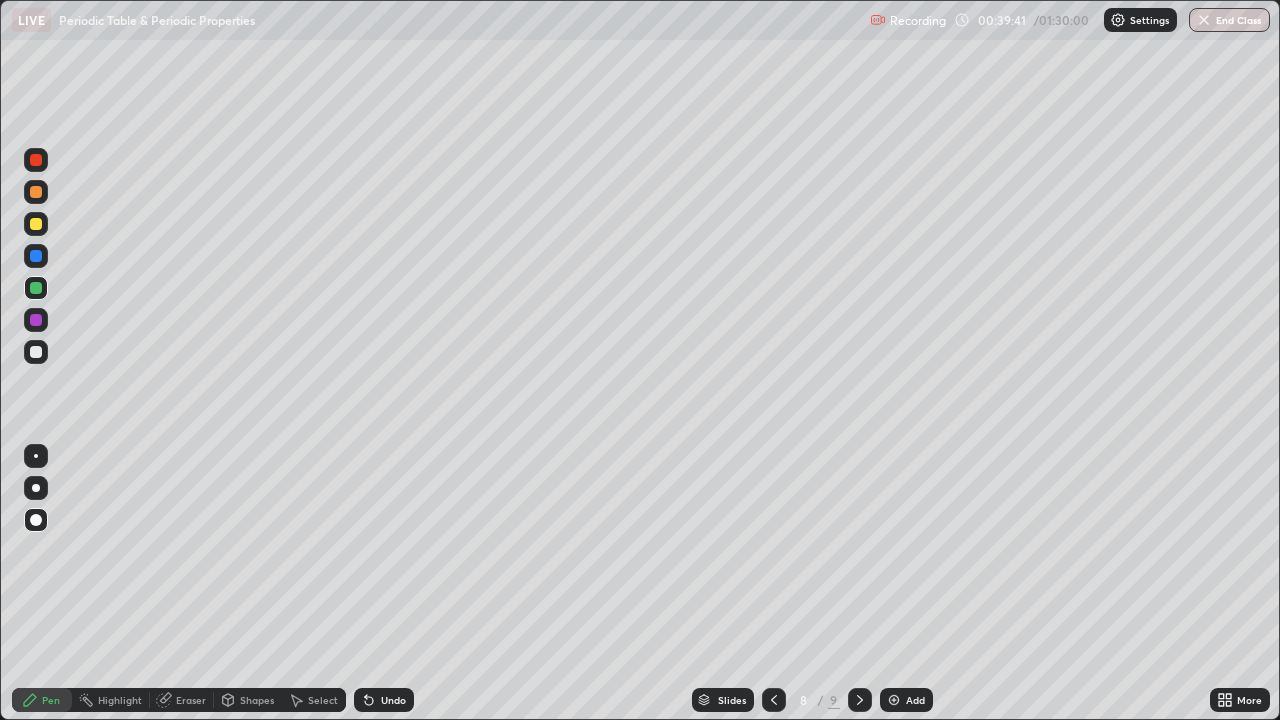 click 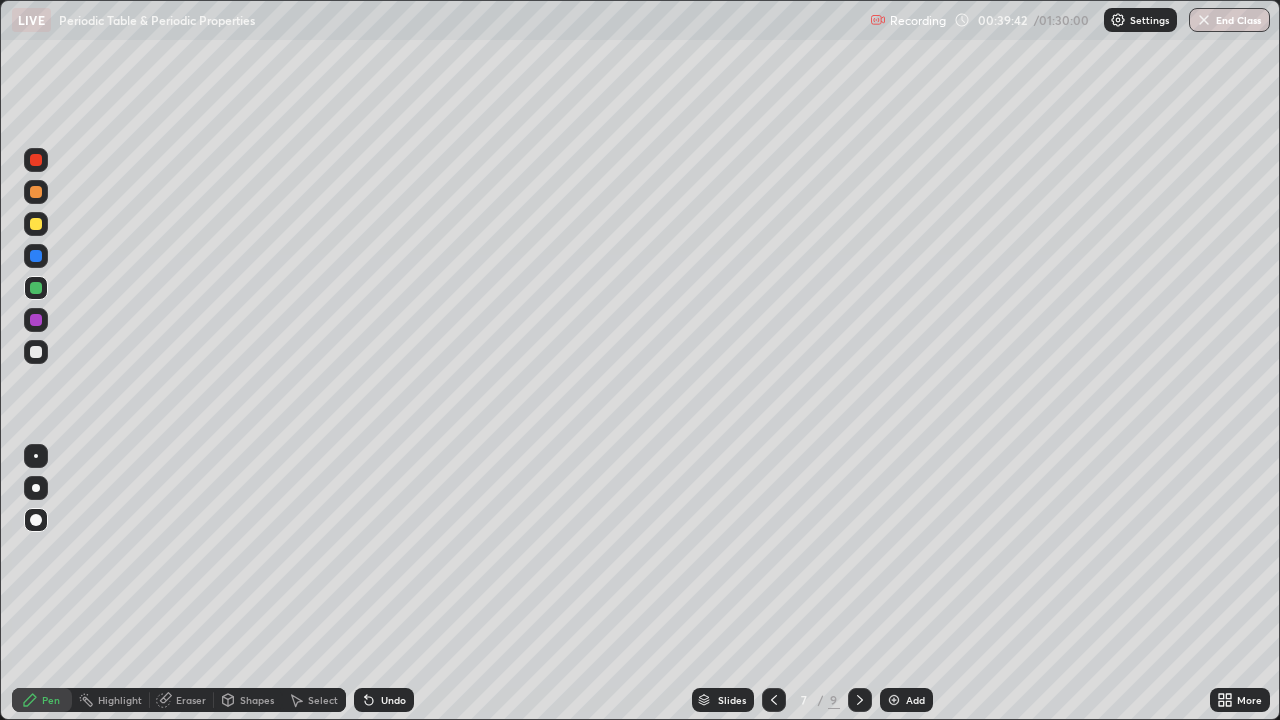 click 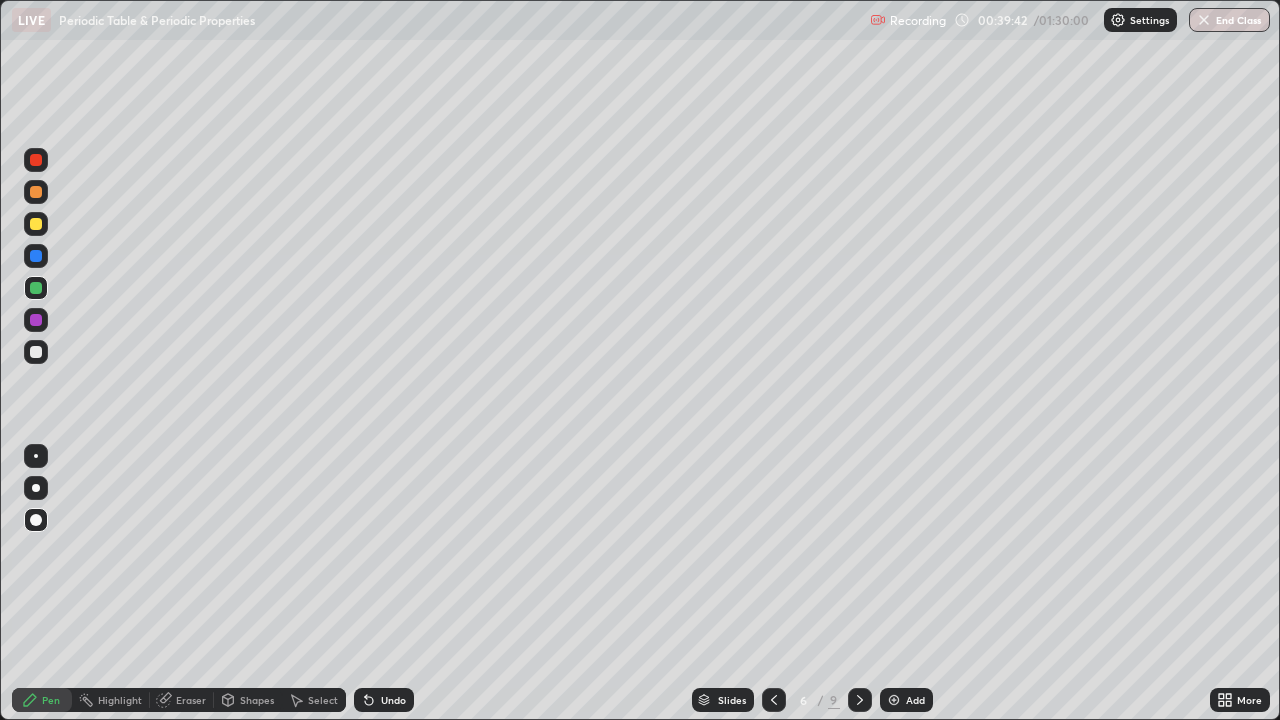click 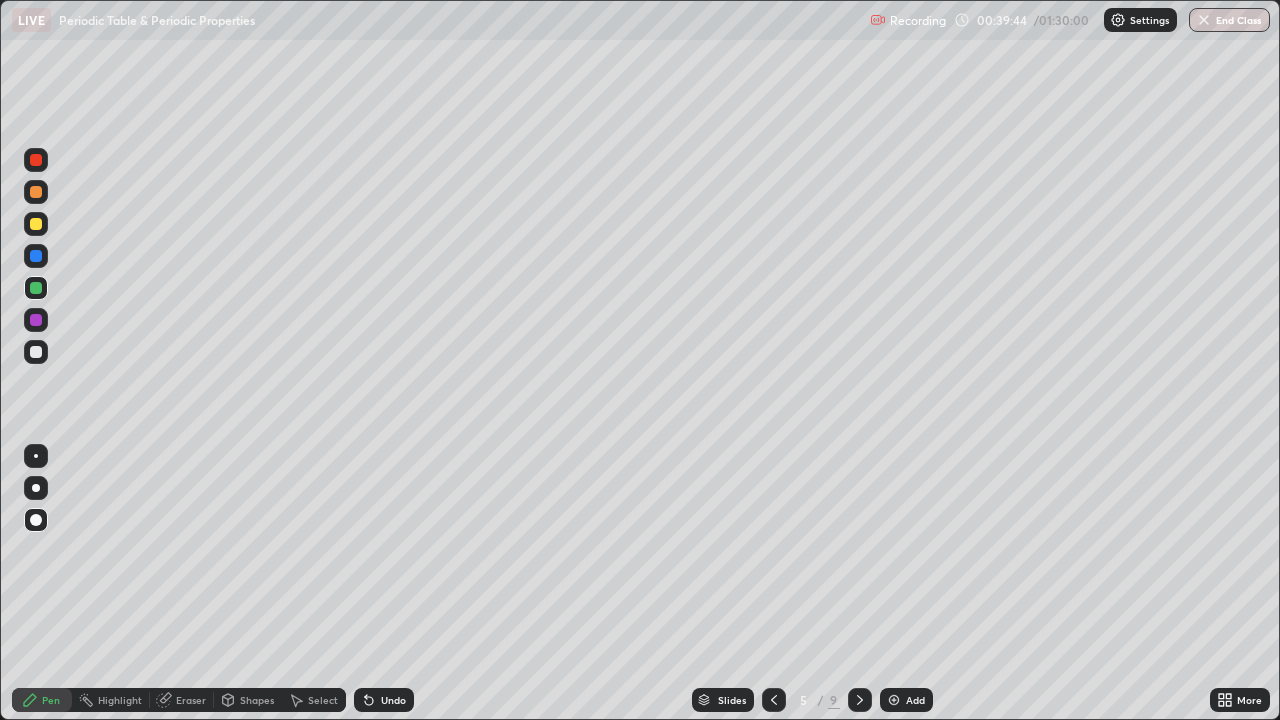 click 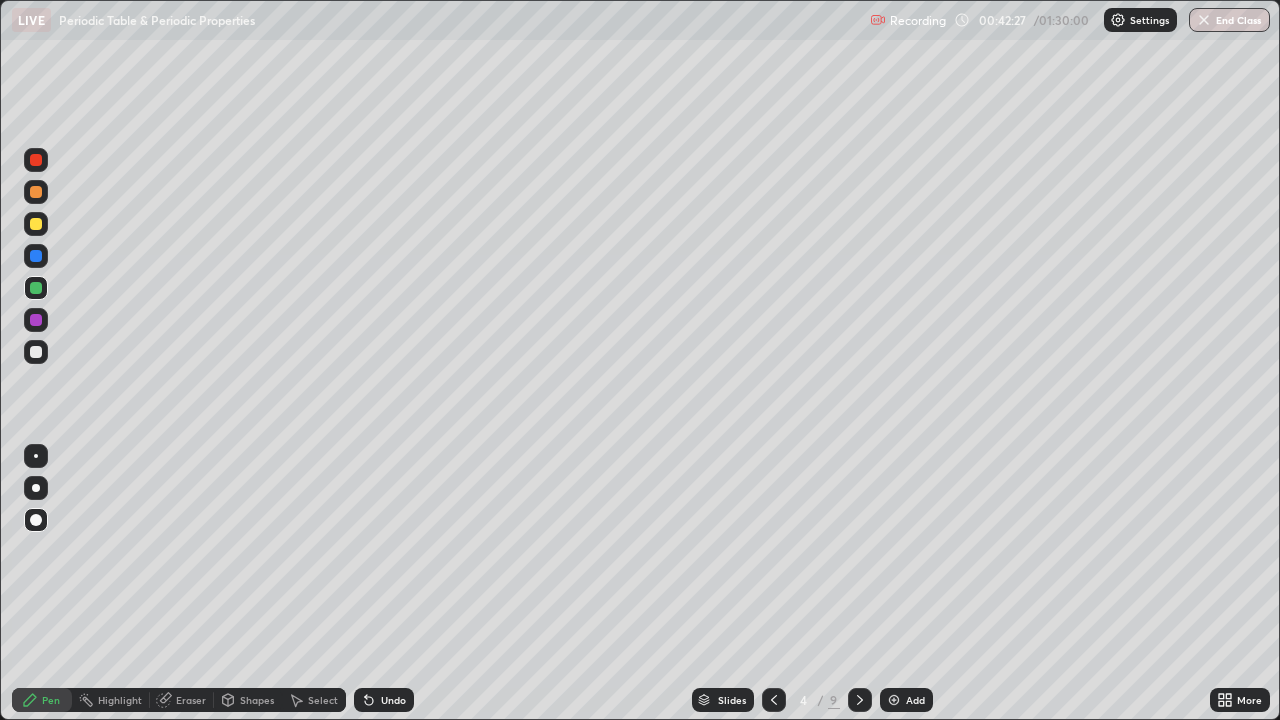 click 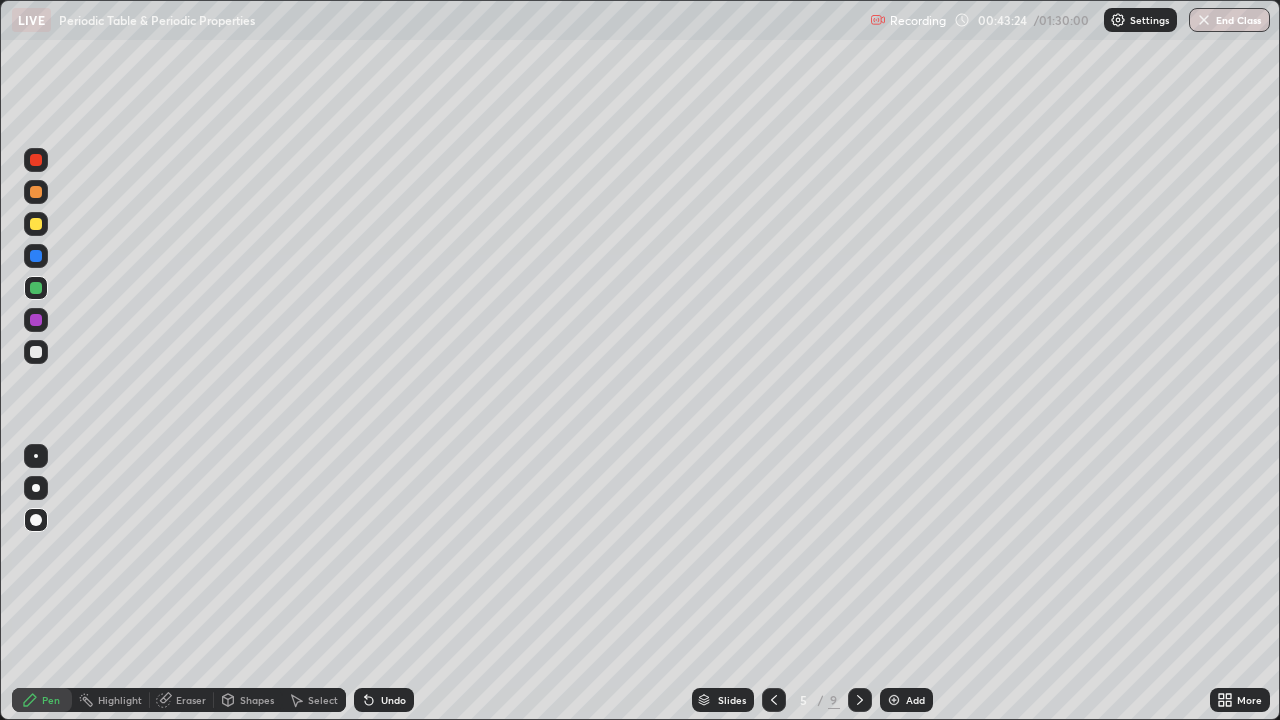 click 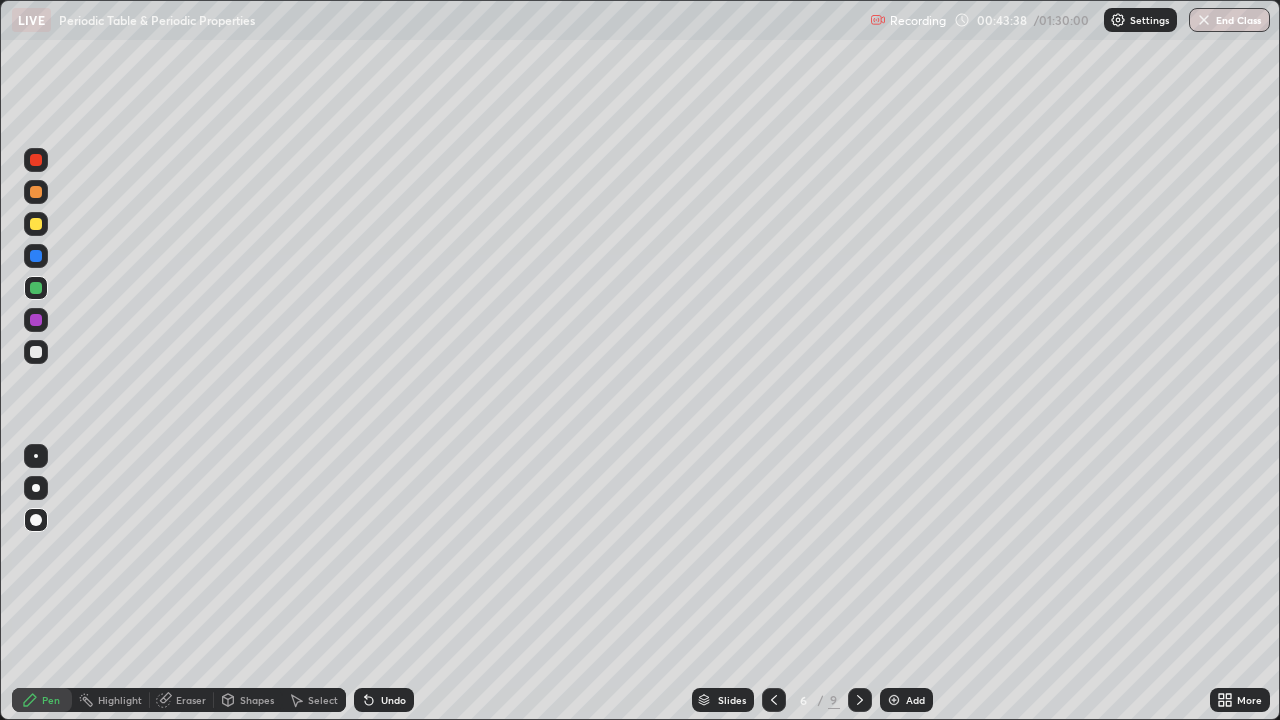 click 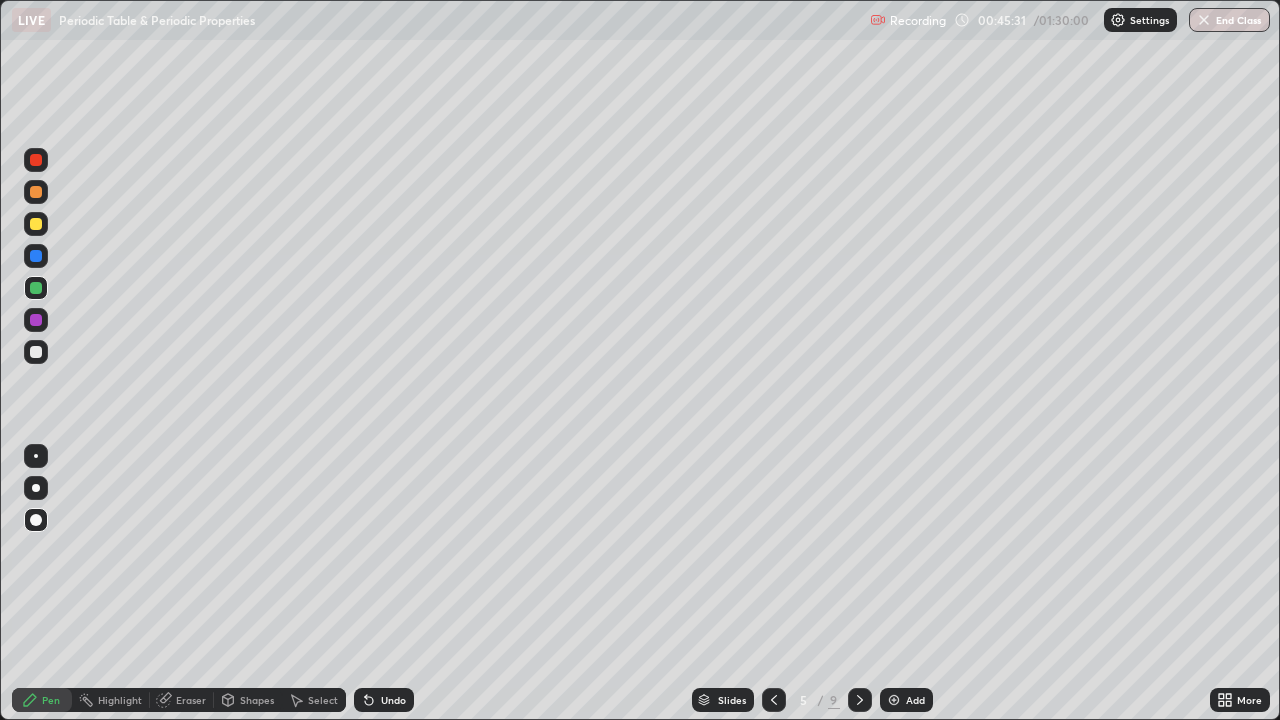 click 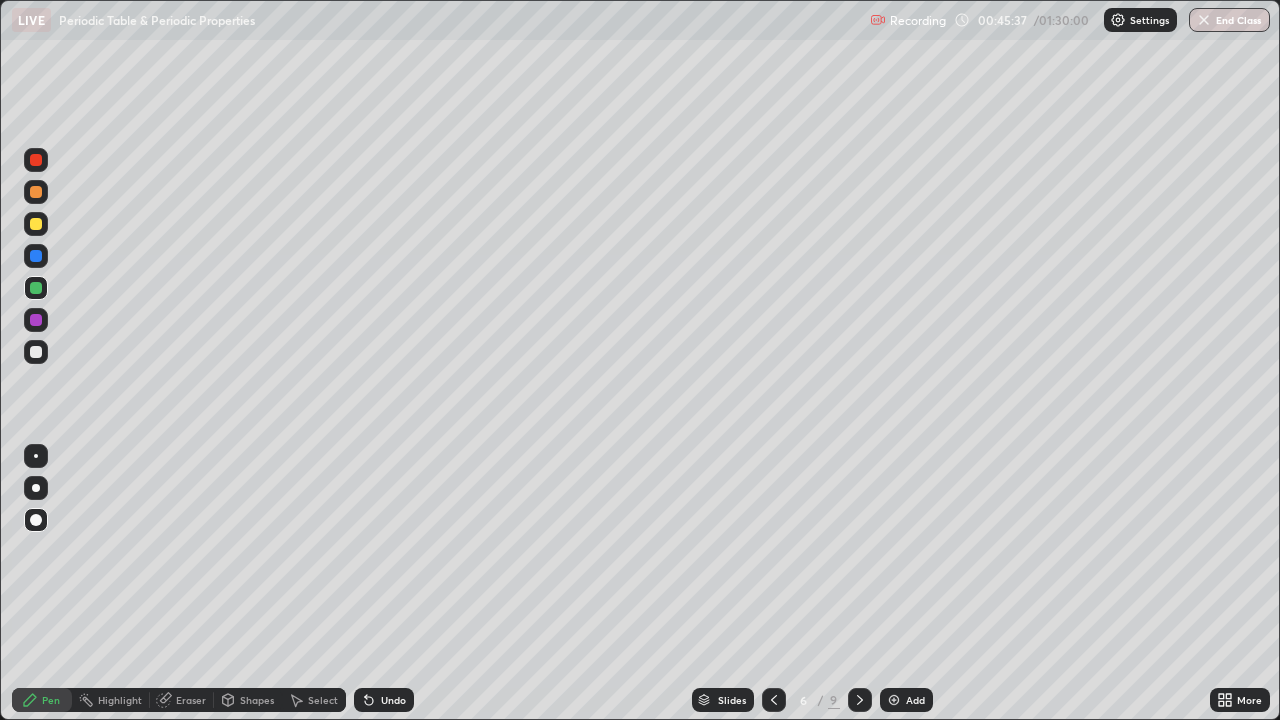click 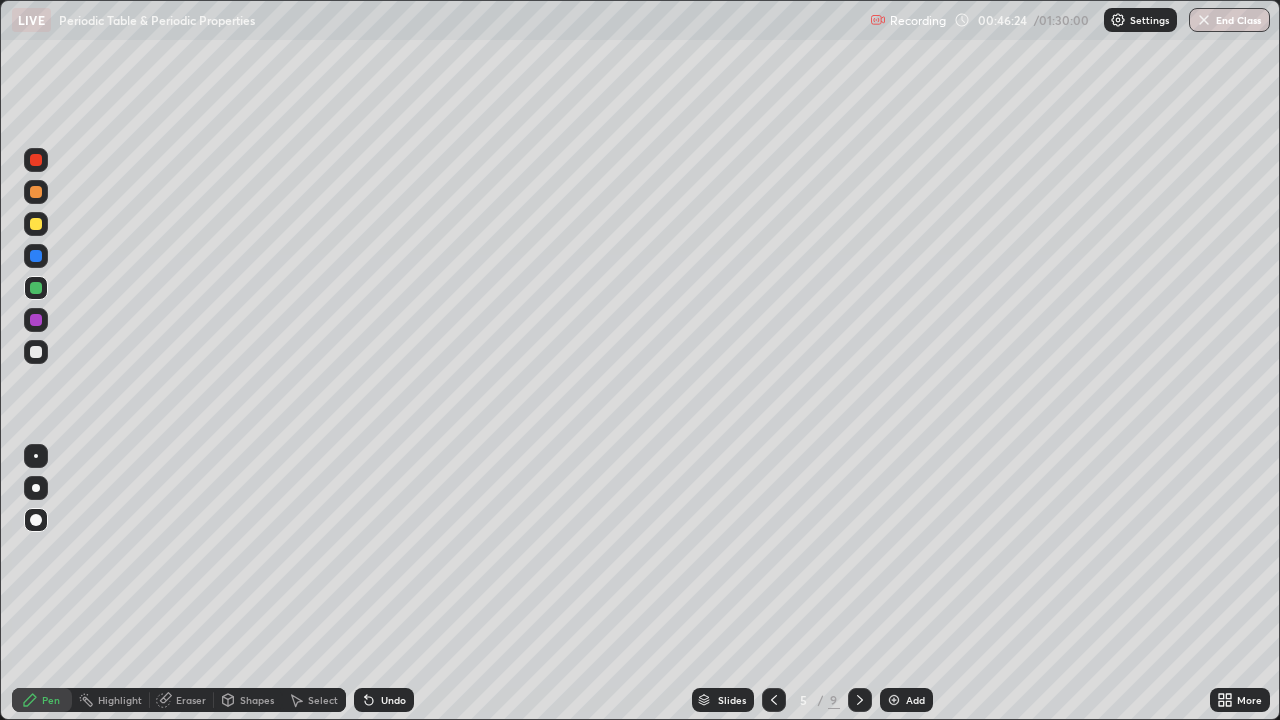 click 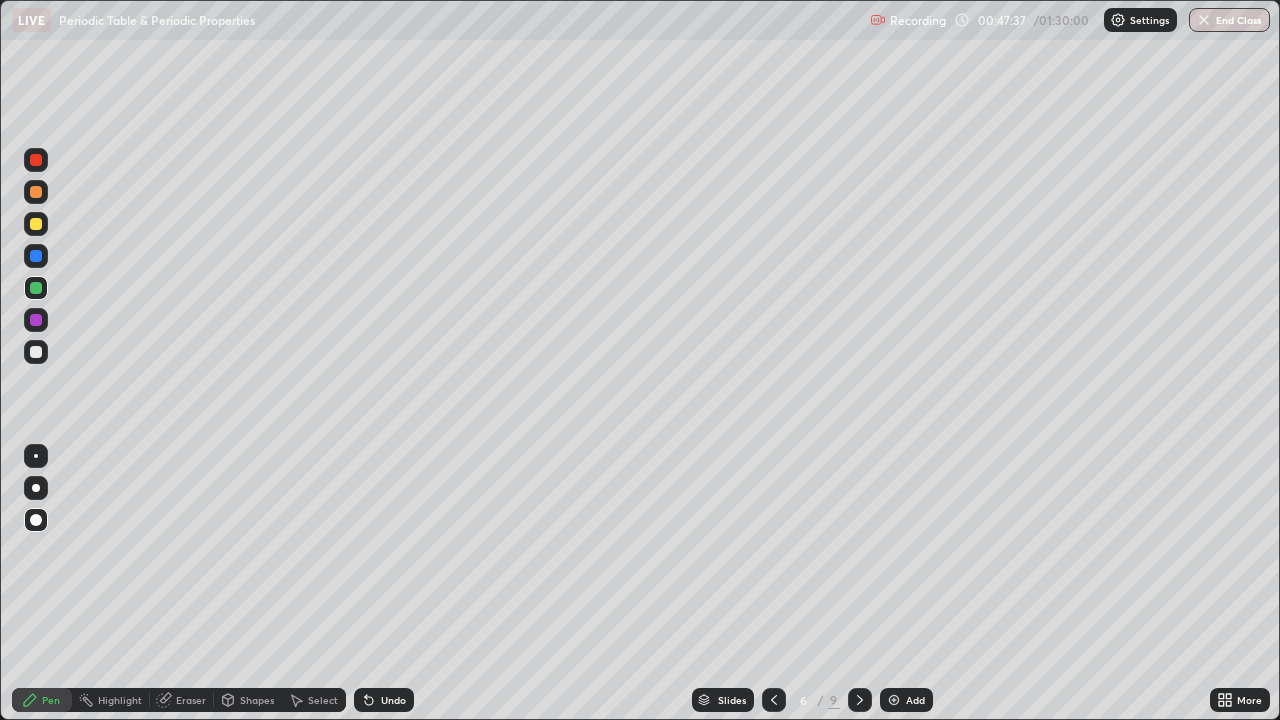 click 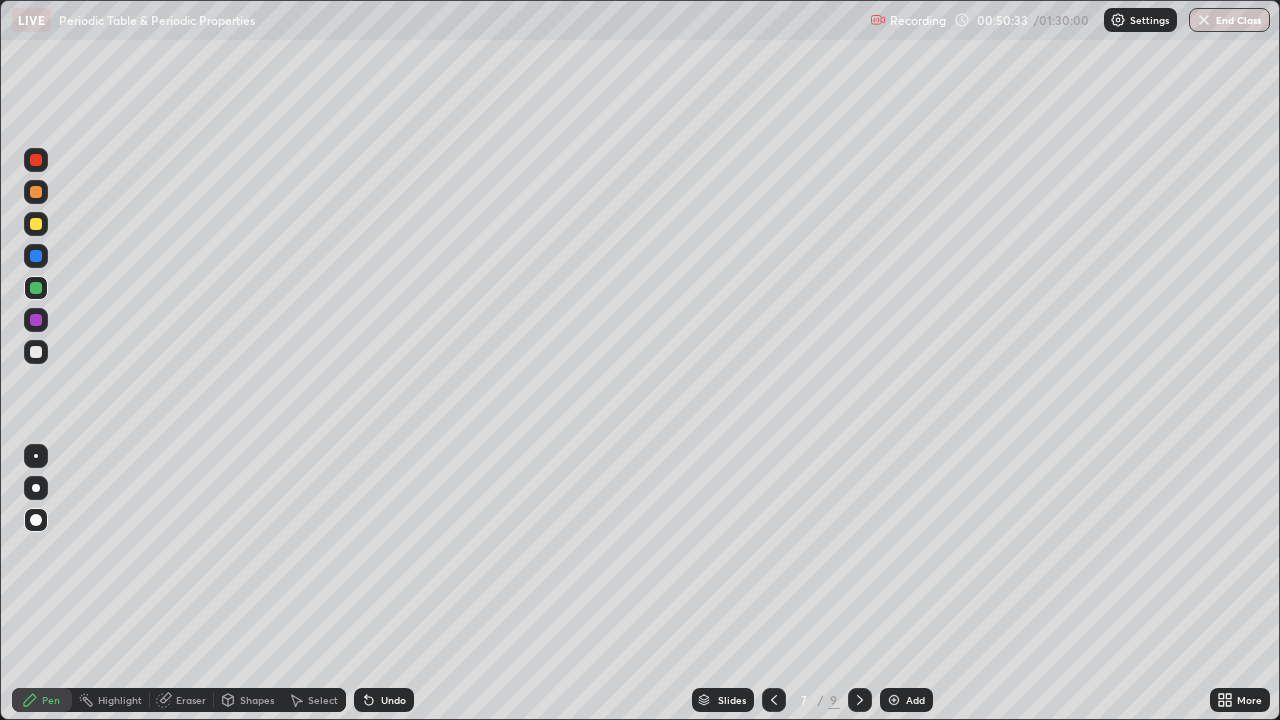 click 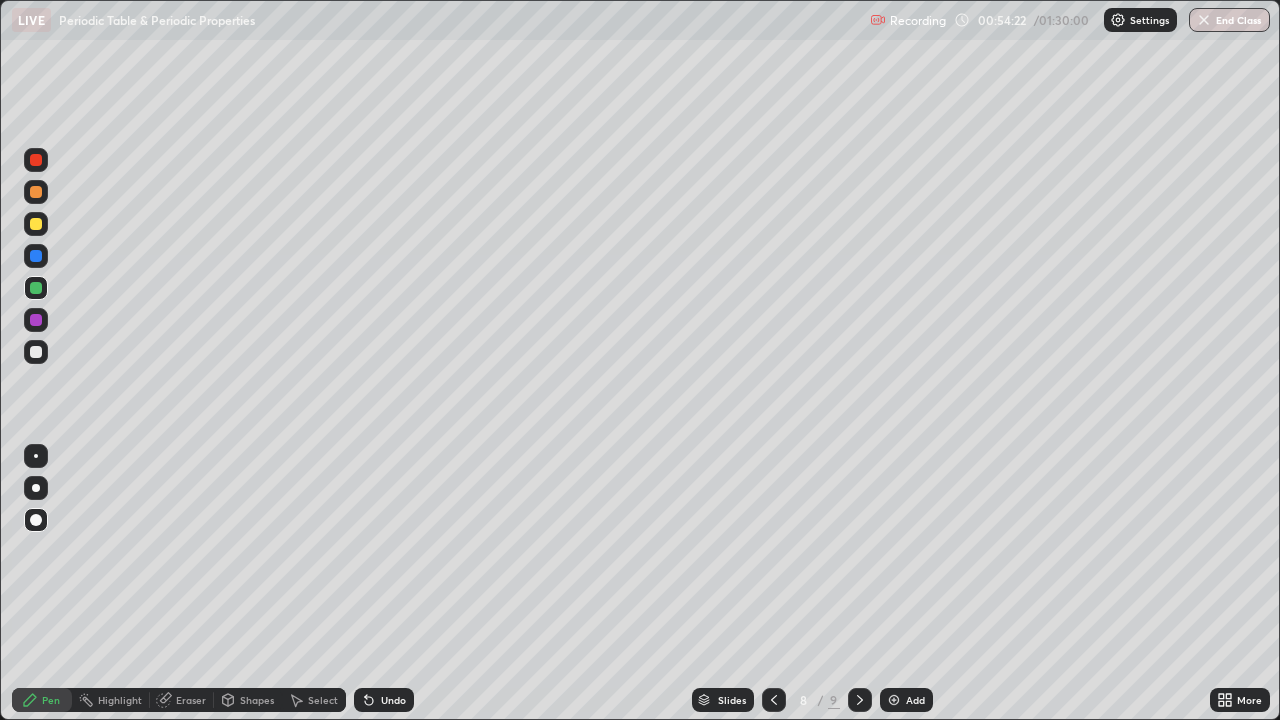 click 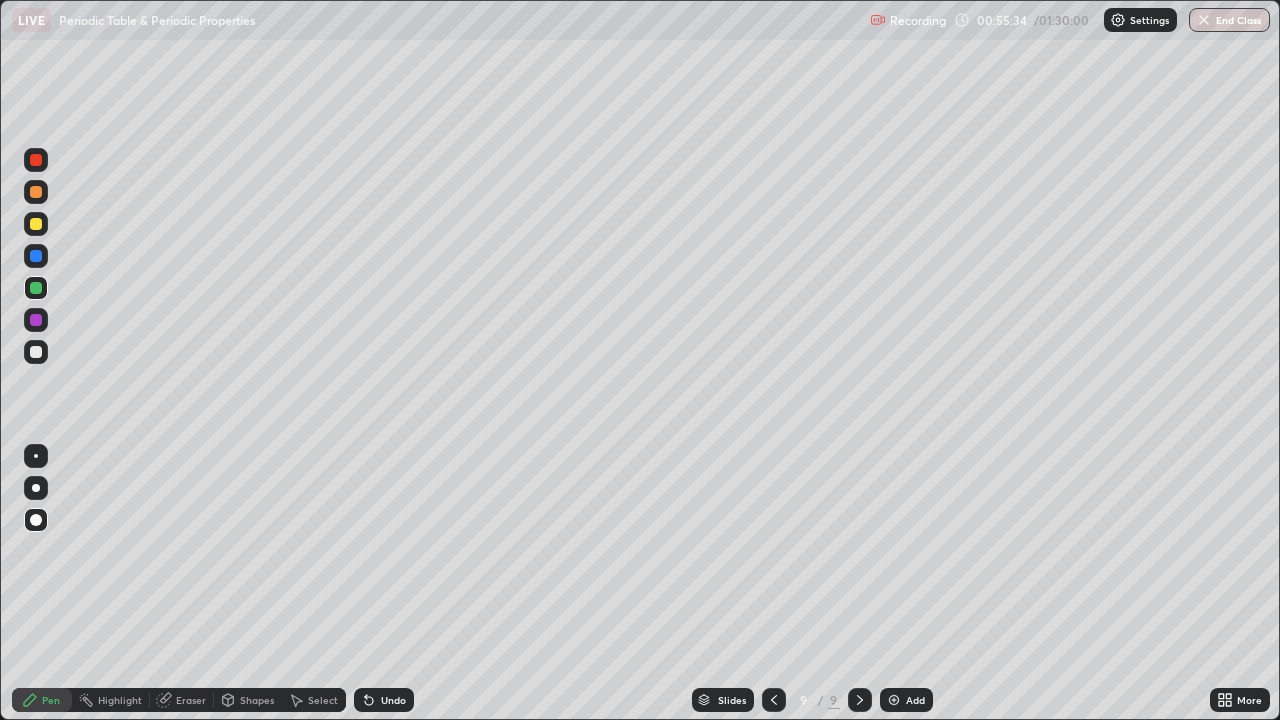 click at bounding box center [894, 700] 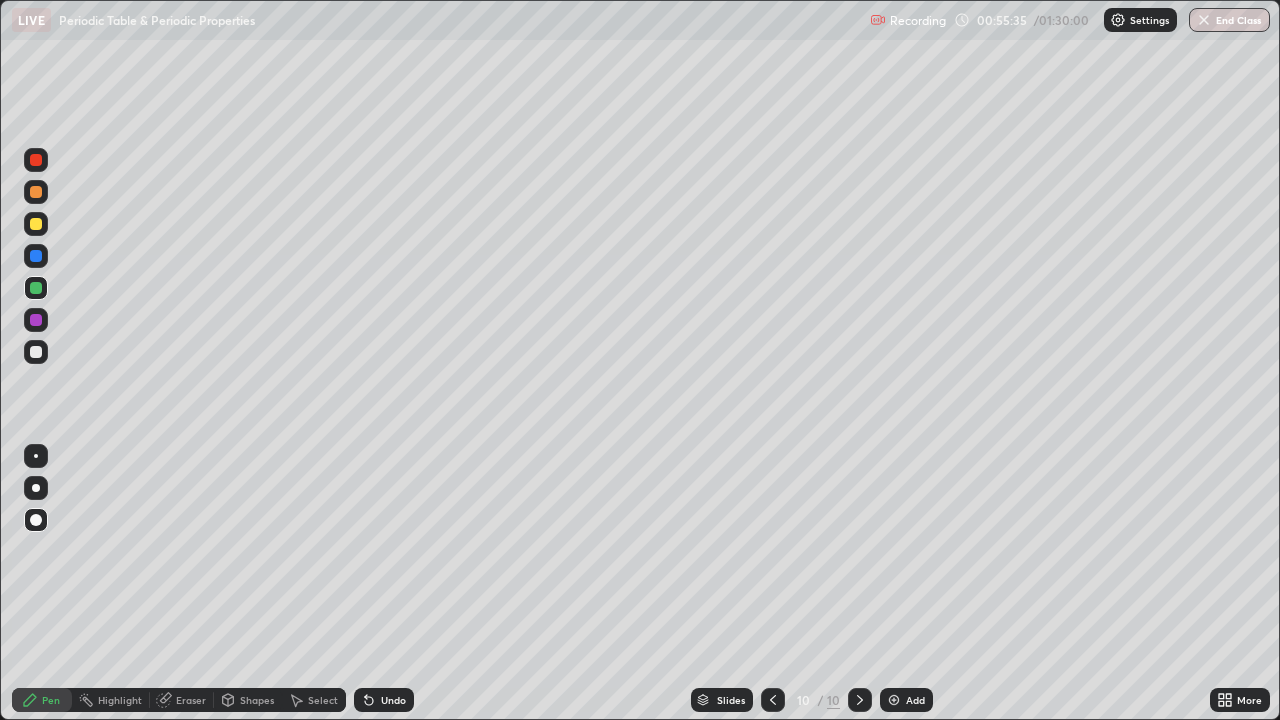click on "Shapes" at bounding box center (257, 700) 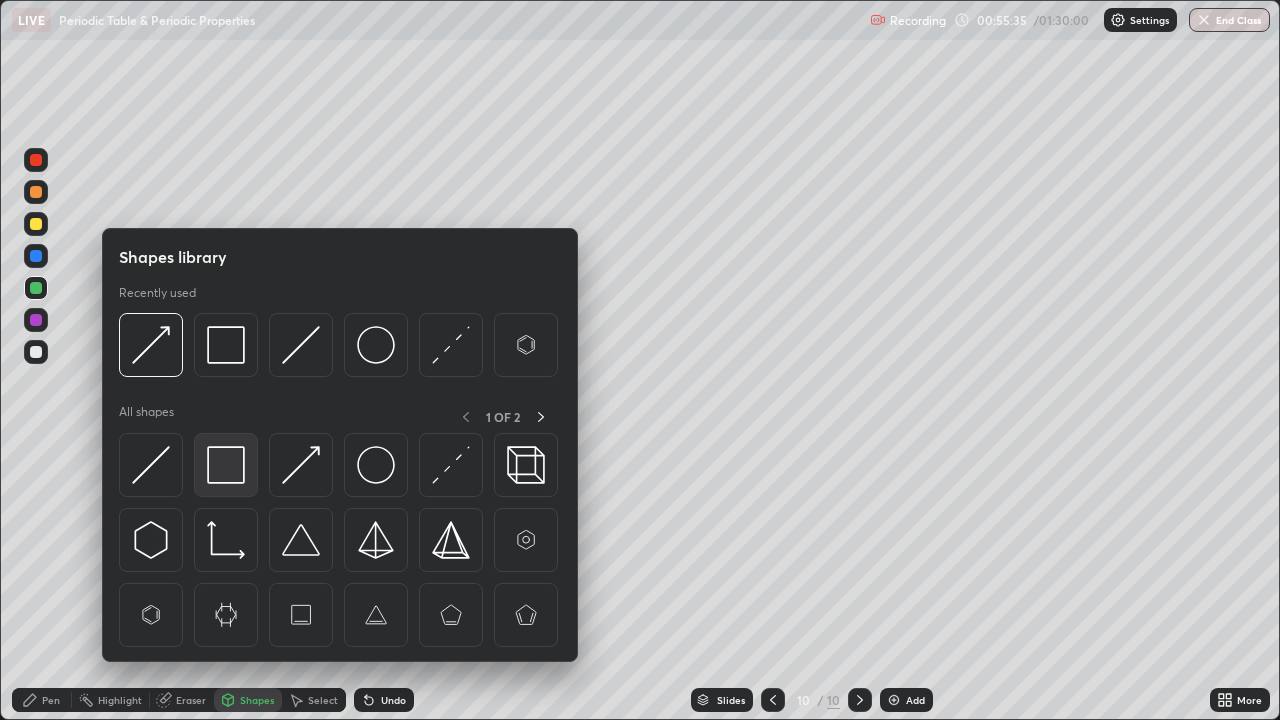click at bounding box center [226, 465] 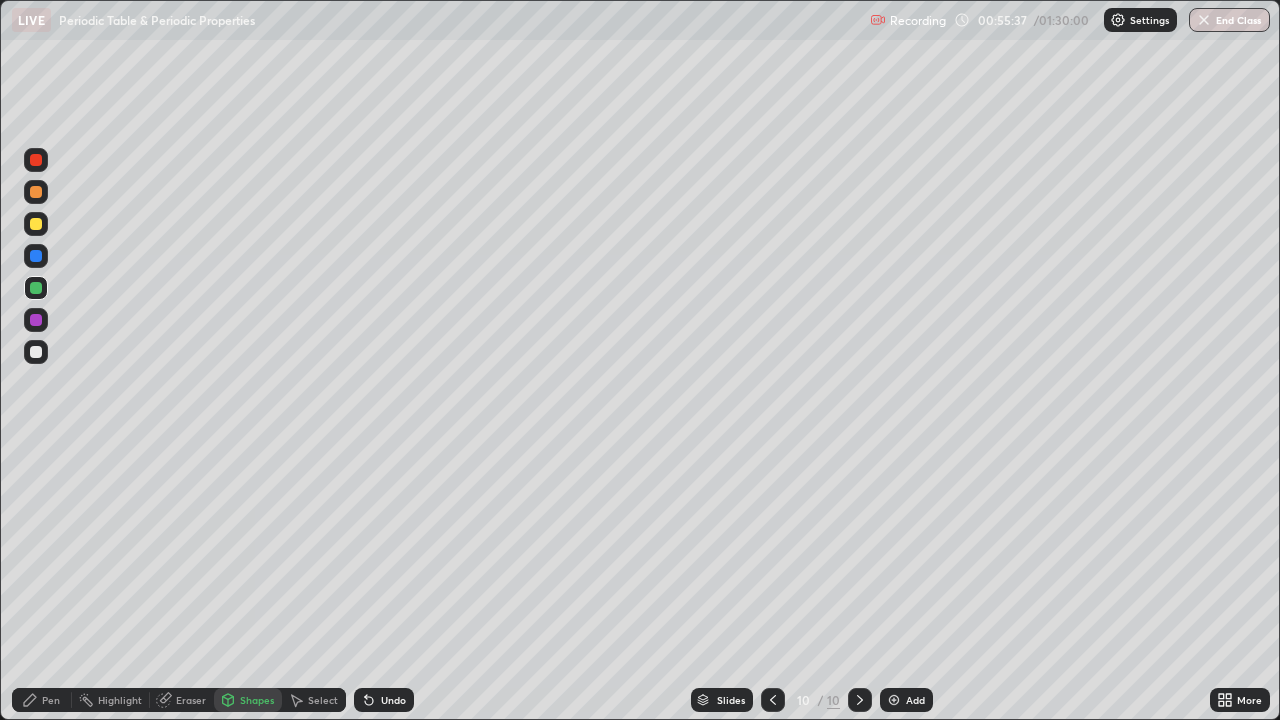 click on "Pen" at bounding box center [51, 700] 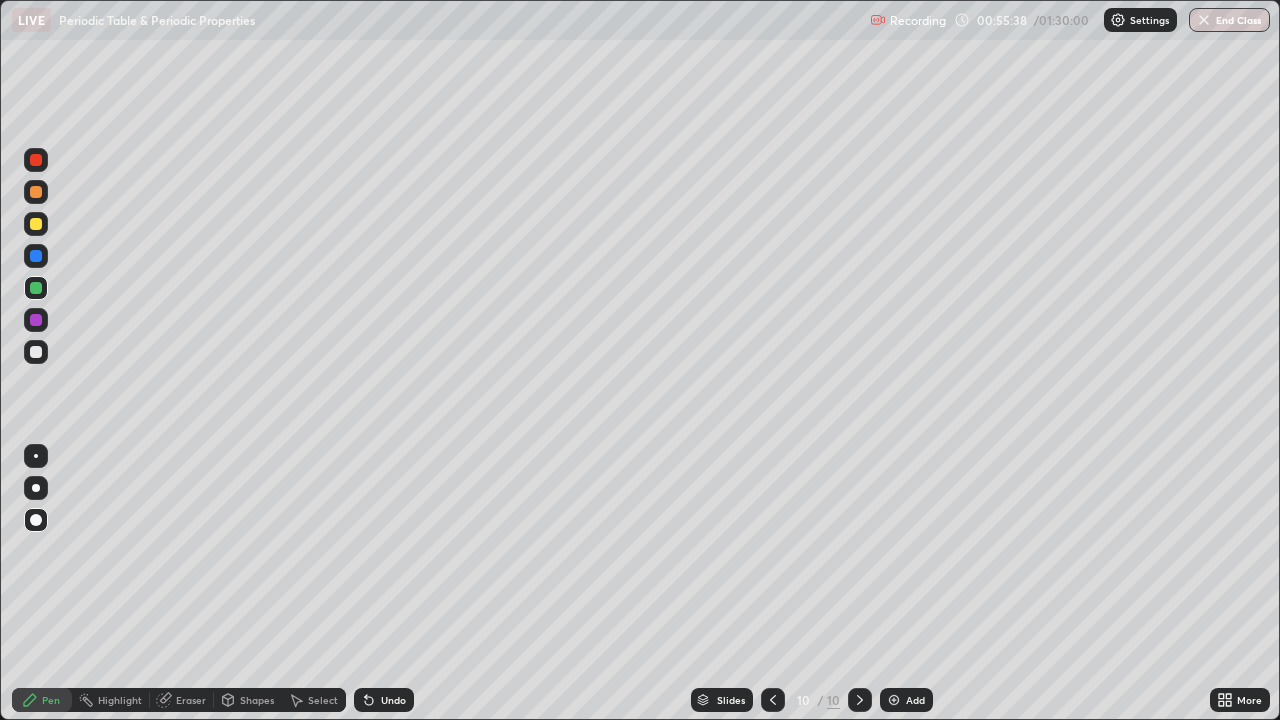 click at bounding box center [36, 224] 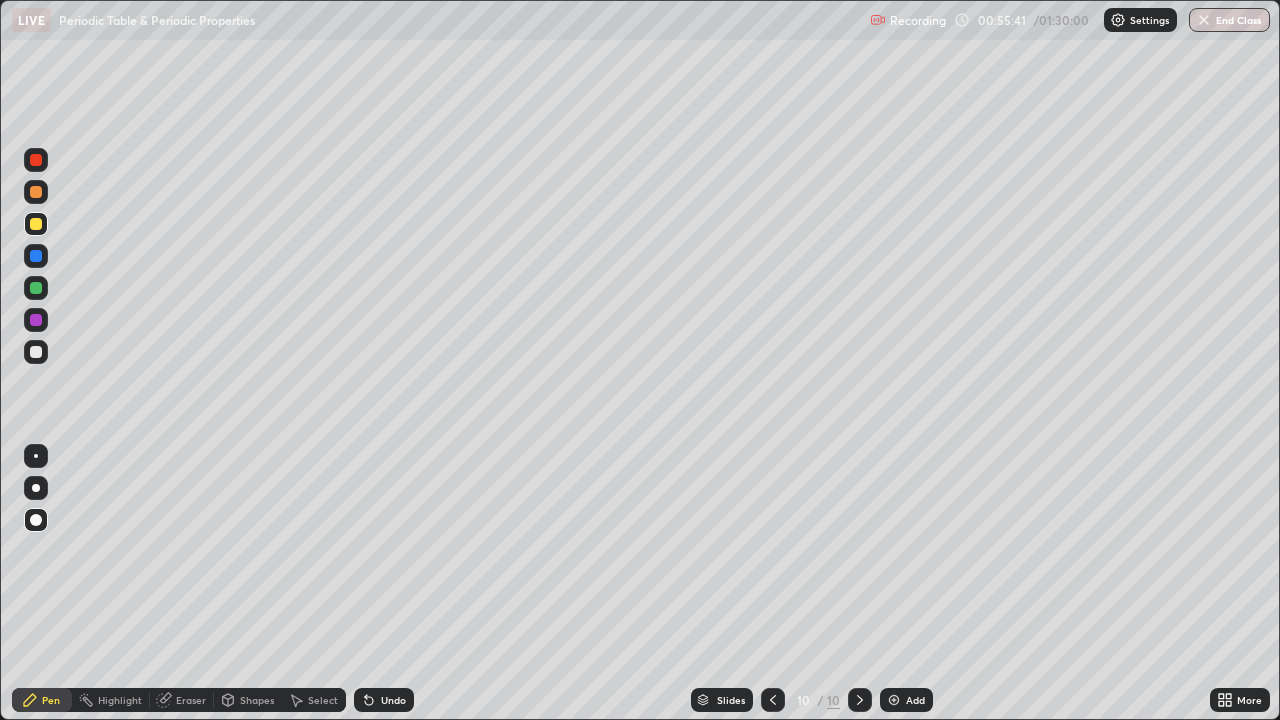 click on "Undo" at bounding box center [393, 700] 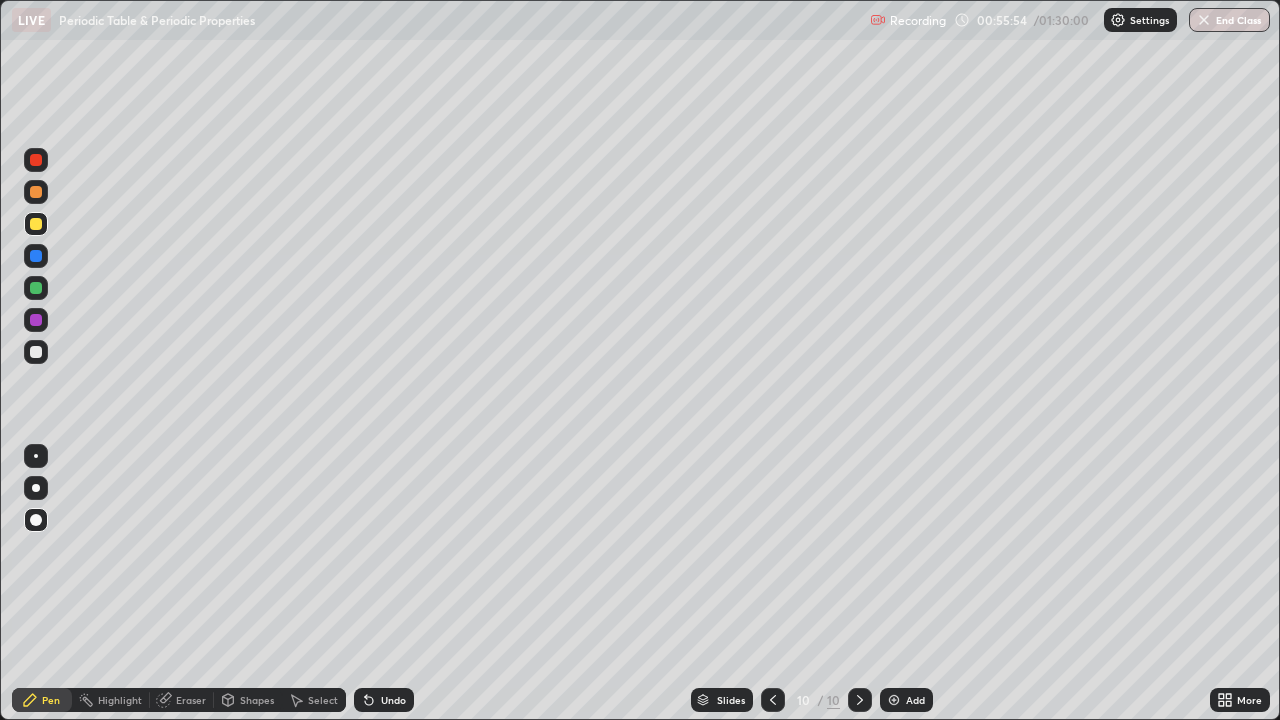 click on "Shapes" at bounding box center (257, 700) 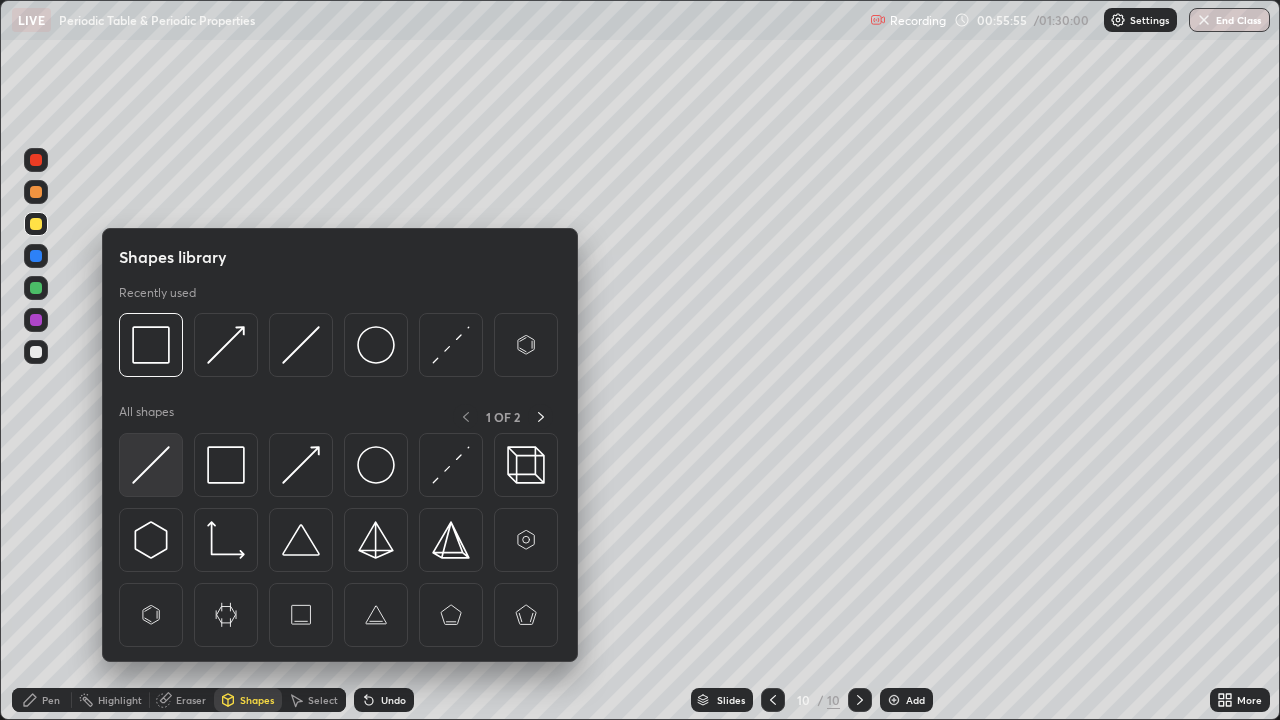 click at bounding box center (151, 465) 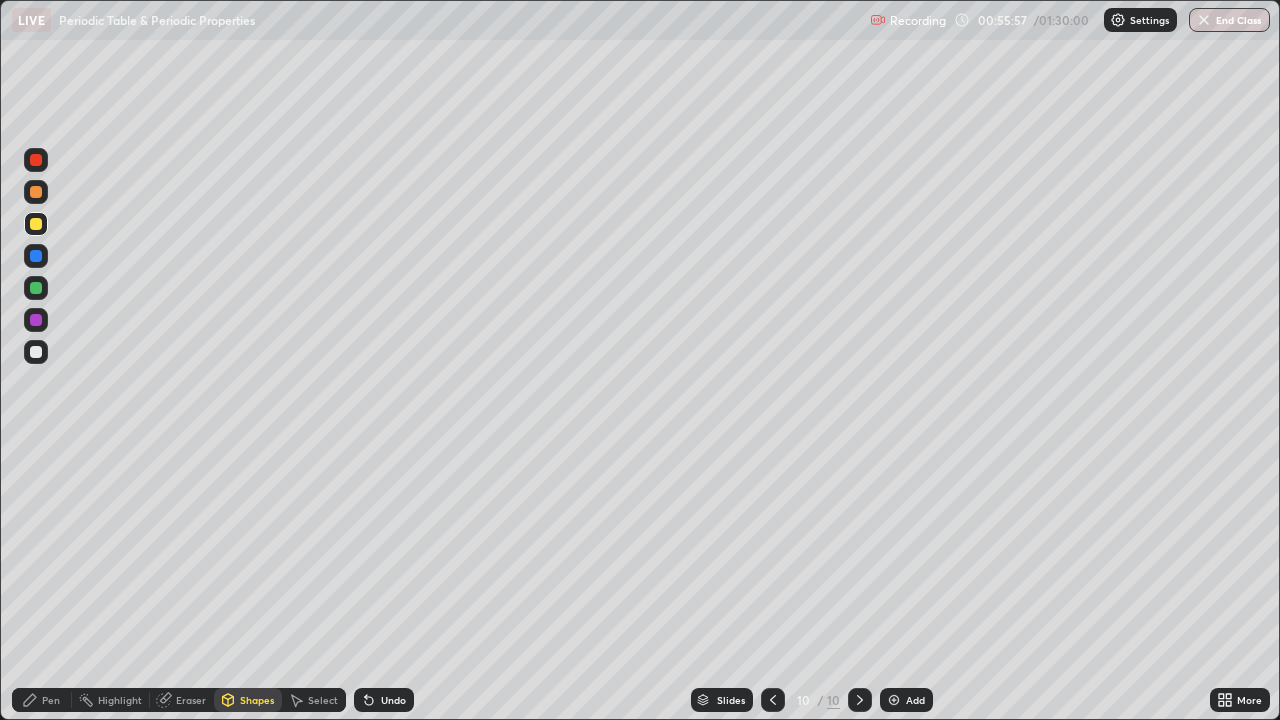 click on "Pen" at bounding box center [42, 700] 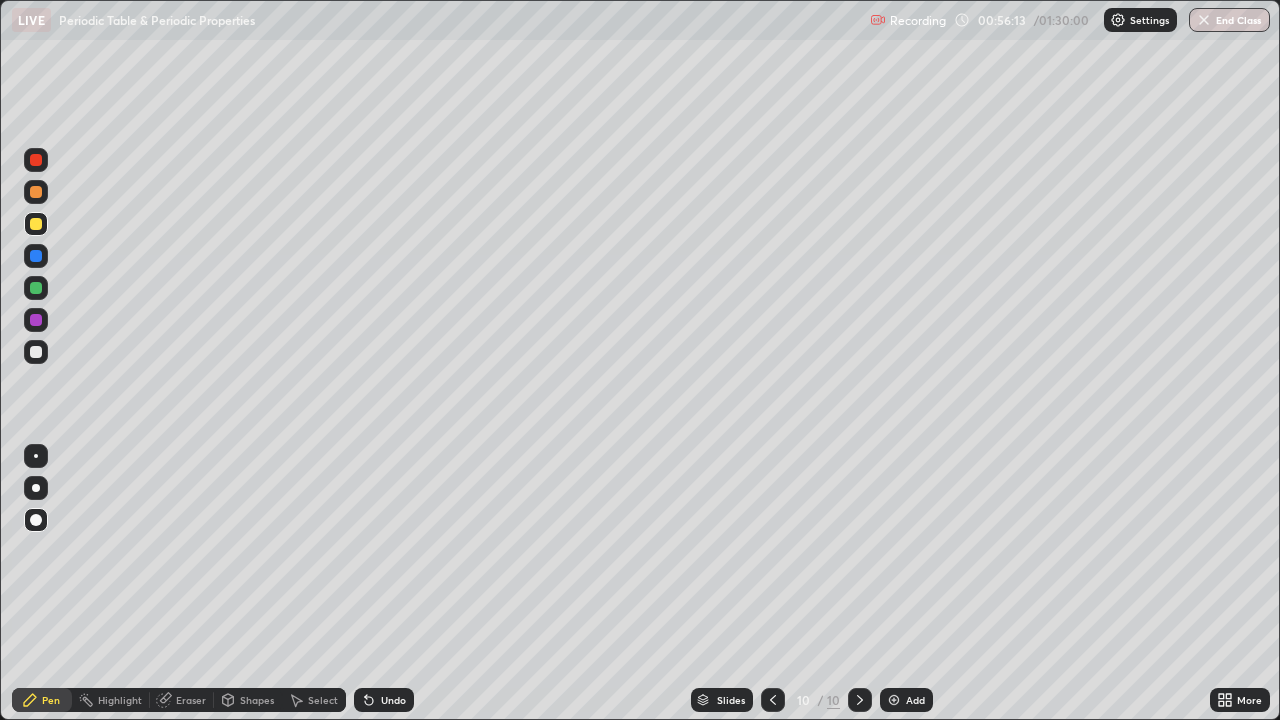 click on "Shapes" at bounding box center (257, 700) 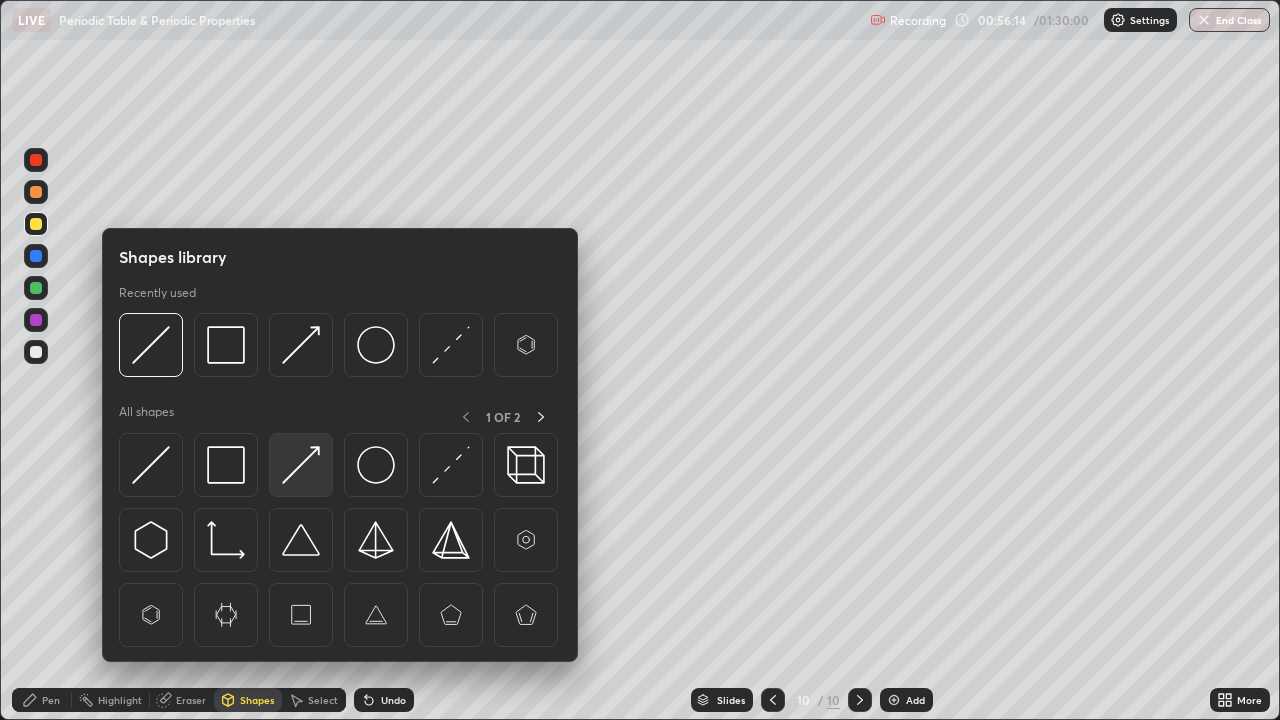 click at bounding box center [301, 465] 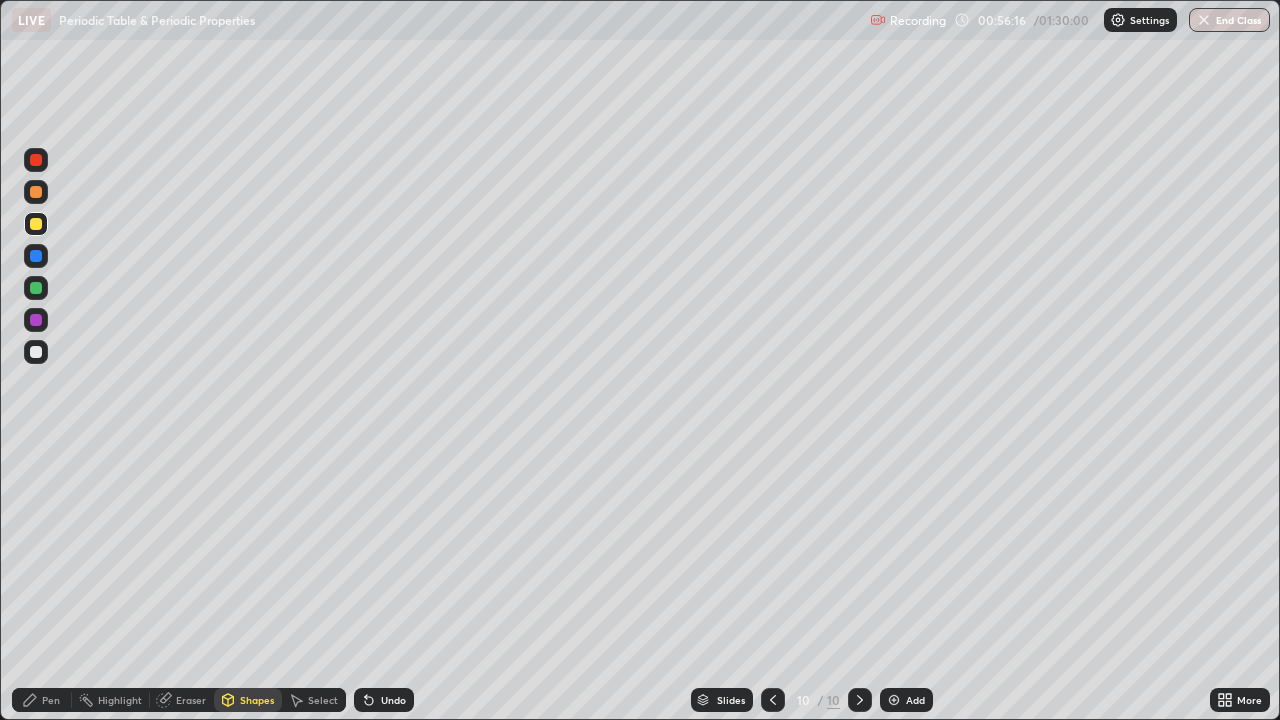 click on "Pen" at bounding box center (51, 700) 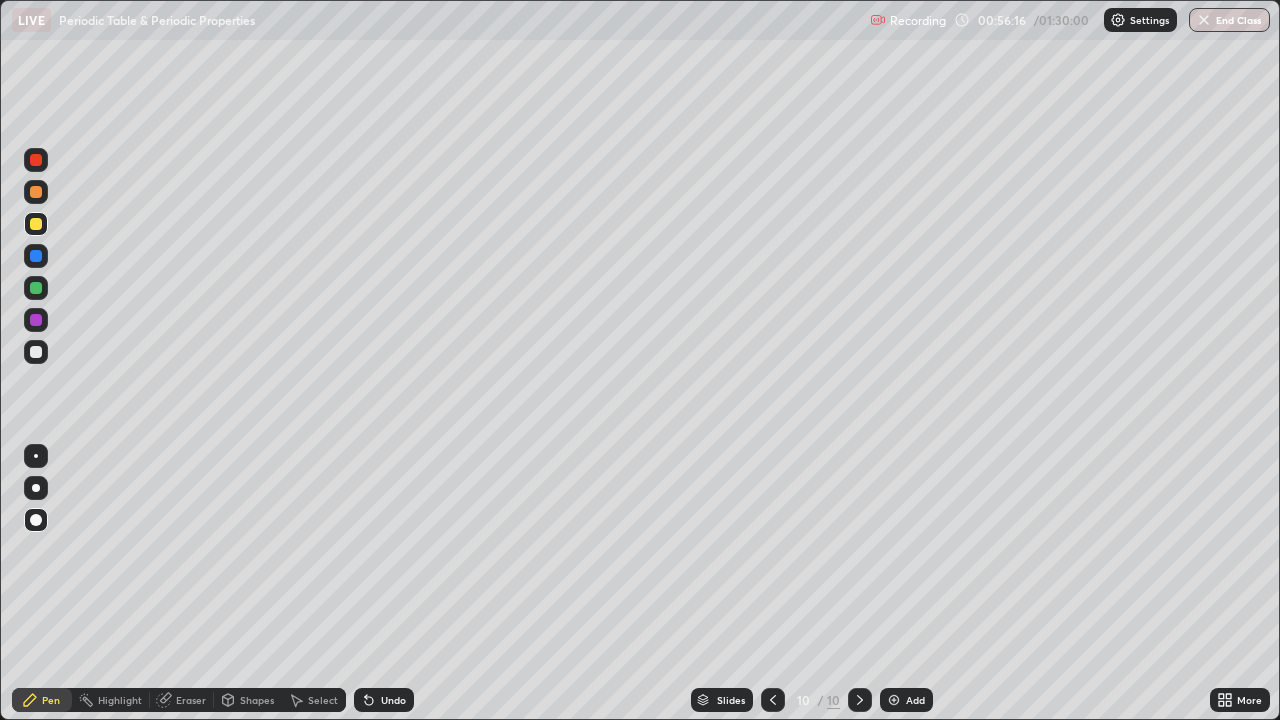 click at bounding box center (36, 256) 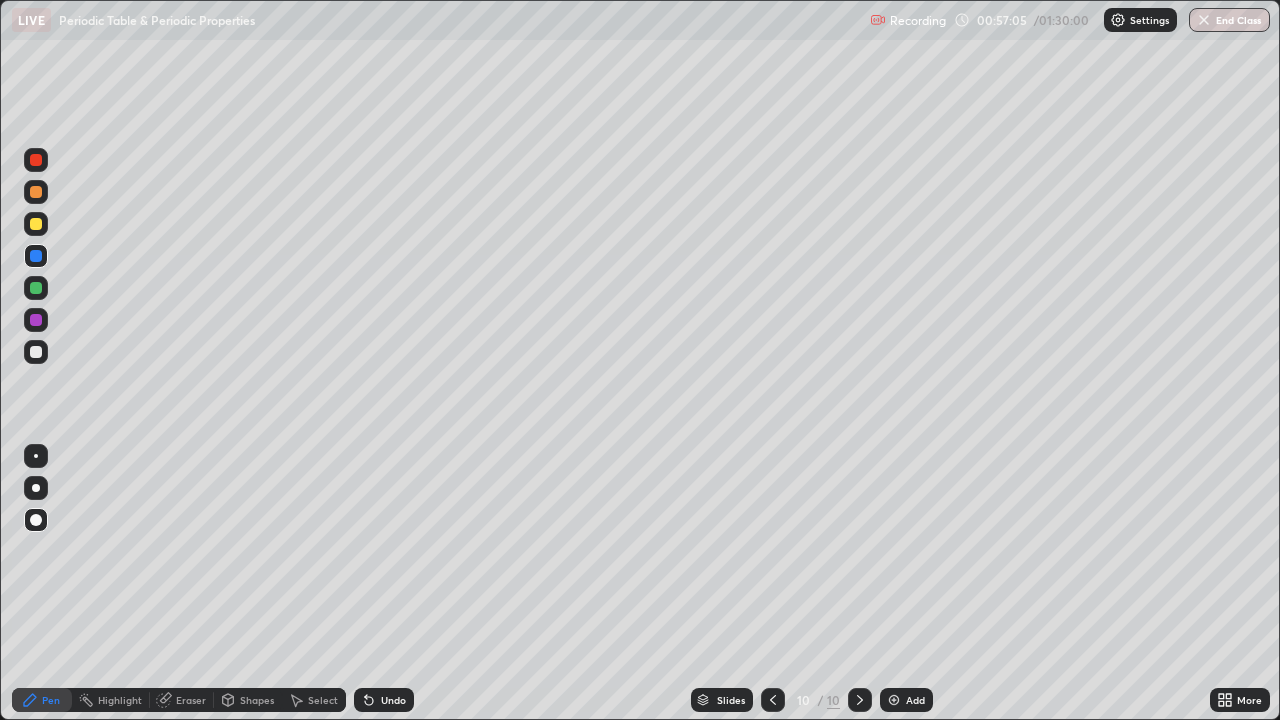 click on "Undo" at bounding box center [393, 700] 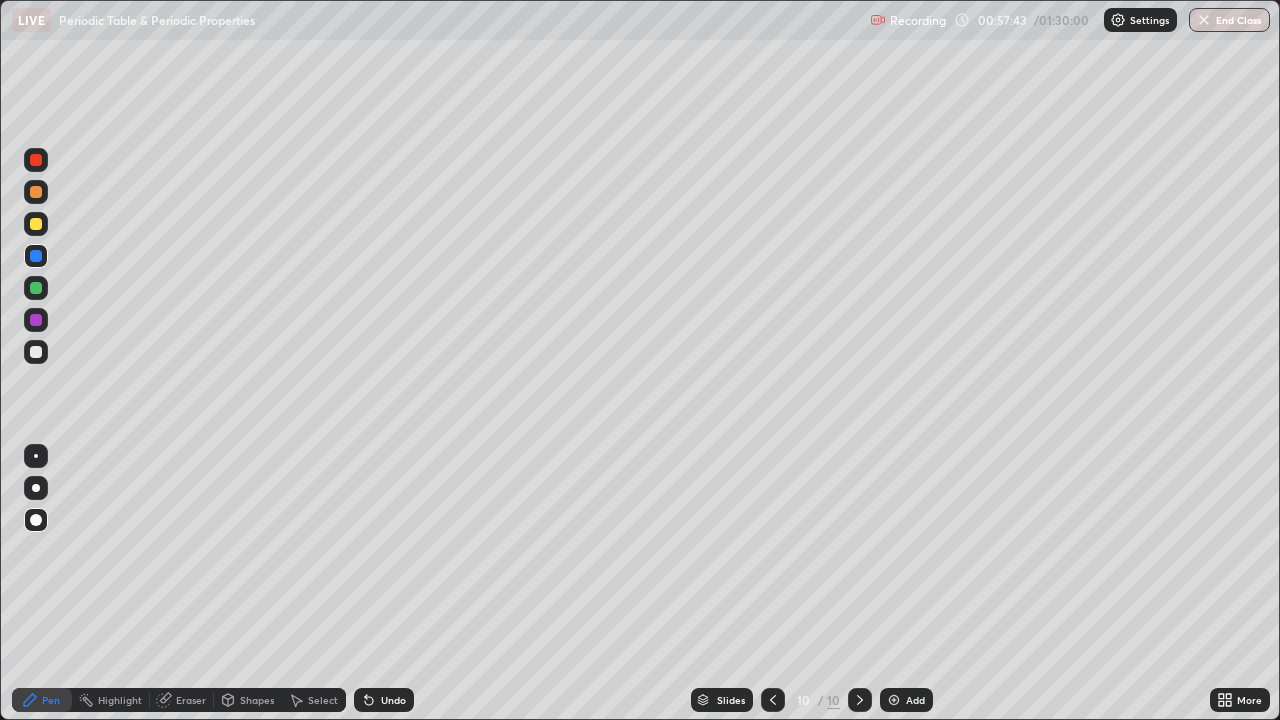 click at bounding box center [36, 288] 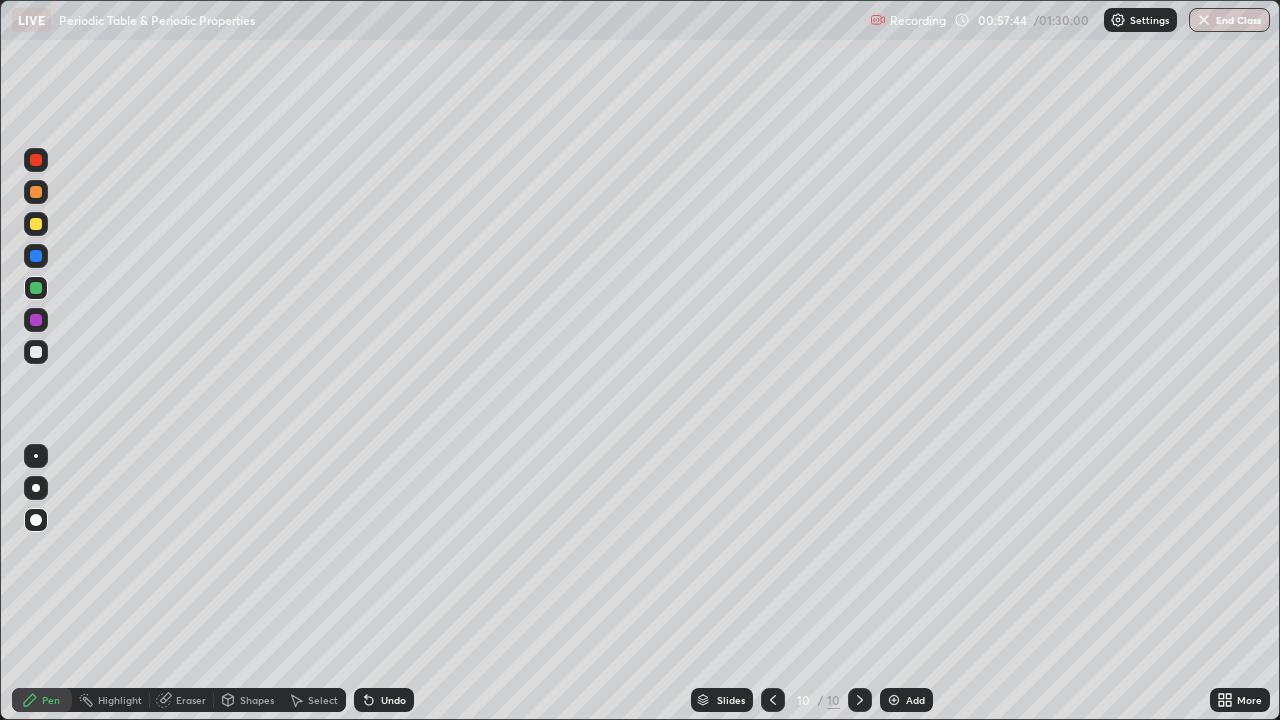 click on "Shapes" at bounding box center (257, 700) 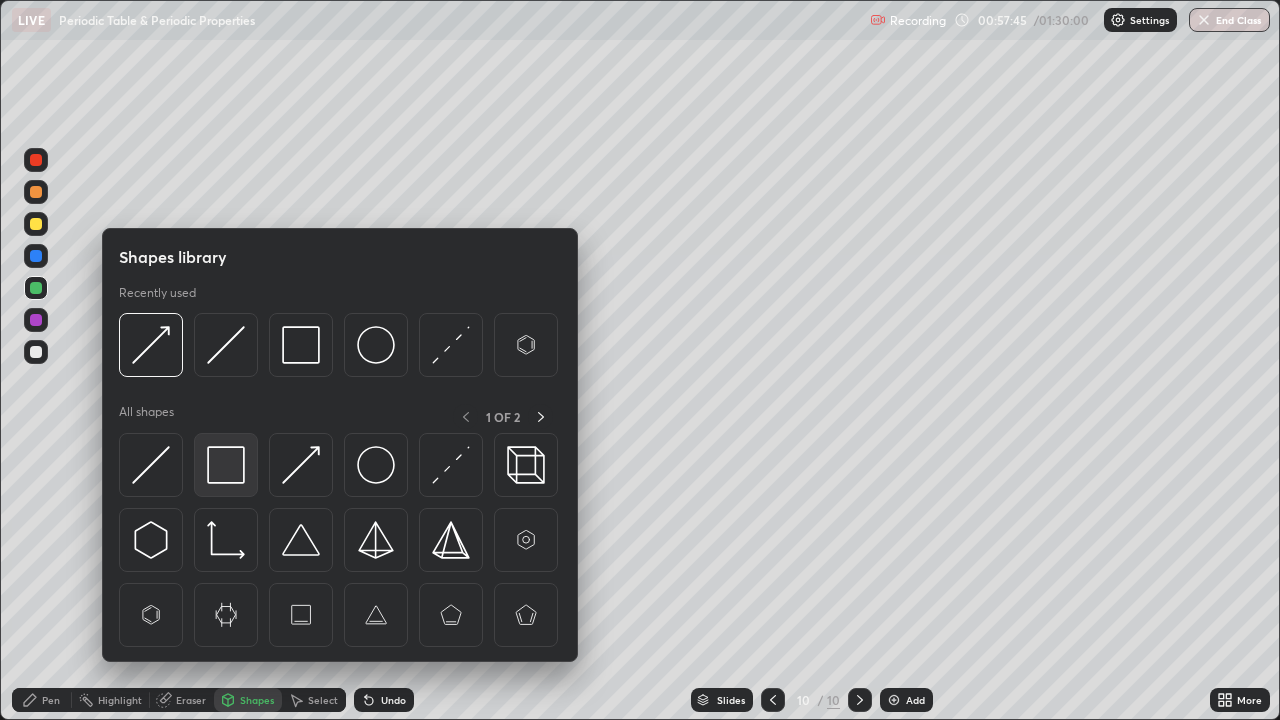 click at bounding box center [226, 465] 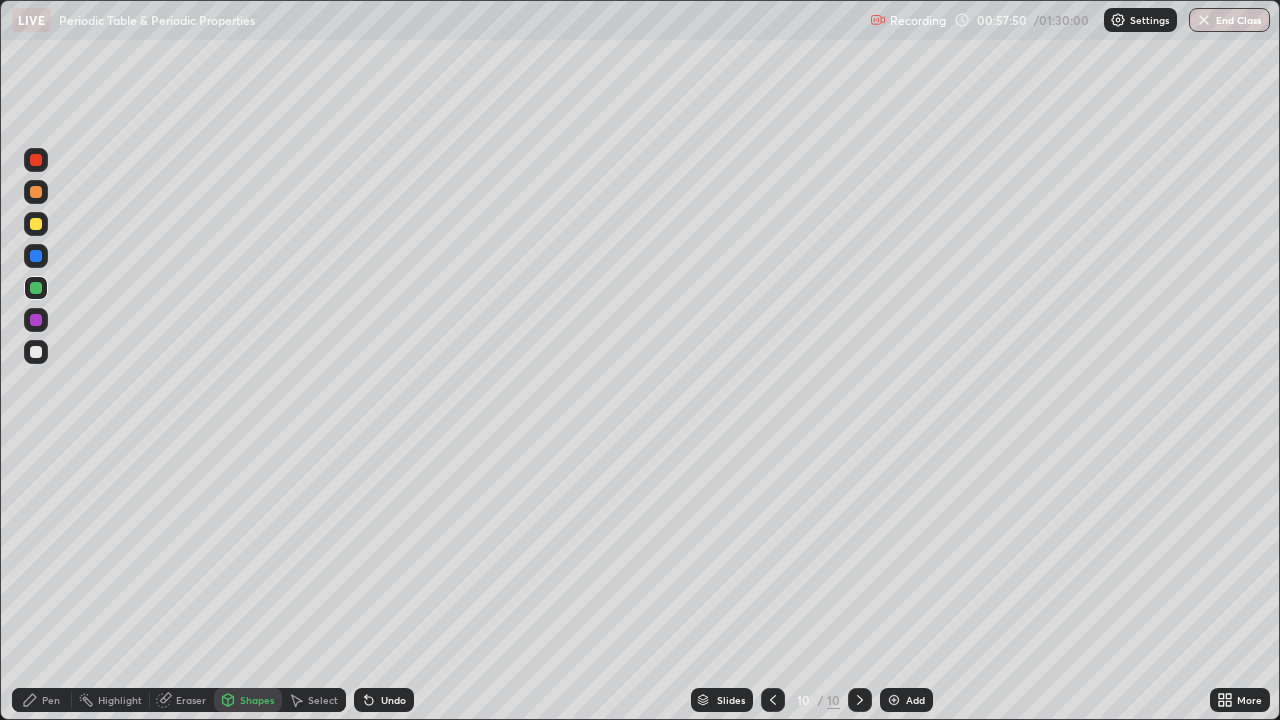 click on "Pen" at bounding box center [51, 700] 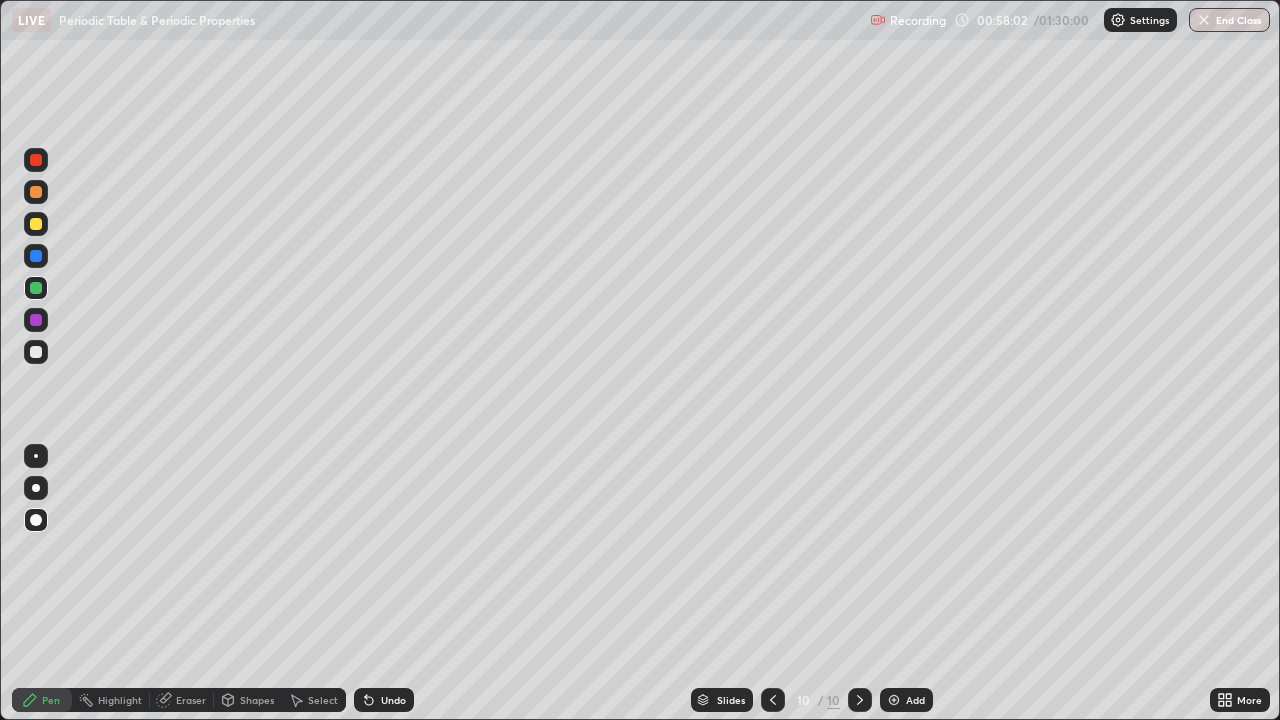 click on "Add" at bounding box center [906, 700] 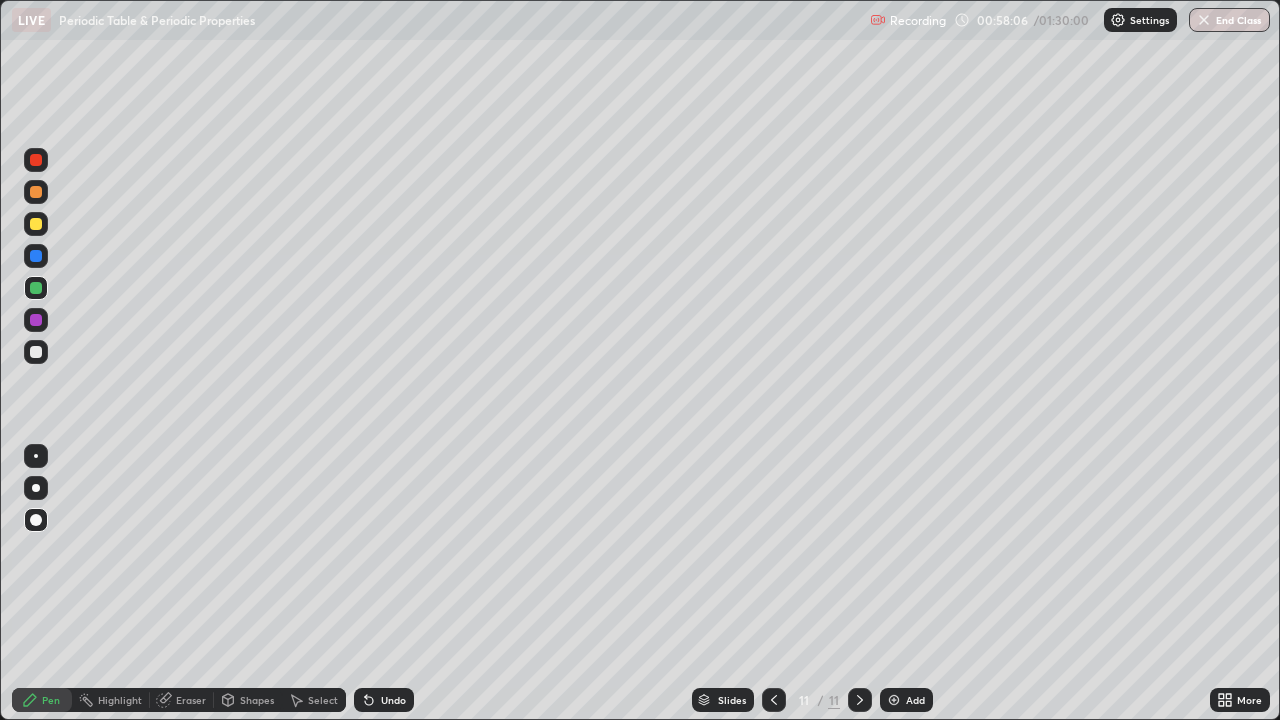 click on "Undo" at bounding box center [384, 700] 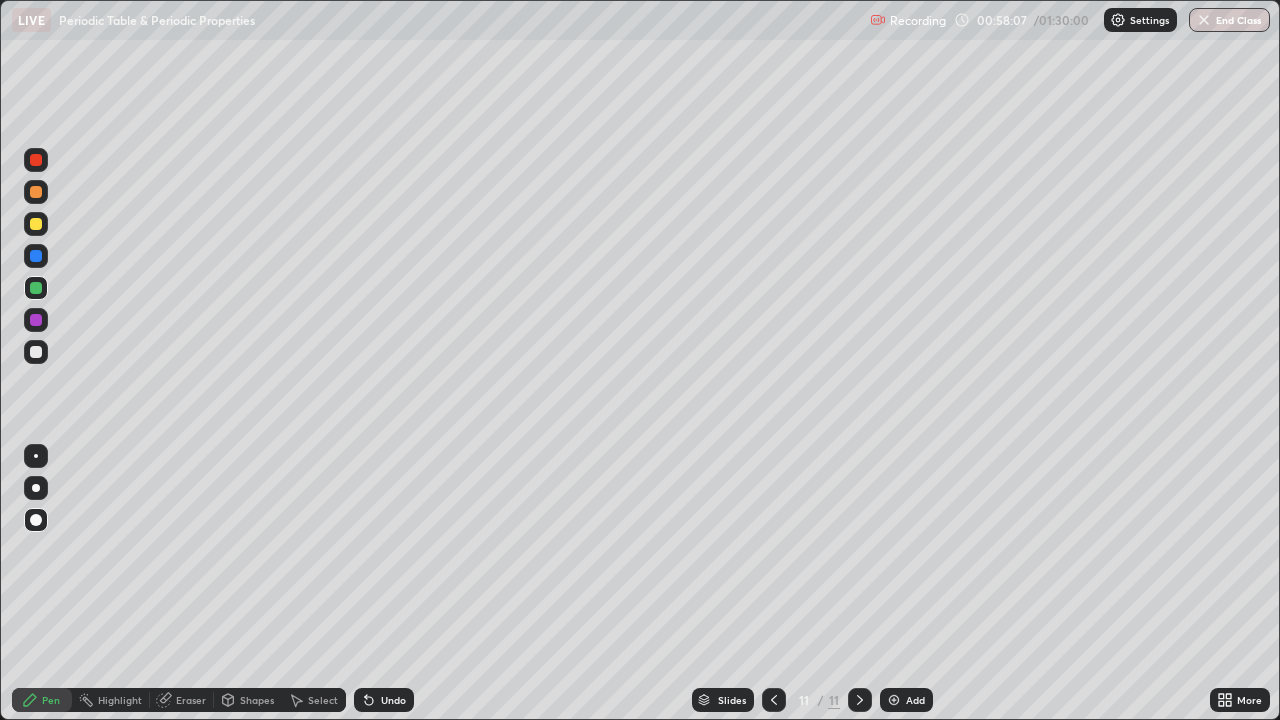 click on "Undo" at bounding box center [393, 700] 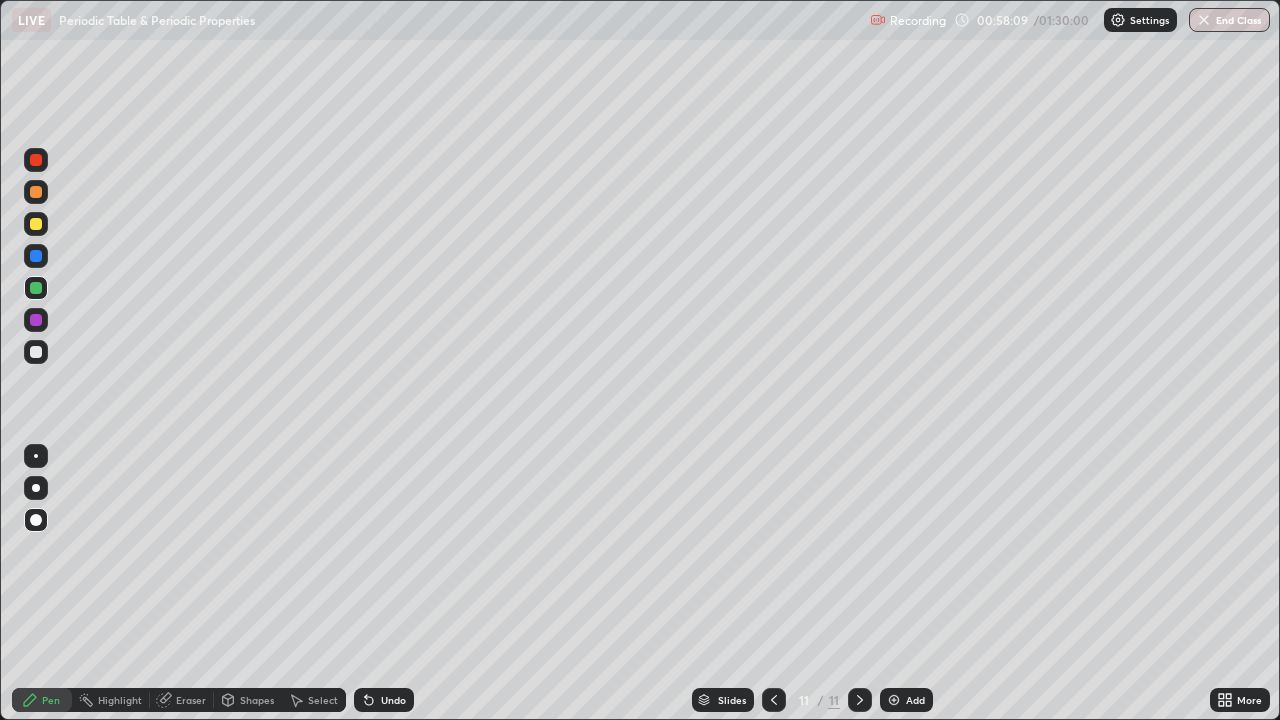 click on "Undo" at bounding box center [393, 700] 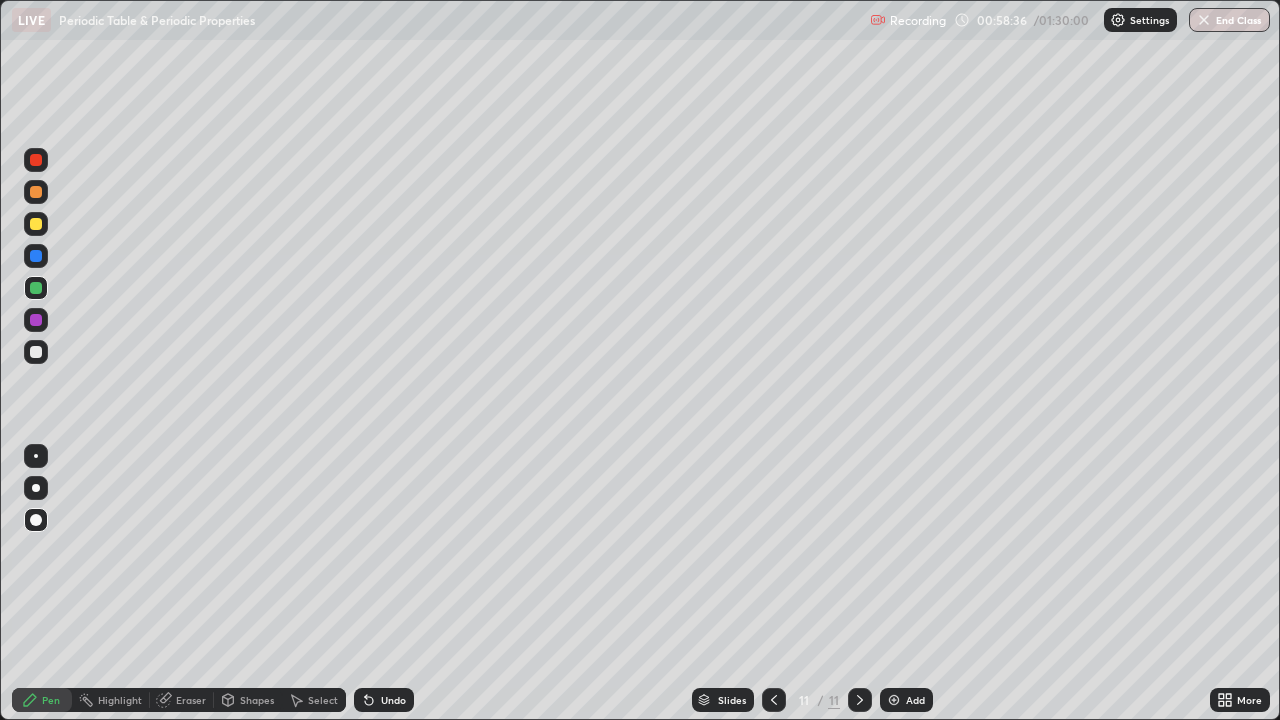 click 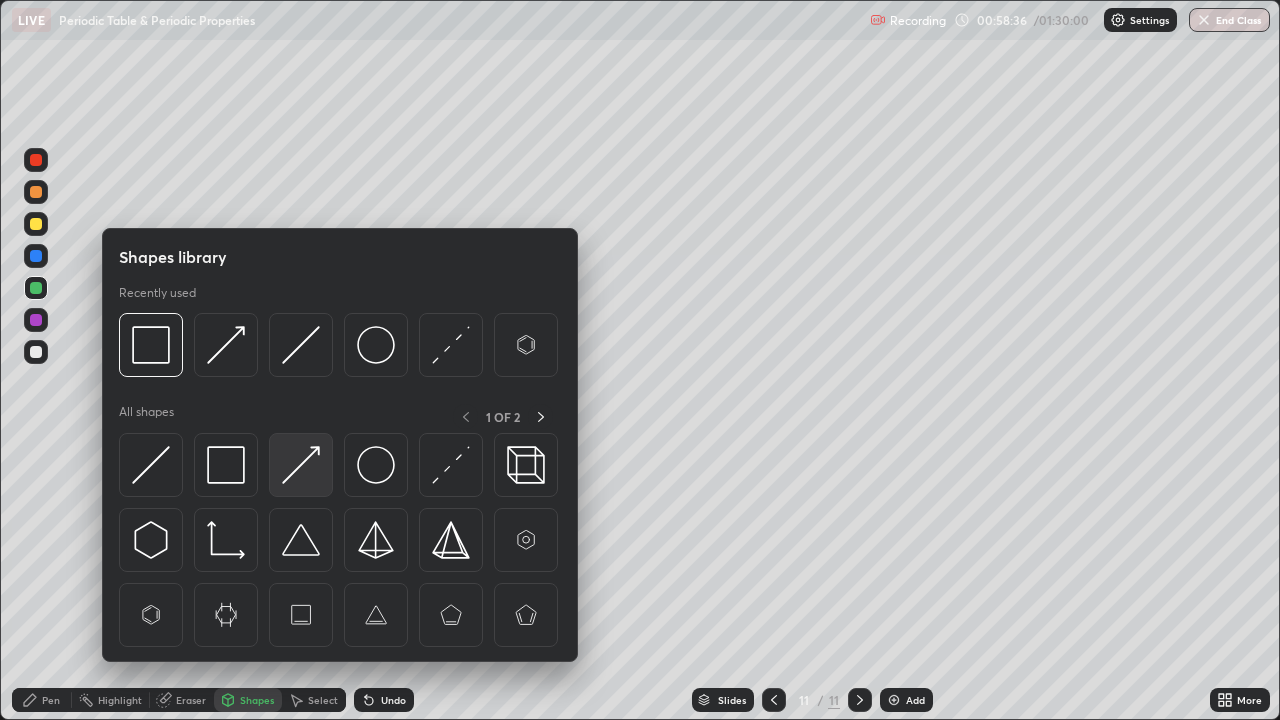 click at bounding box center (301, 465) 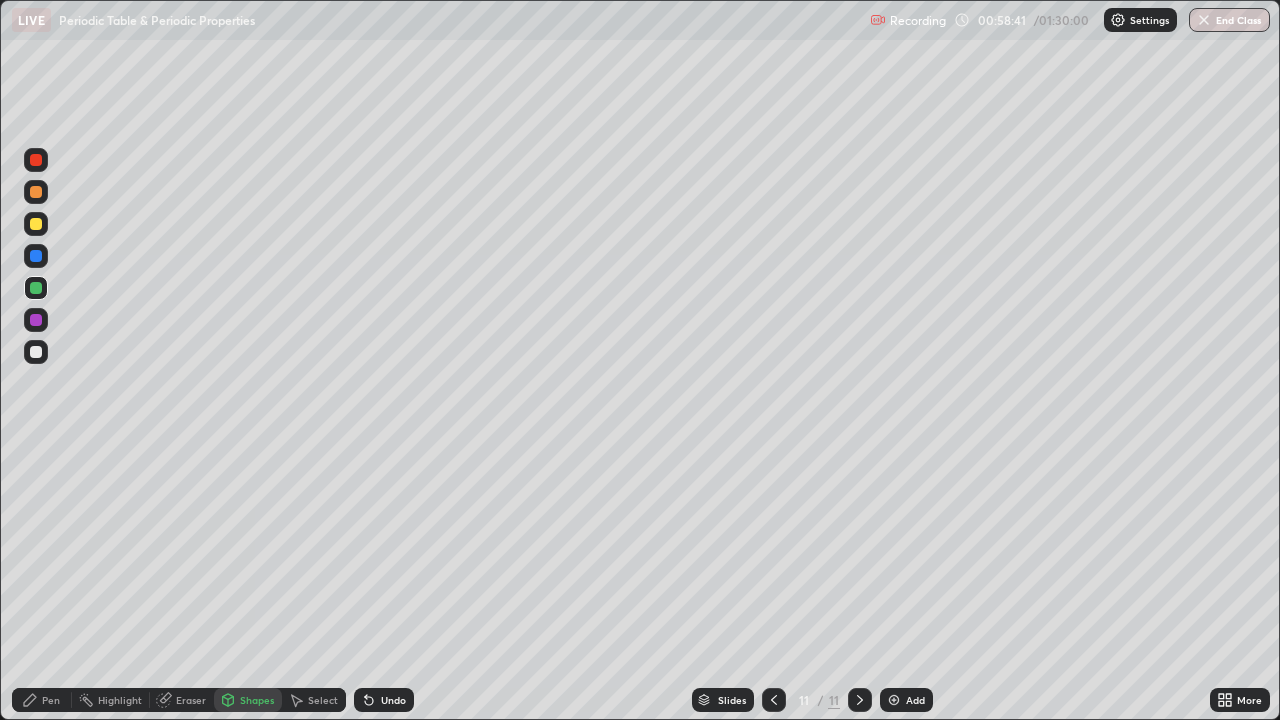 click on "Pen" at bounding box center (42, 700) 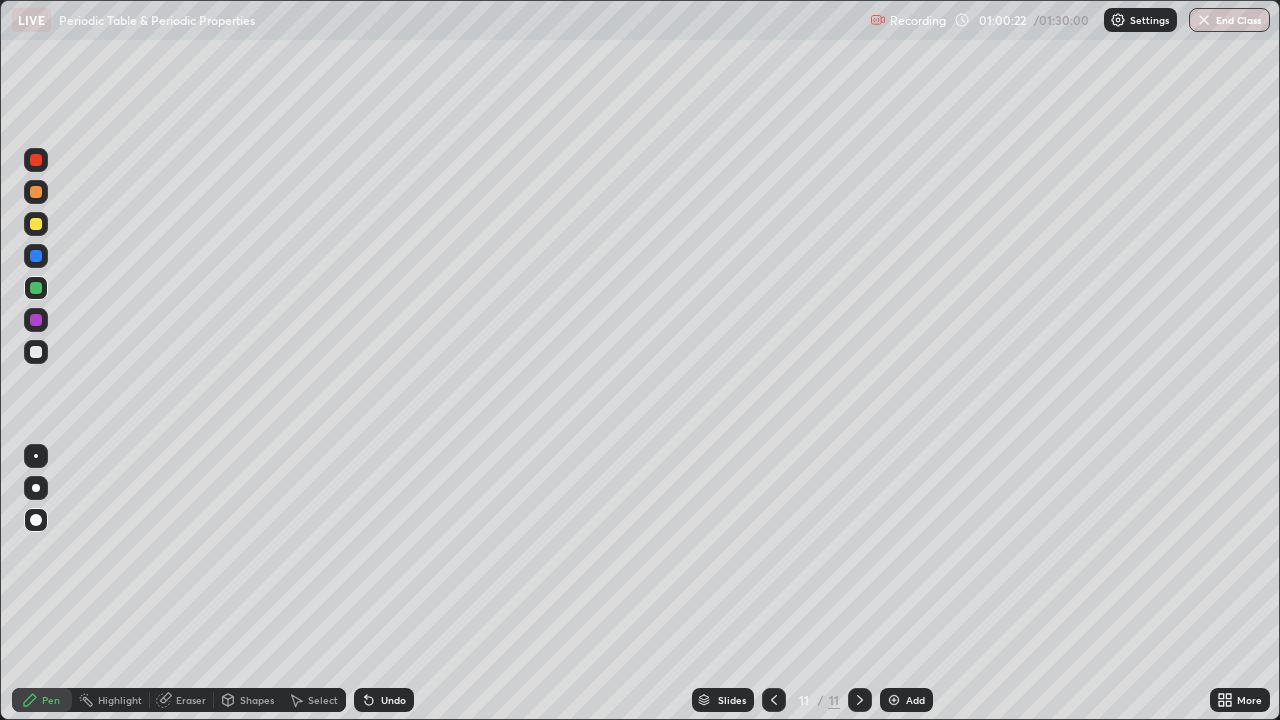 click 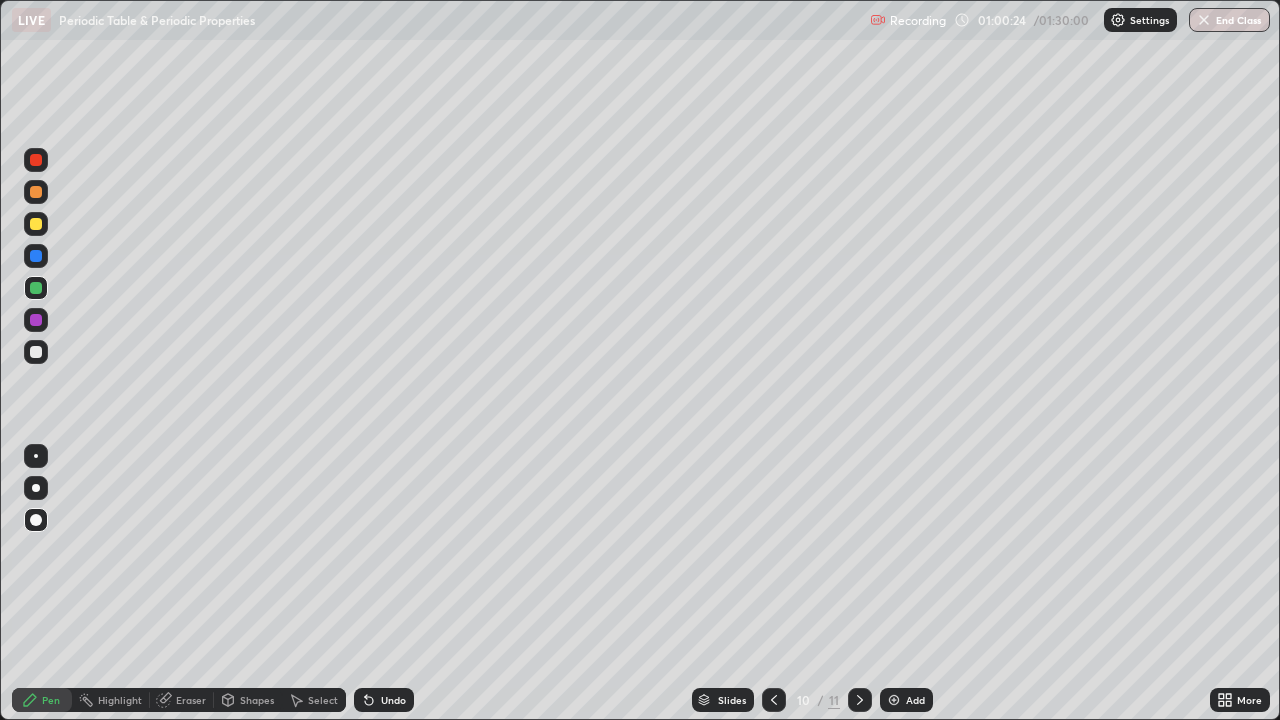 click 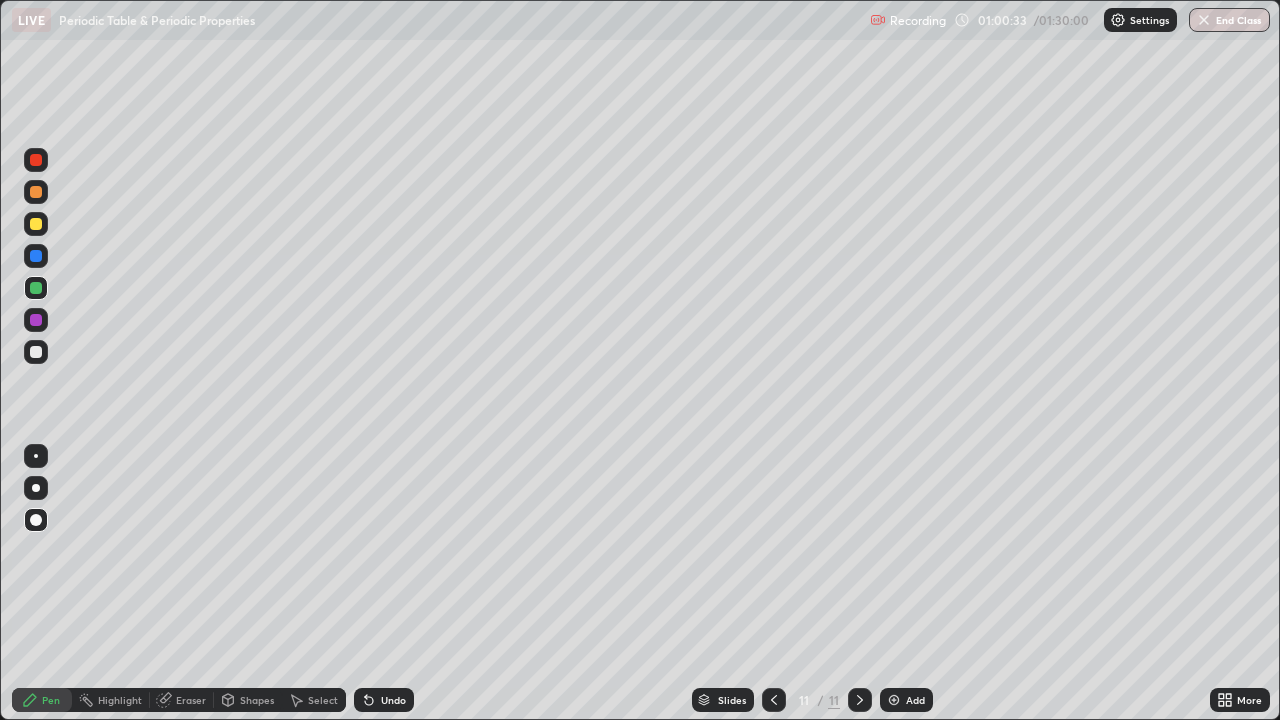 click at bounding box center (894, 700) 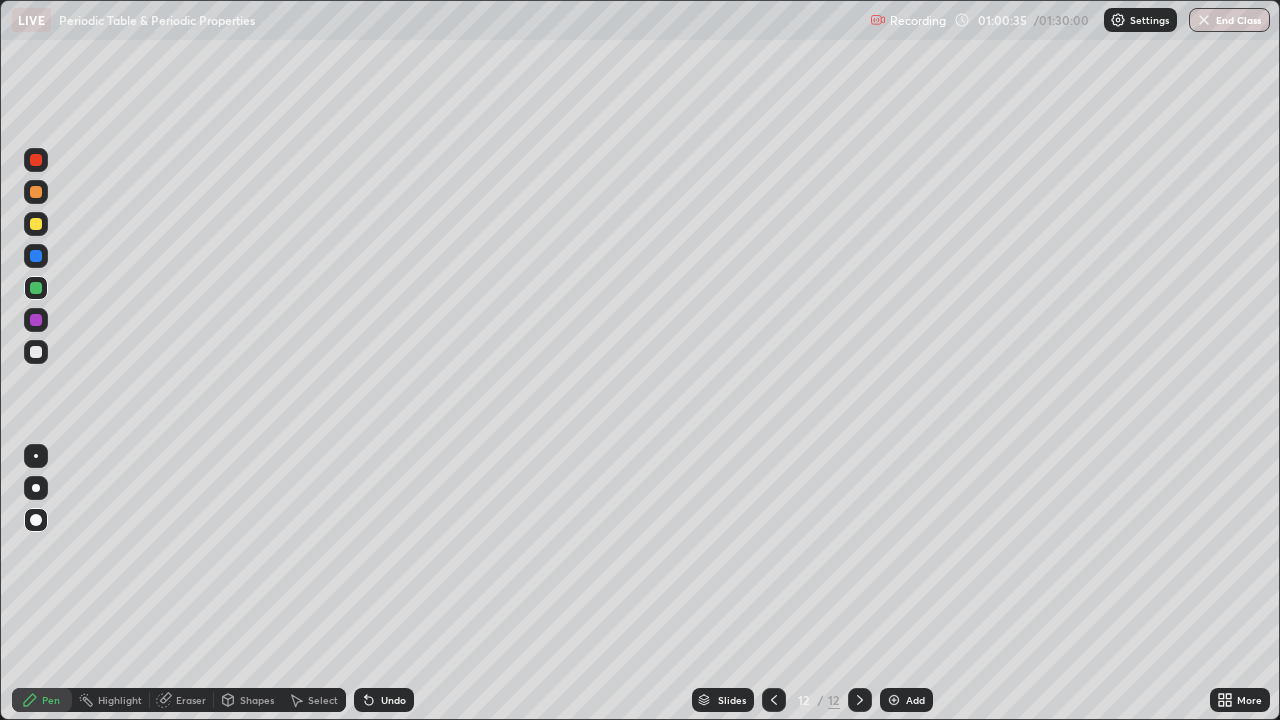 click on "Pen" at bounding box center [51, 700] 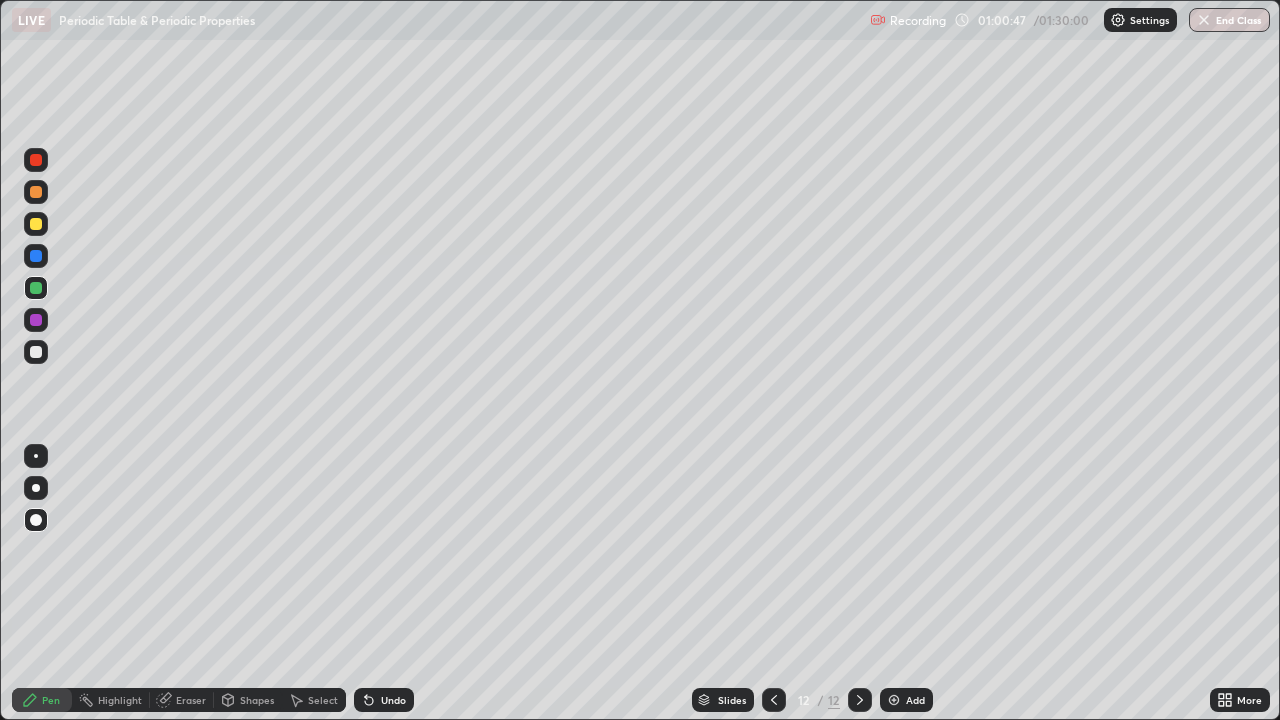 click at bounding box center (36, 320) 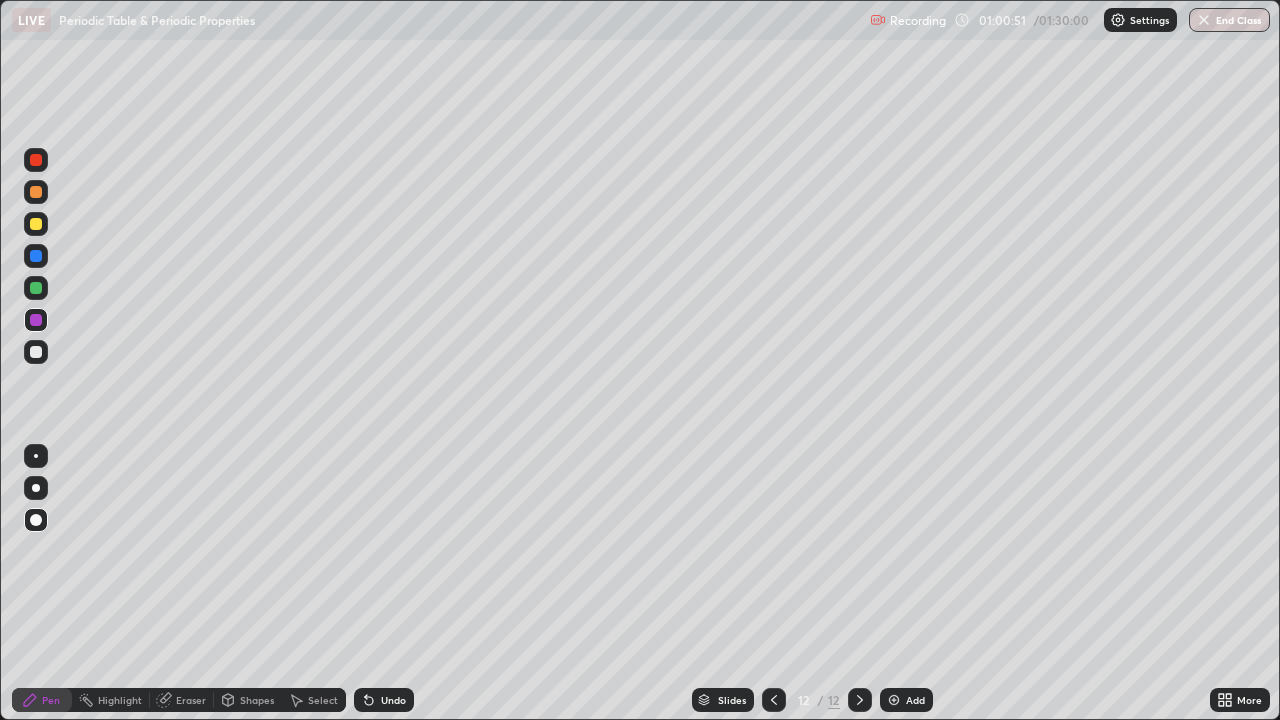 click on "Undo" at bounding box center (393, 700) 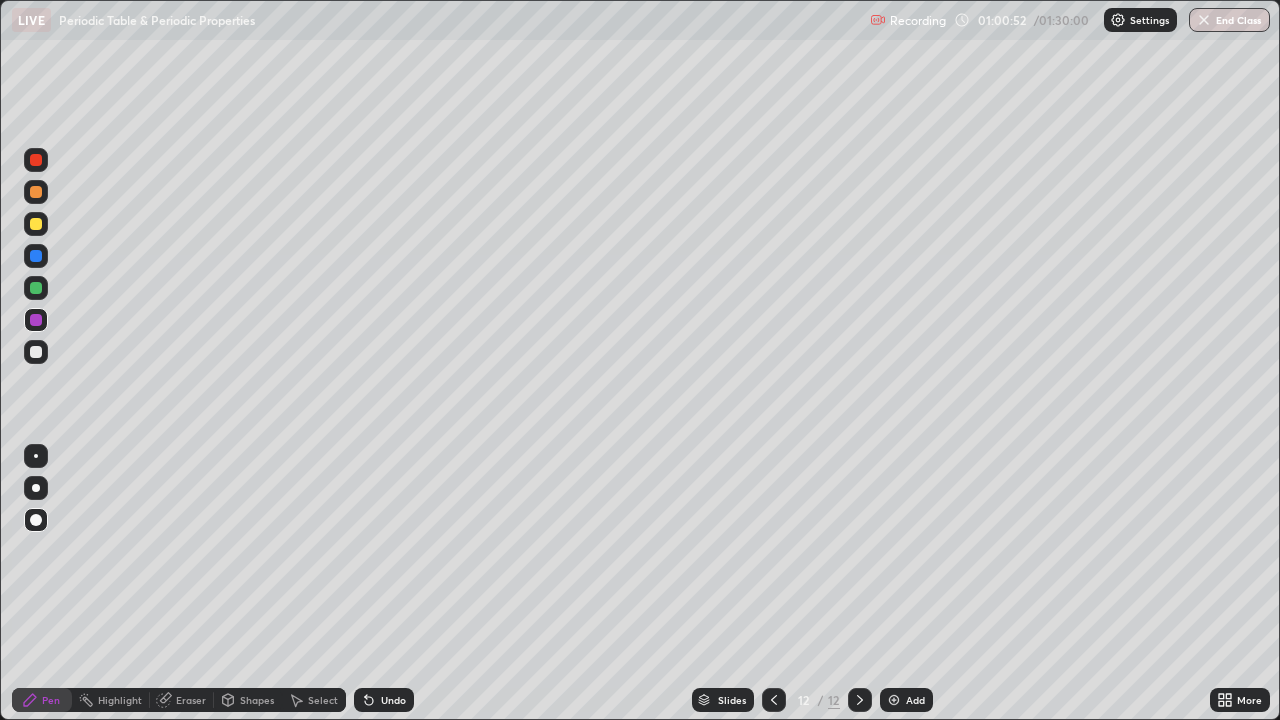 click on "Undo" at bounding box center (384, 700) 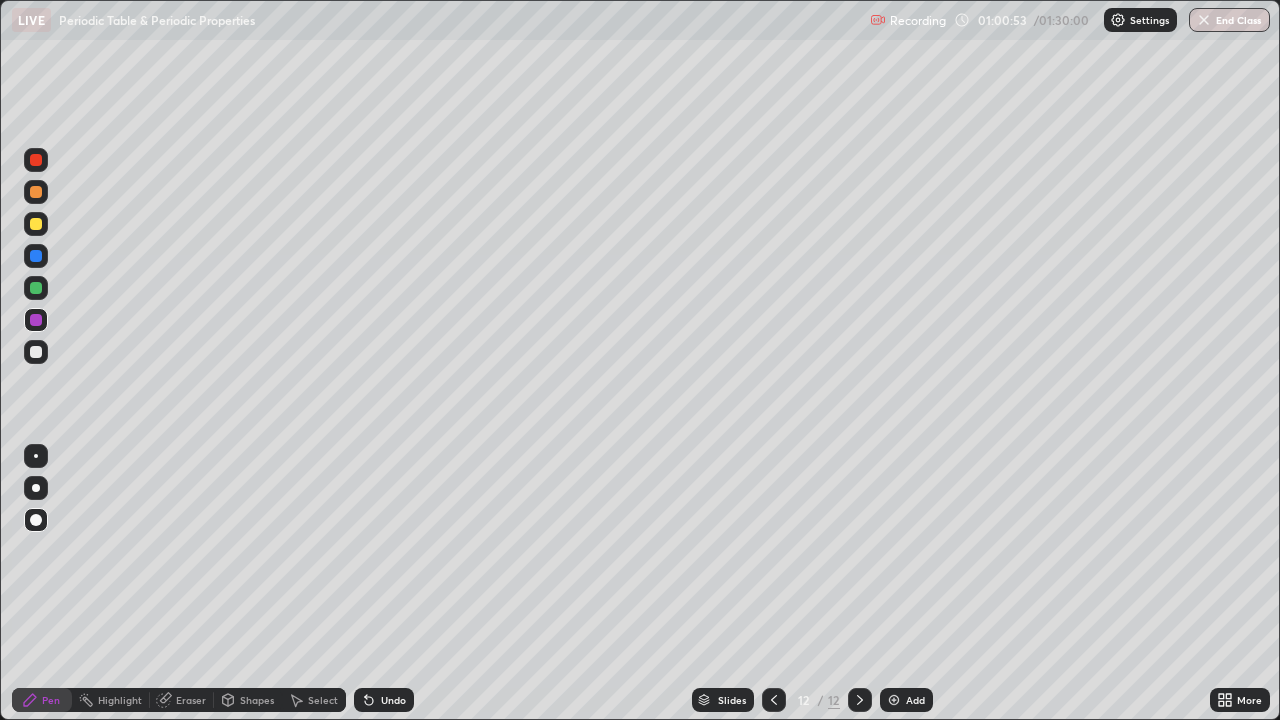click on "Undo" at bounding box center [393, 700] 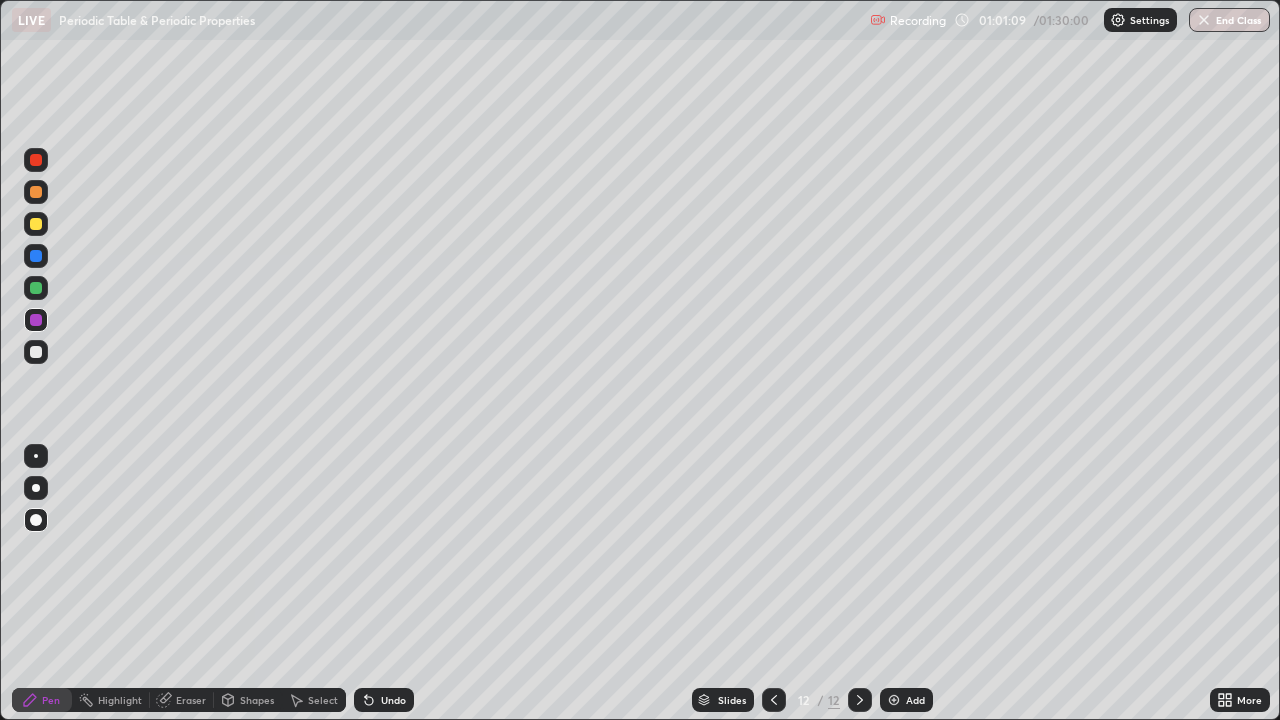 click on "Undo" at bounding box center [384, 700] 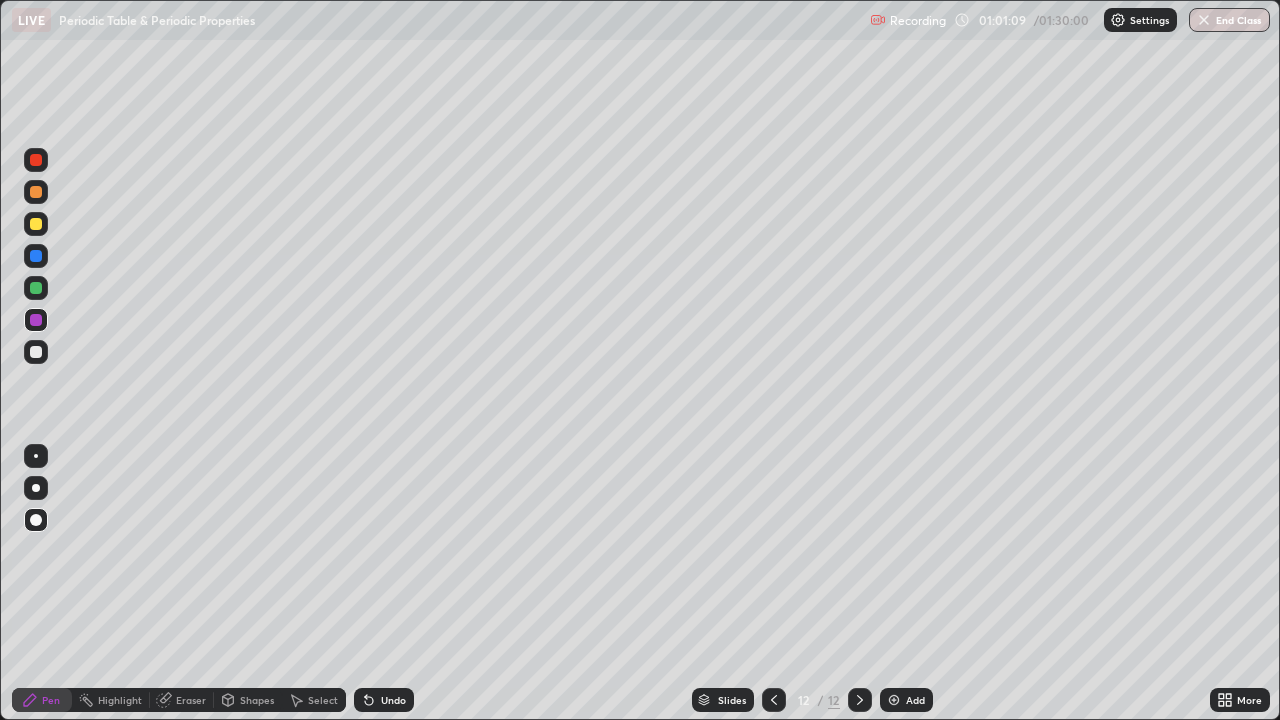 click on "Undo" at bounding box center (393, 700) 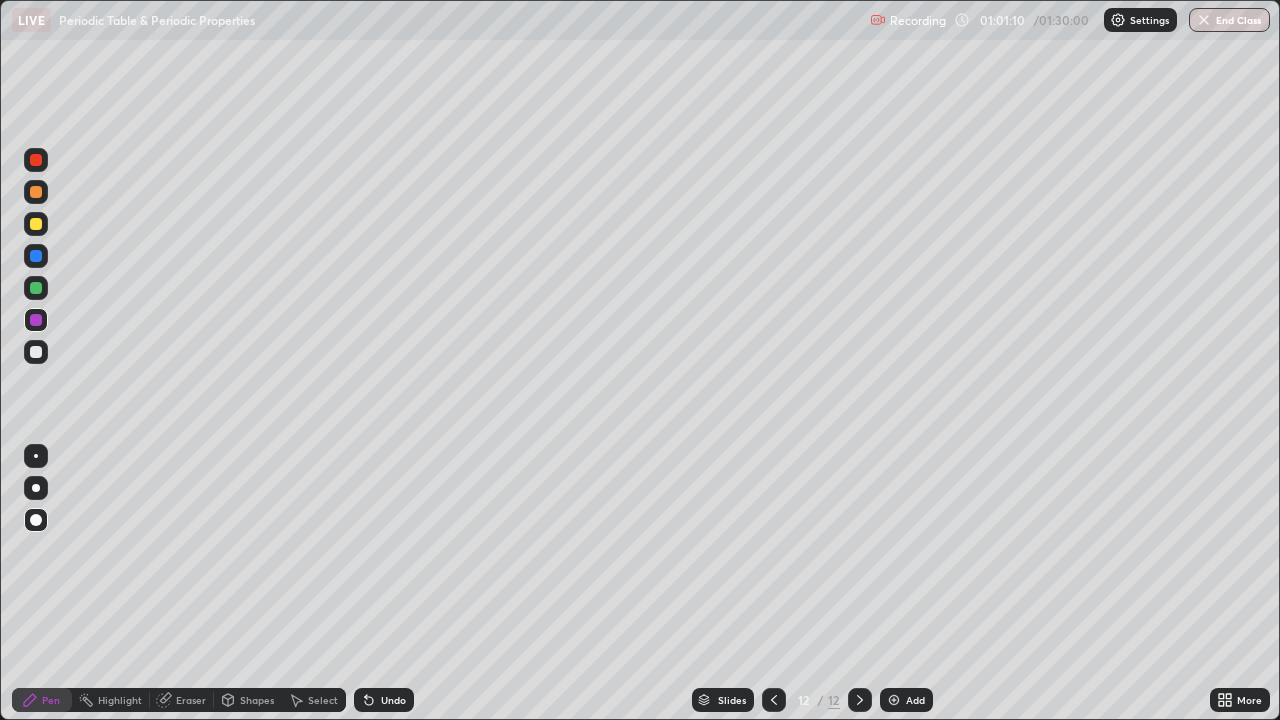 click on "Undo" at bounding box center (384, 700) 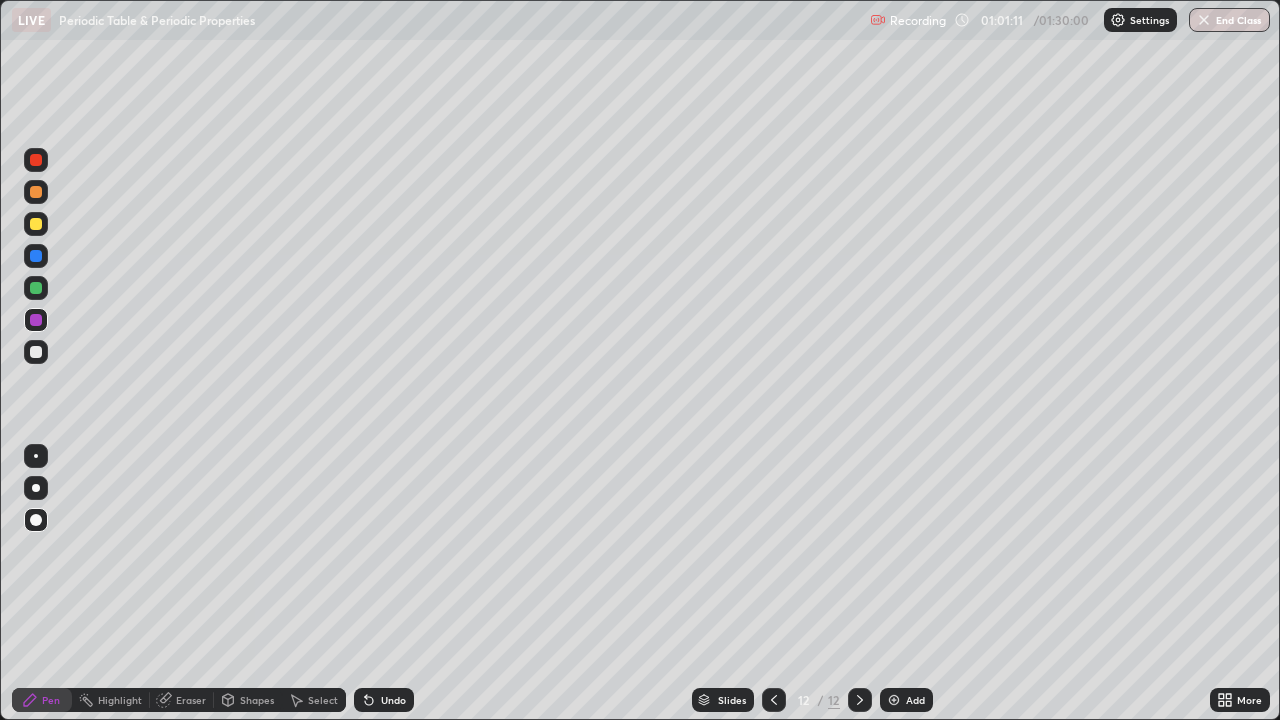 click on "Undo" at bounding box center (393, 700) 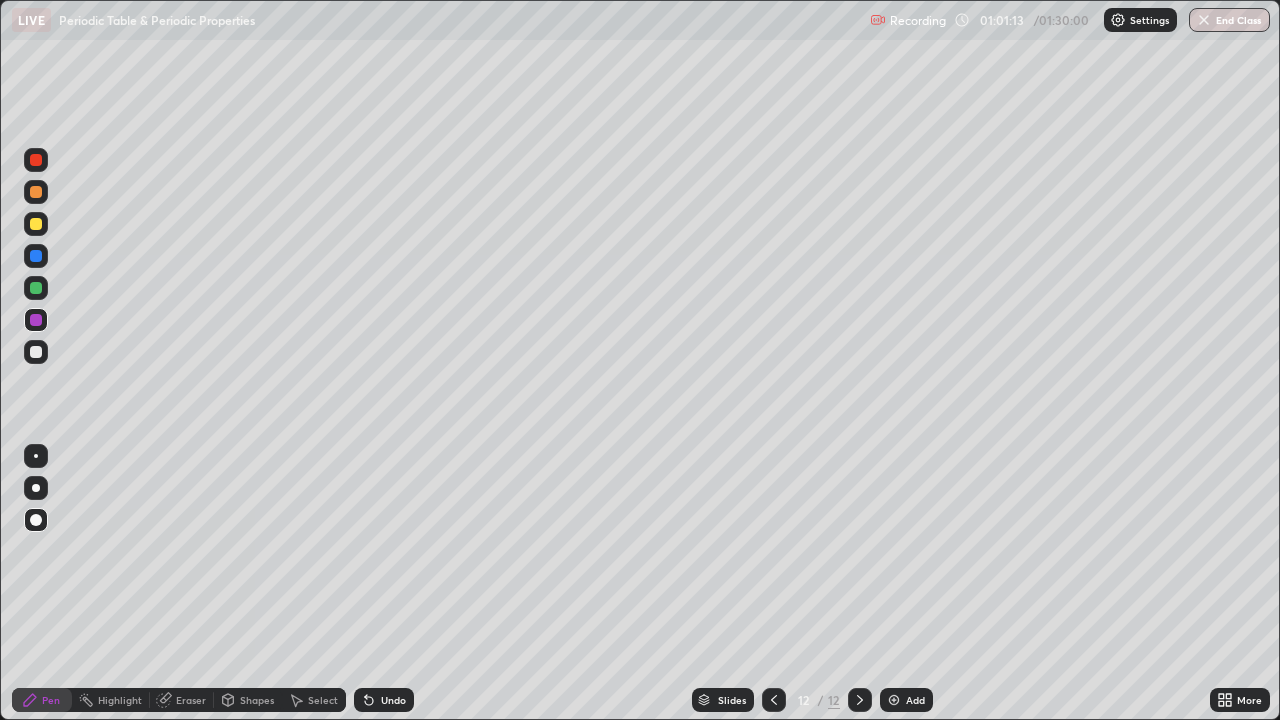 click at bounding box center [36, 288] 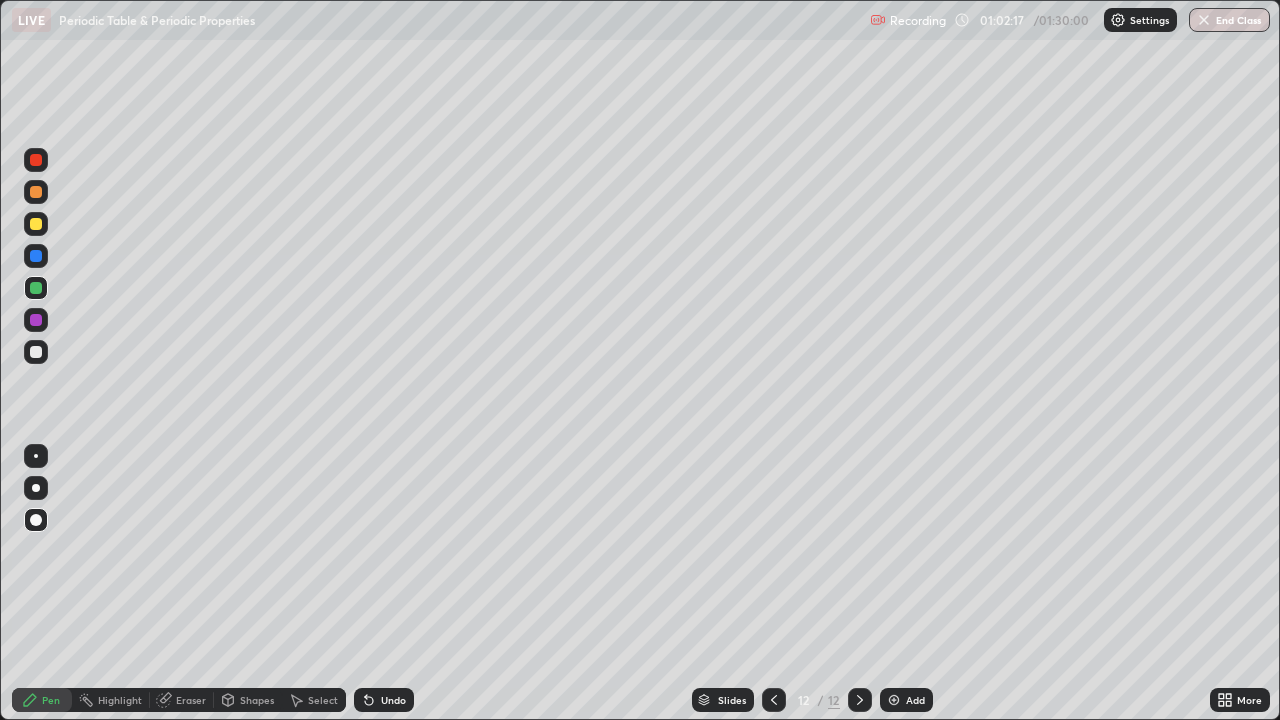 click on "Add" at bounding box center [915, 700] 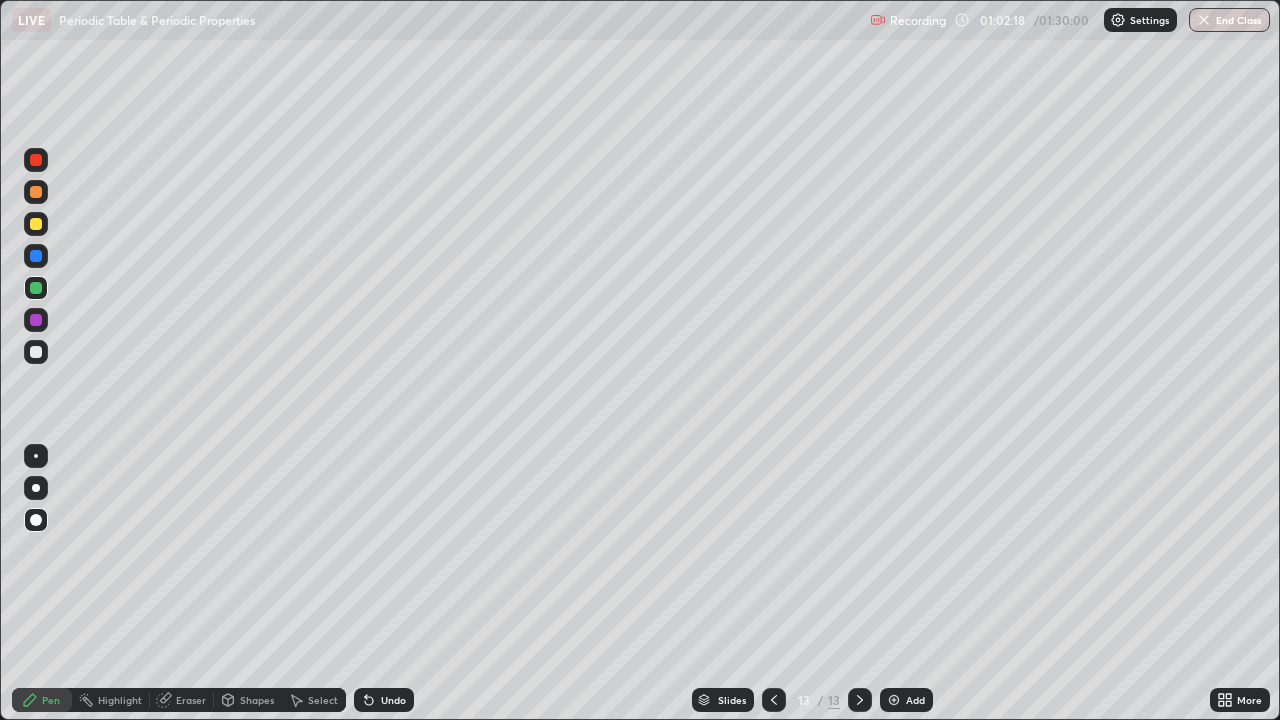 click 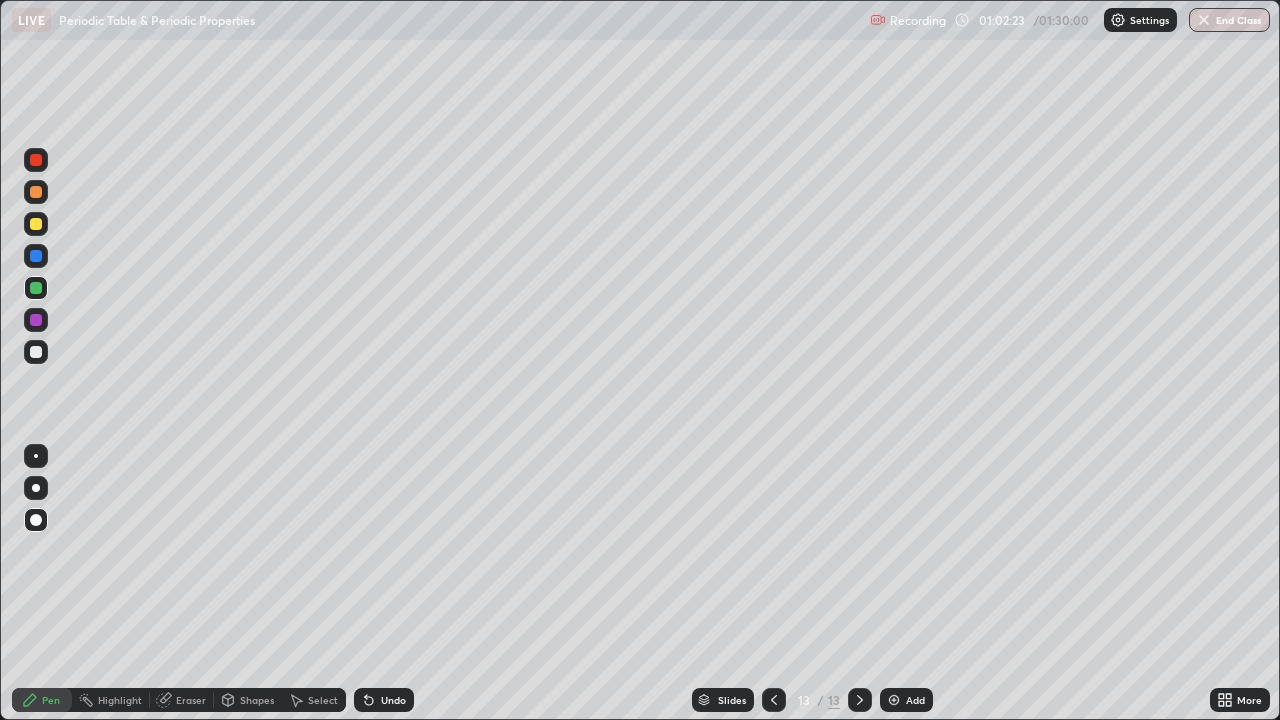 click at bounding box center [36, 224] 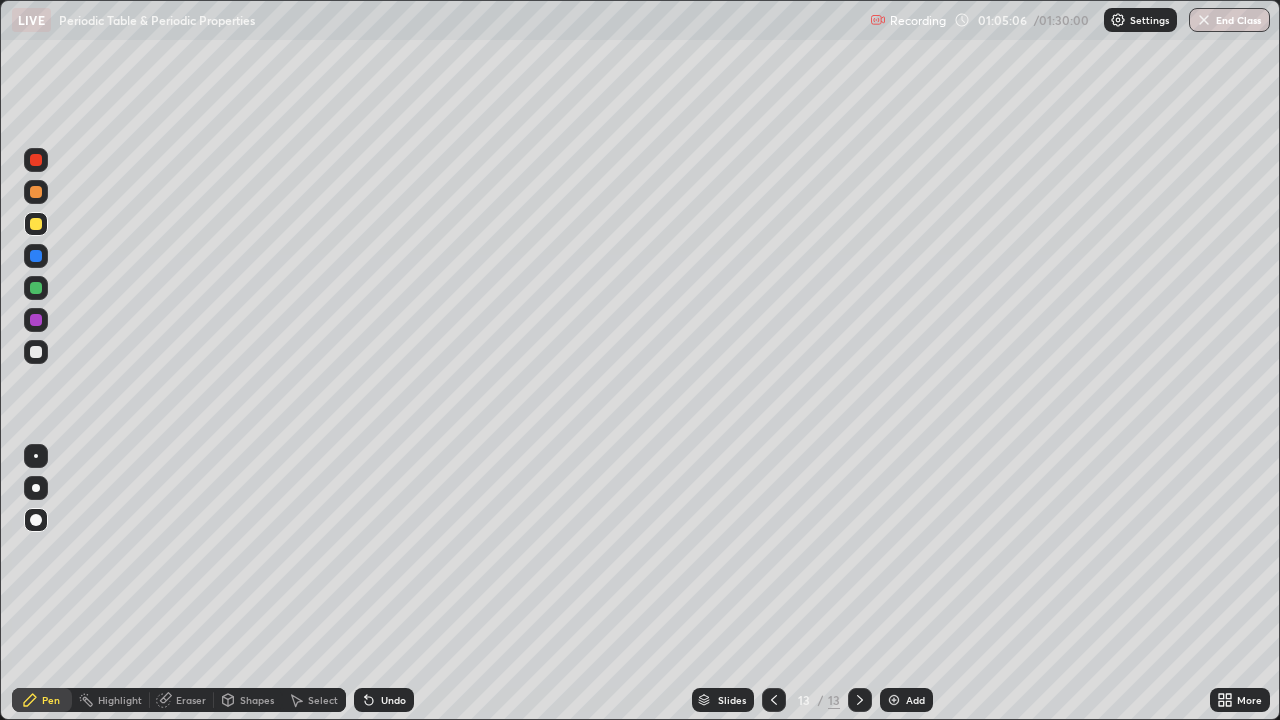 click on "Select" at bounding box center [323, 700] 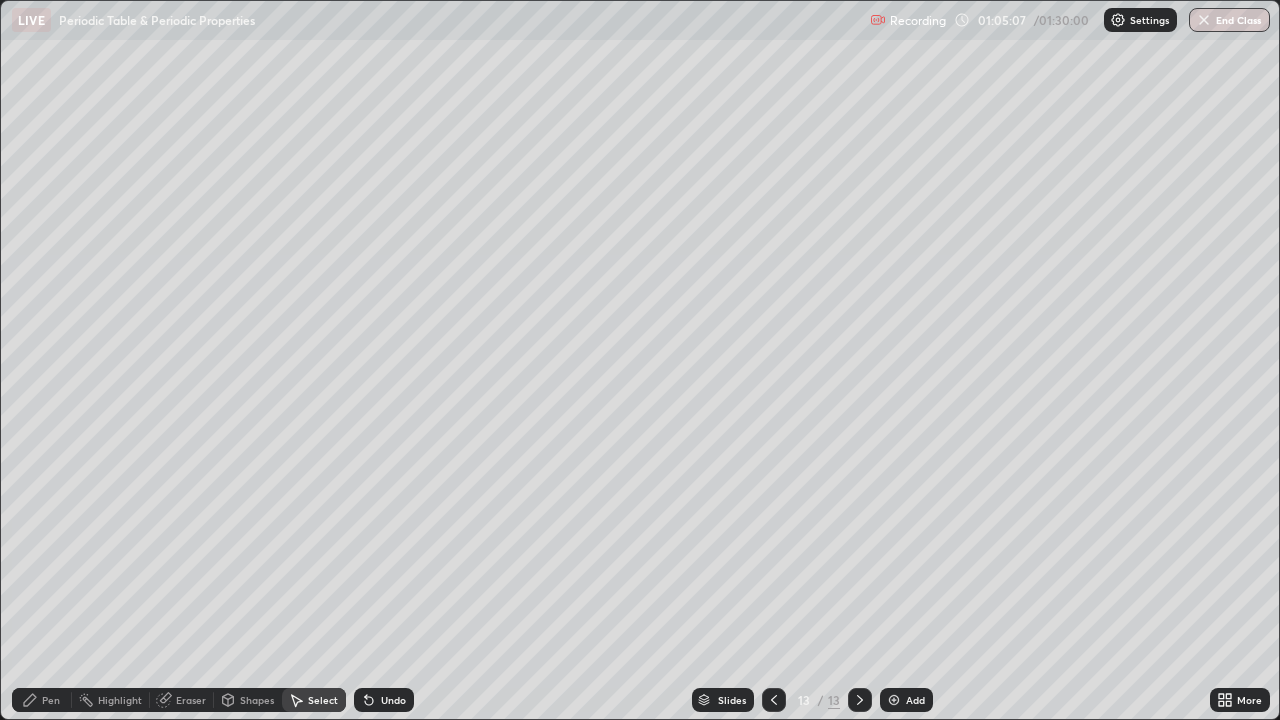 click on "Undo" at bounding box center [384, 700] 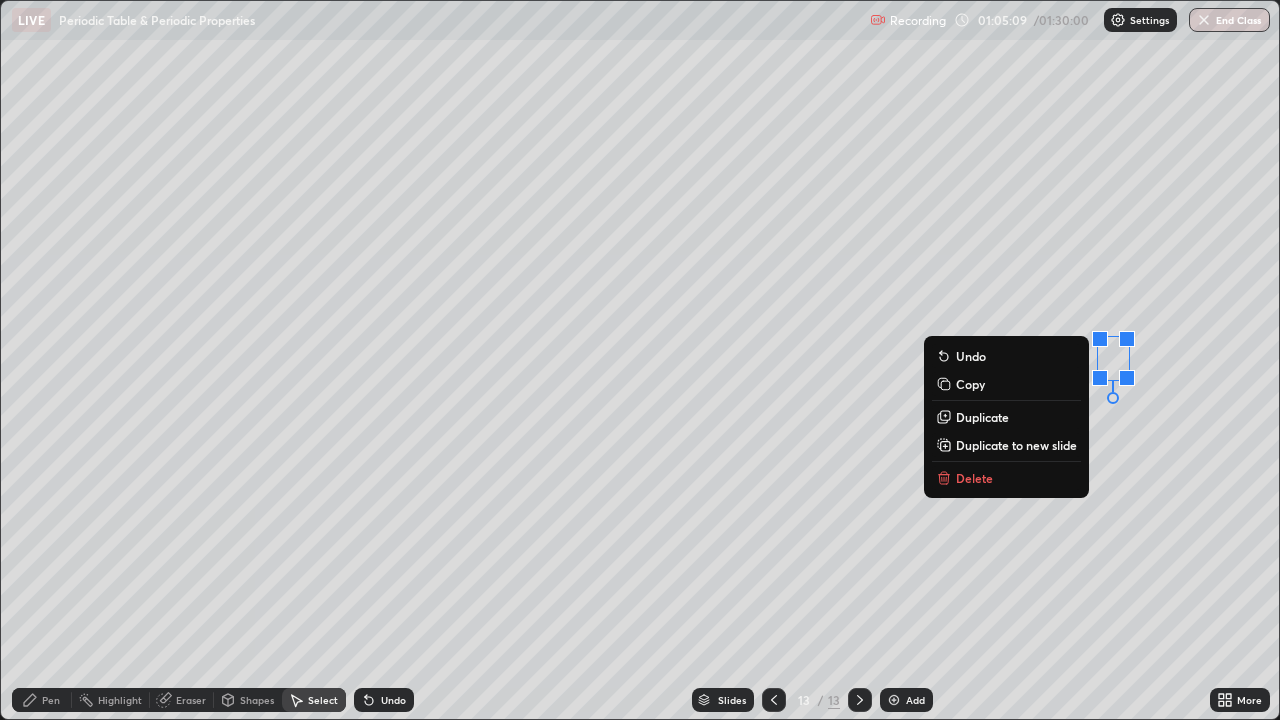 click 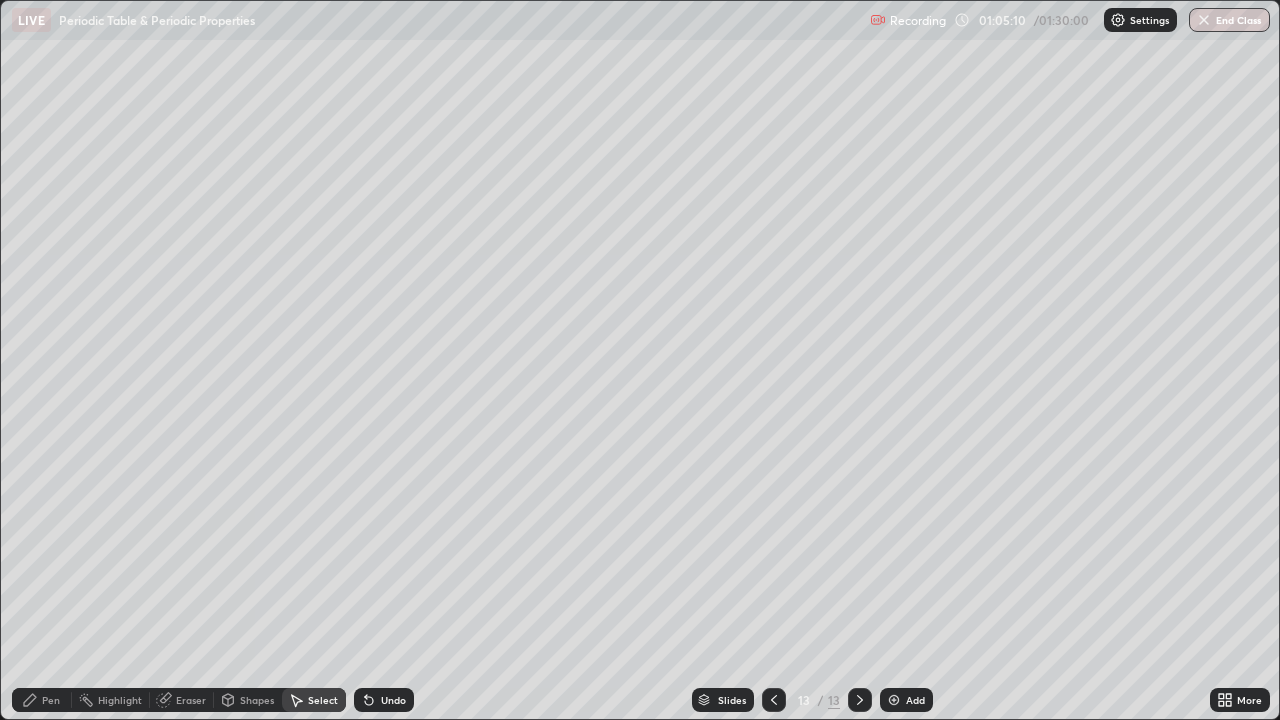 click on "Pen" at bounding box center [51, 700] 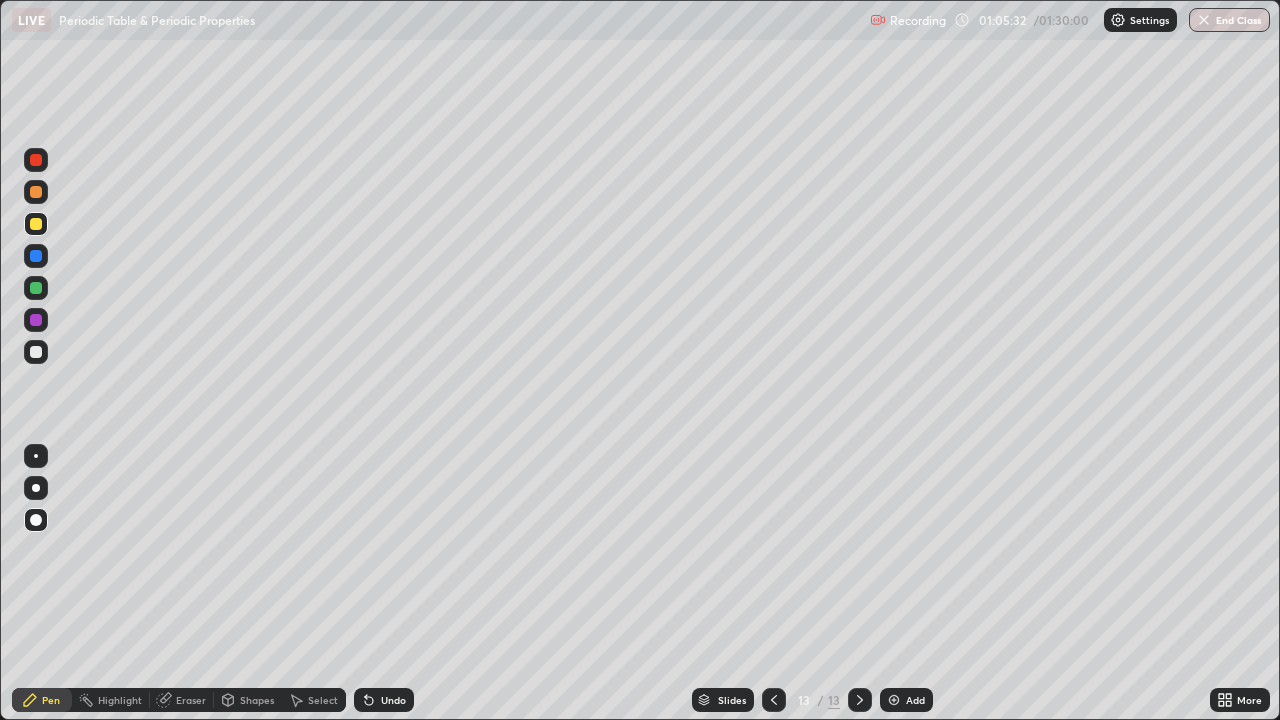 click on "Add" at bounding box center (906, 700) 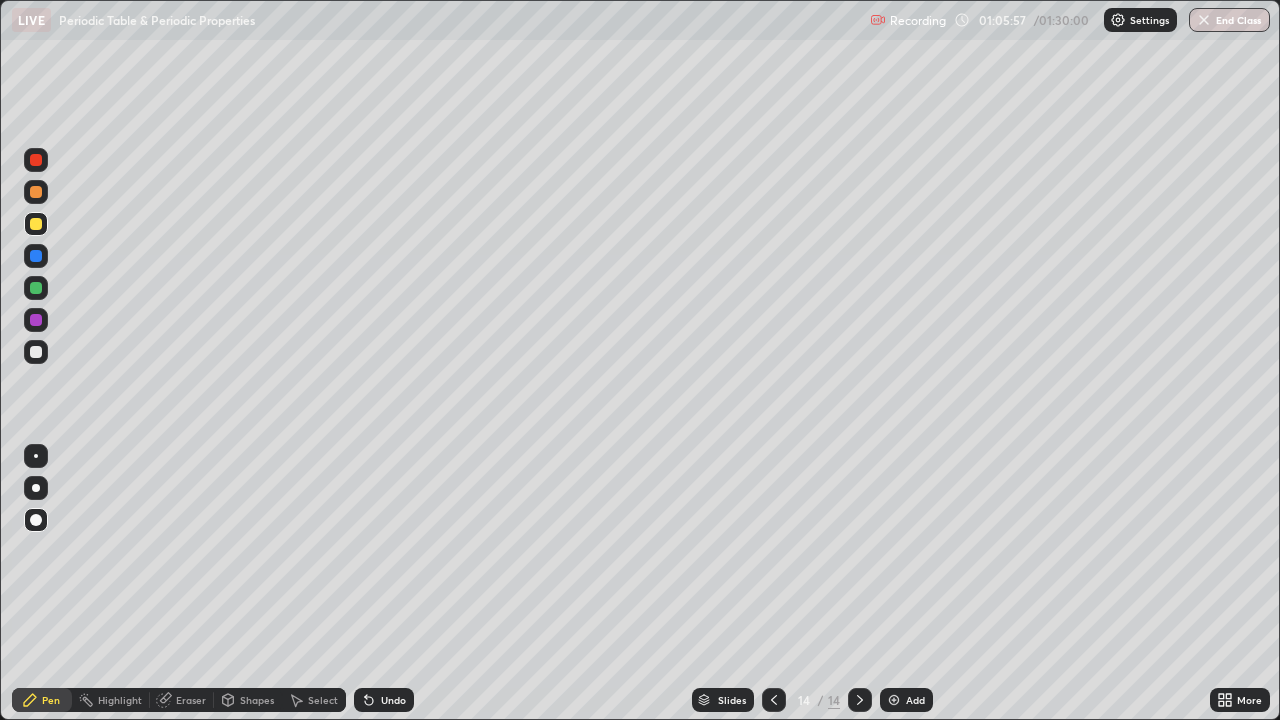 click on "Shapes" at bounding box center (257, 700) 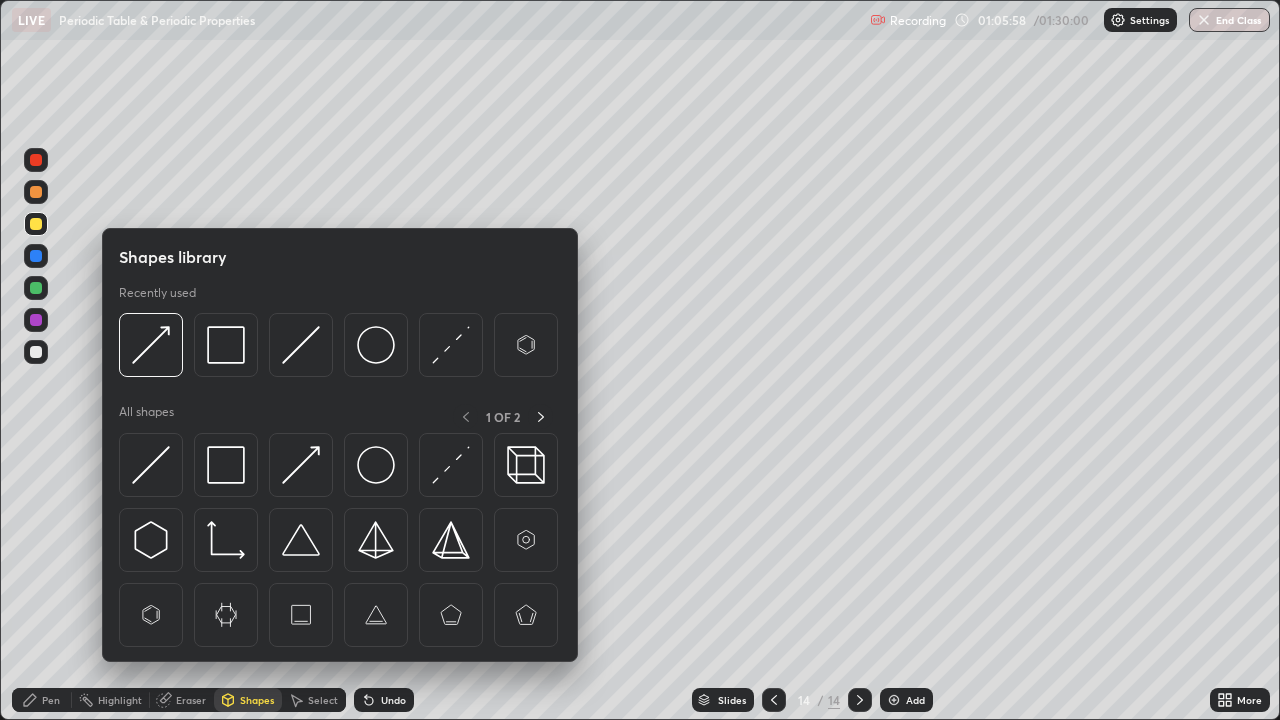 click at bounding box center [36, 352] 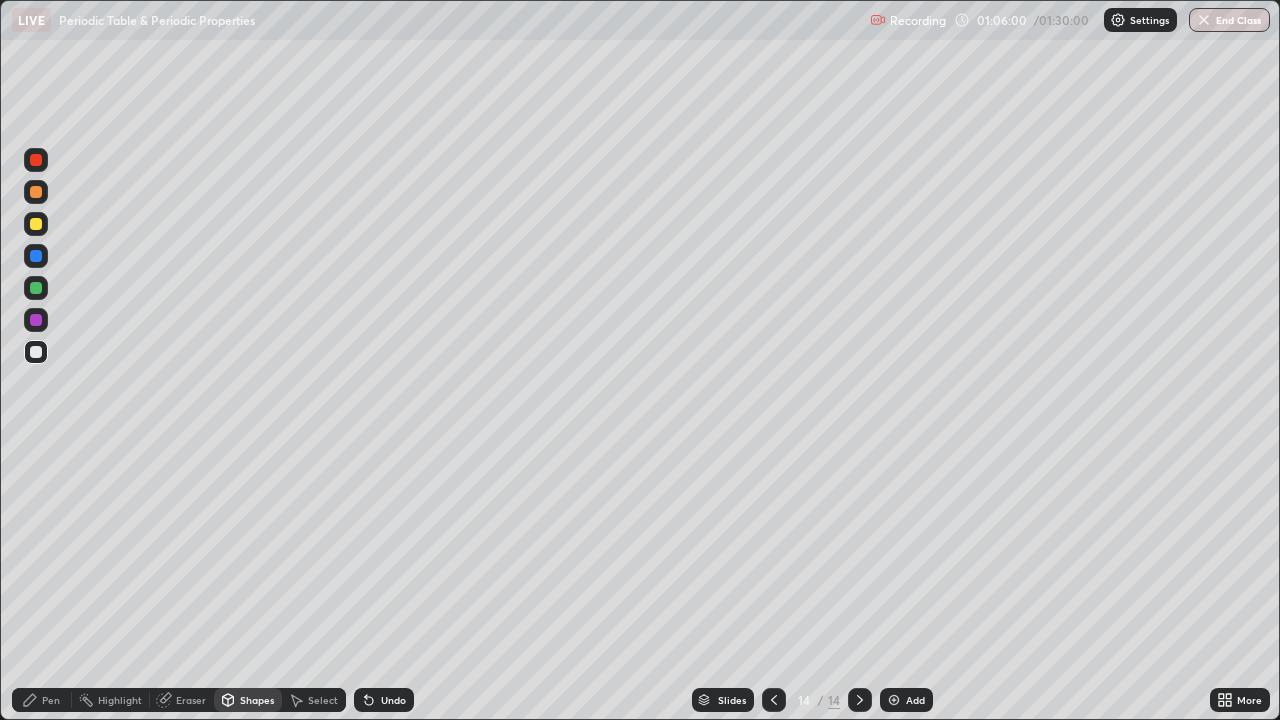 click on "Shapes" at bounding box center (248, 700) 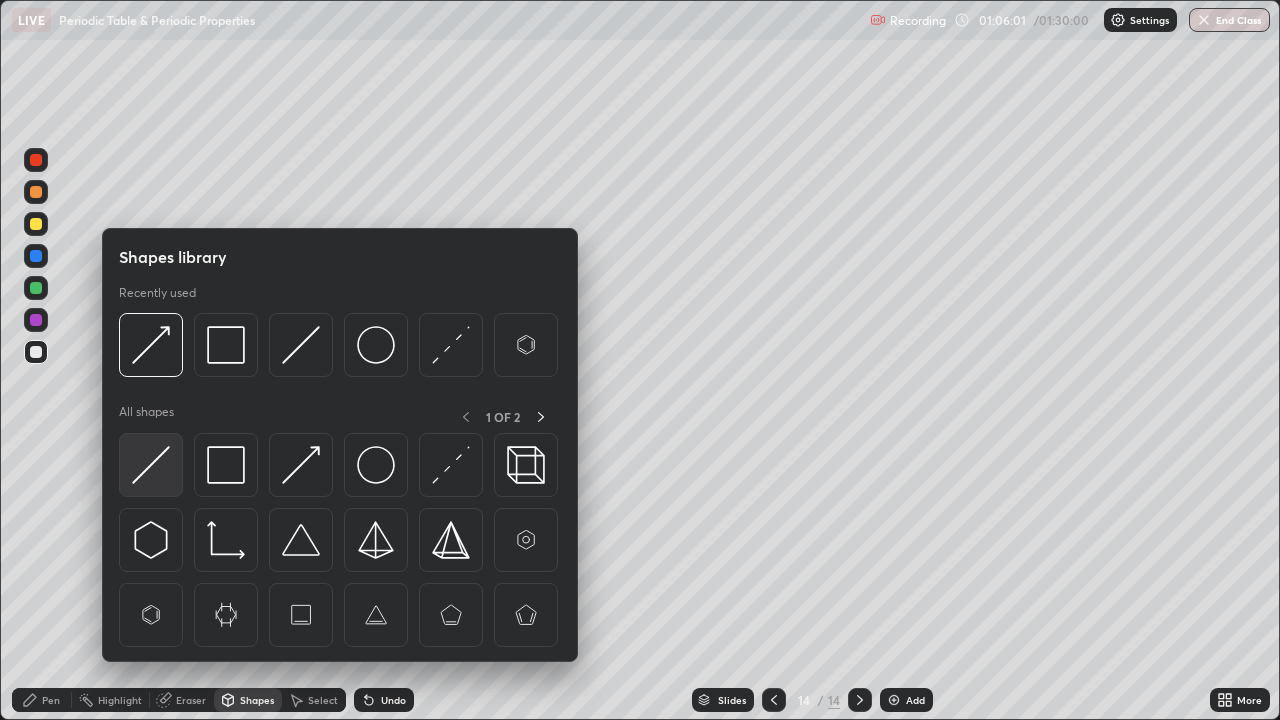 click at bounding box center (151, 465) 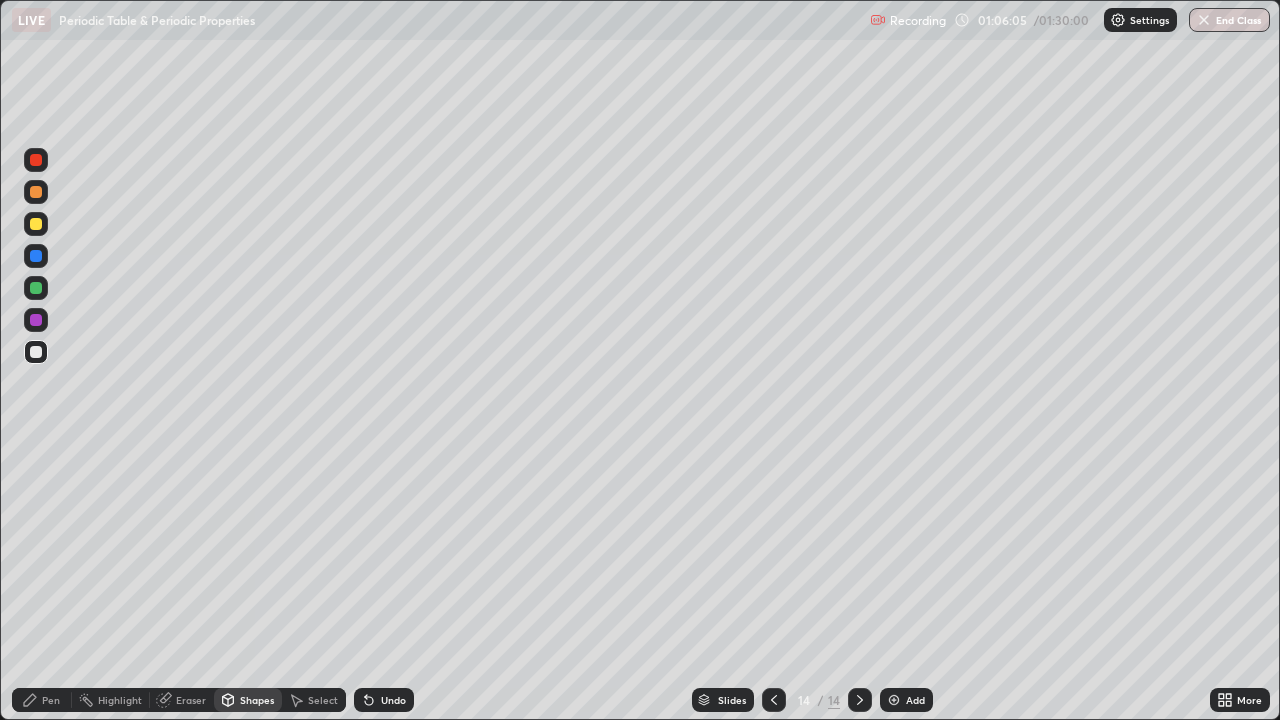 click on "Pen" at bounding box center [51, 700] 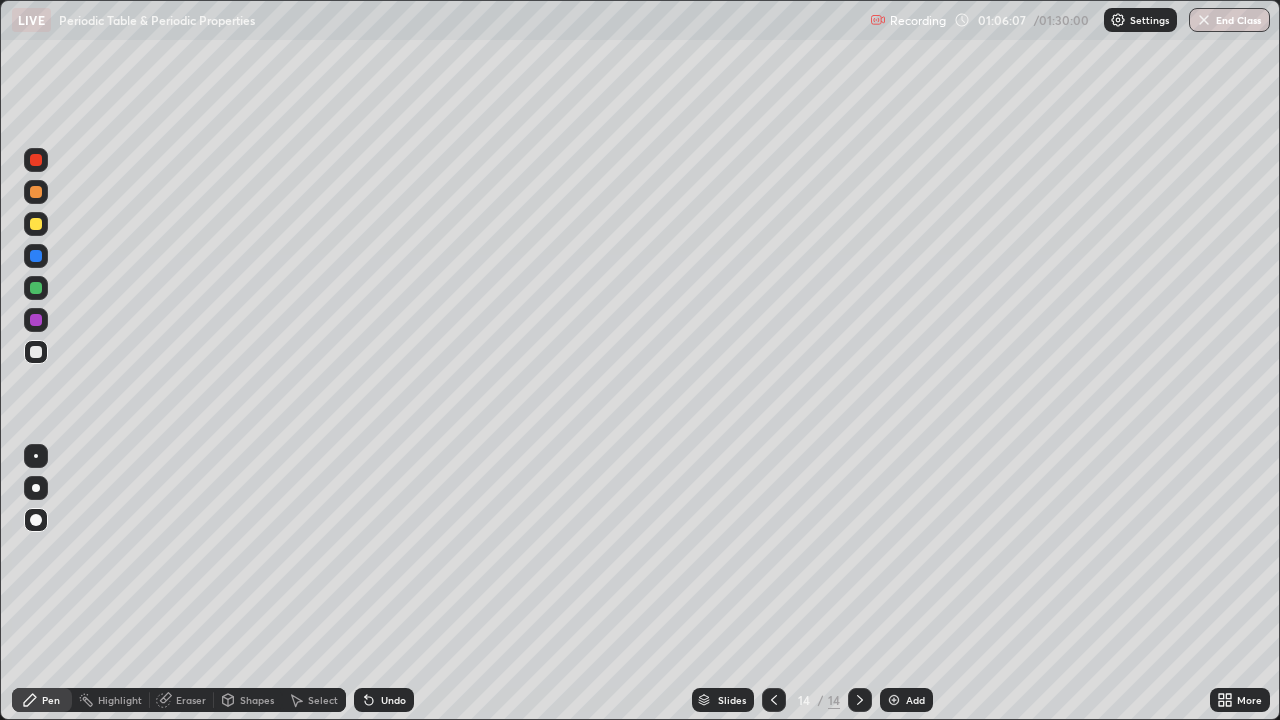 click on "Undo" at bounding box center [393, 700] 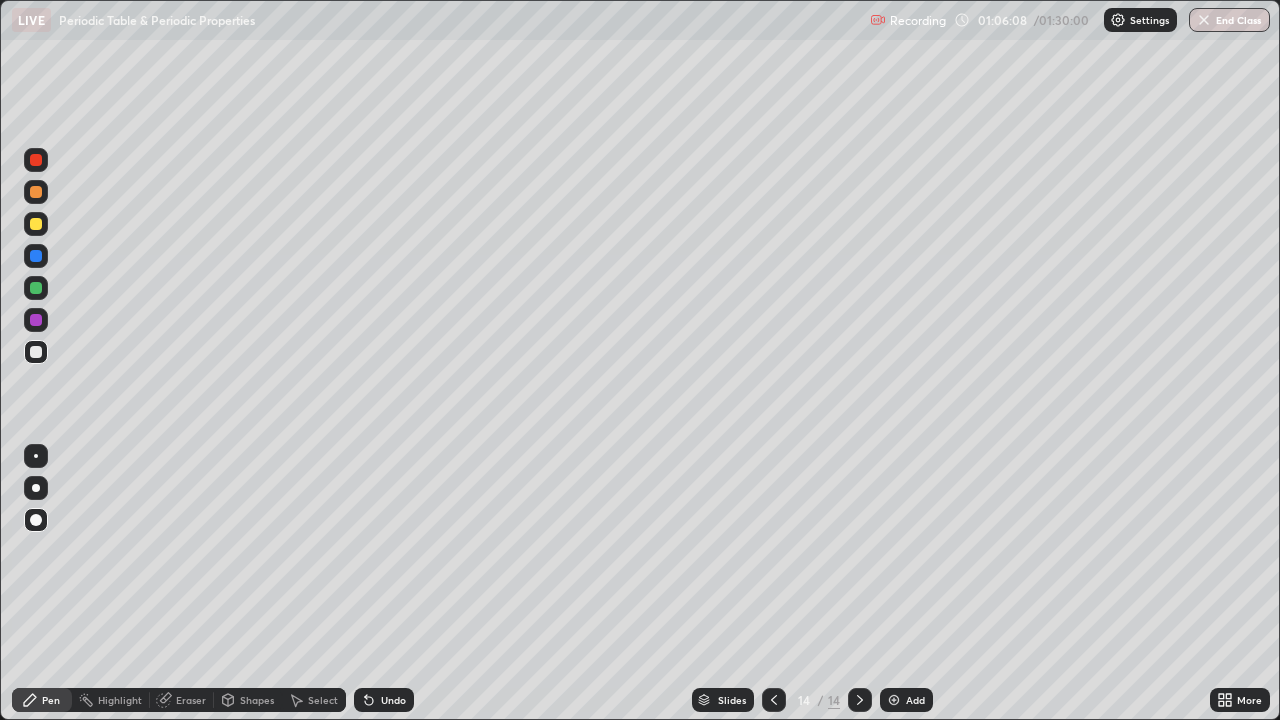 click on "Undo" at bounding box center [393, 700] 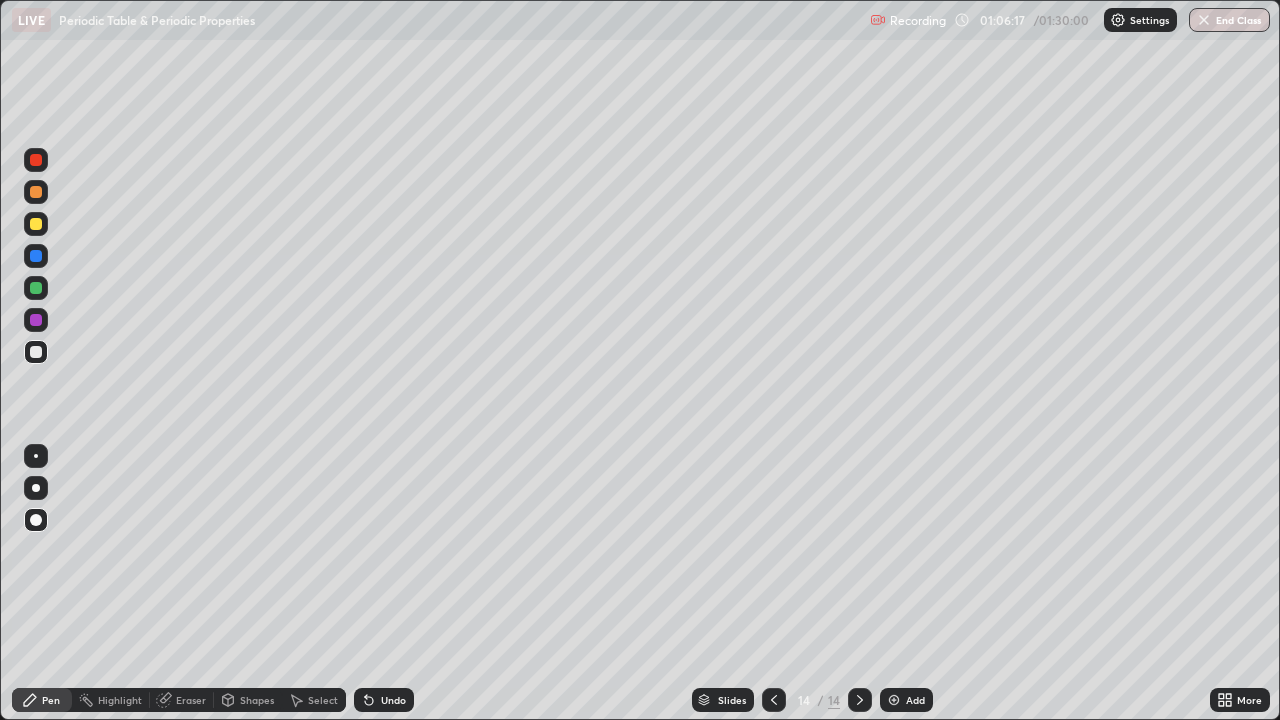click at bounding box center [36, 320] 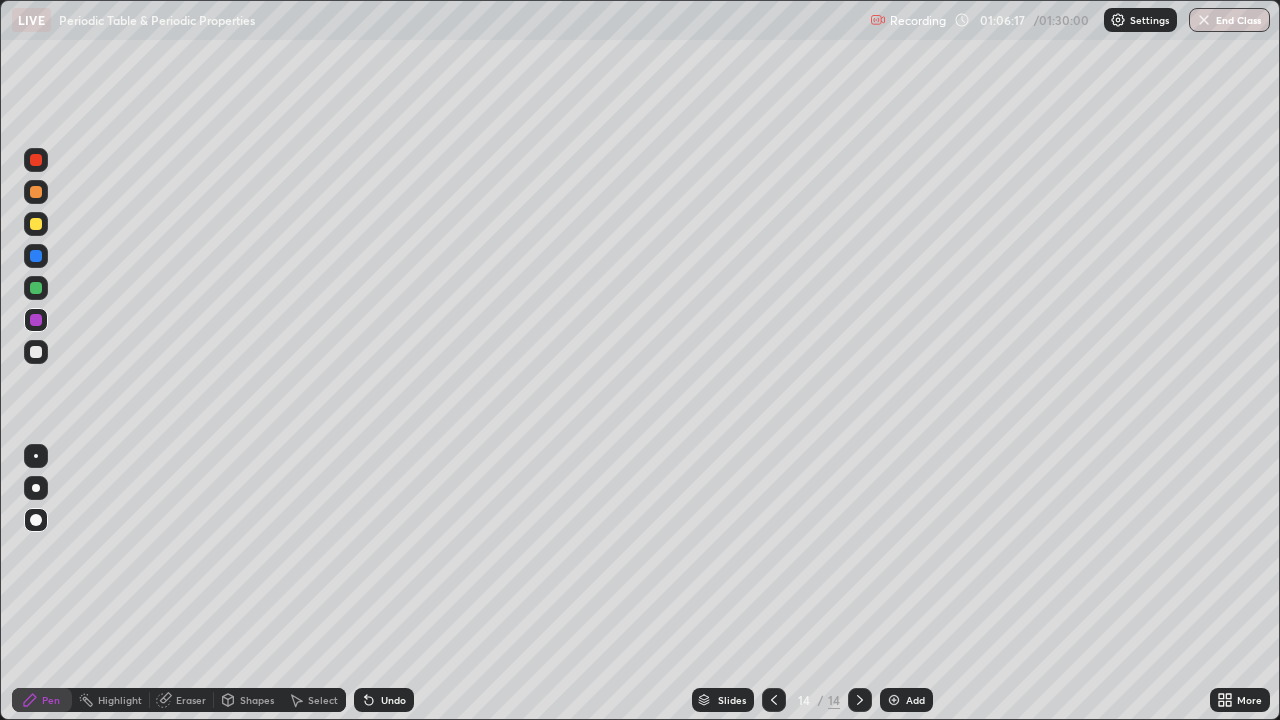 click on "Shapes" at bounding box center [257, 700] 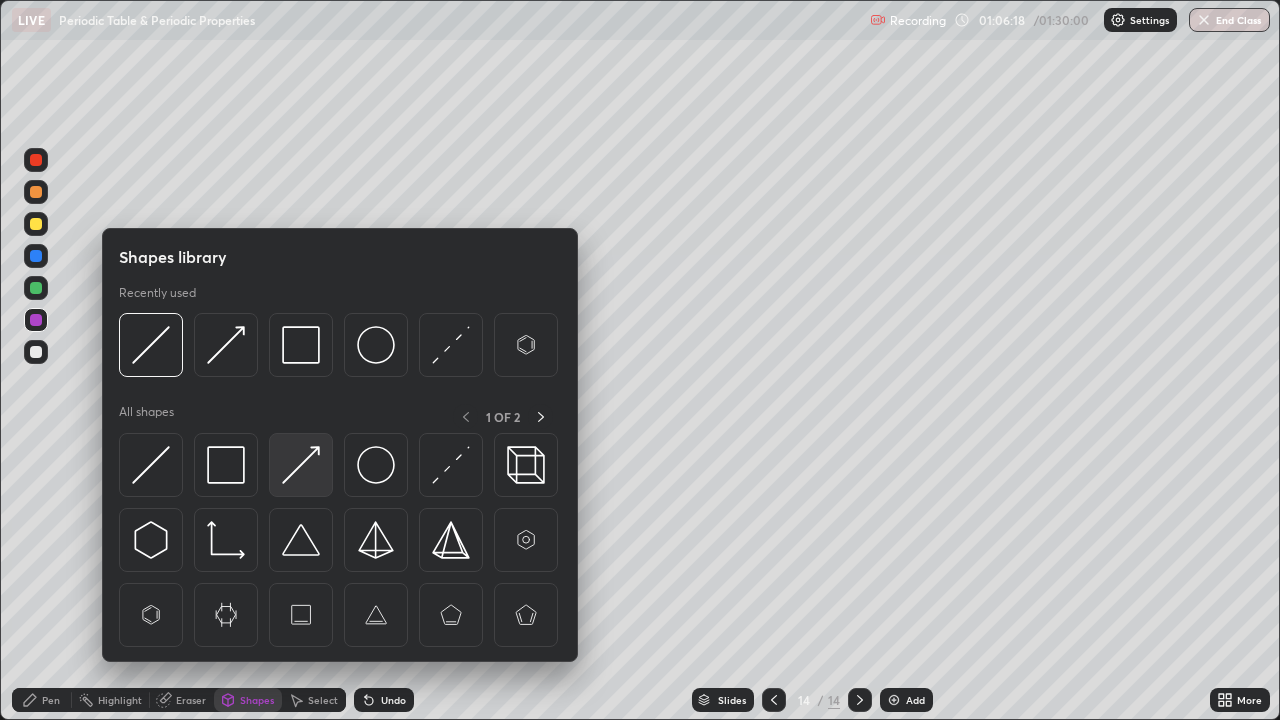 click at bounding box center (301, 465) 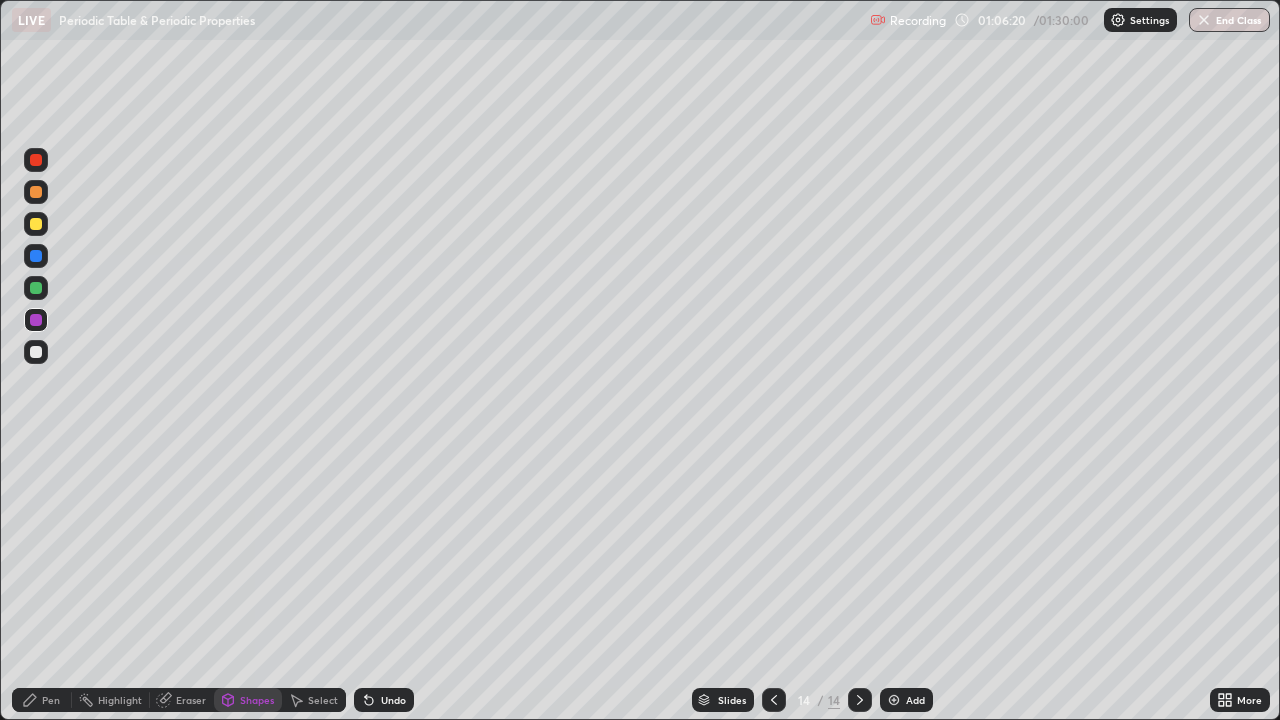 click on "Pen" at bounding box center [42, 700] 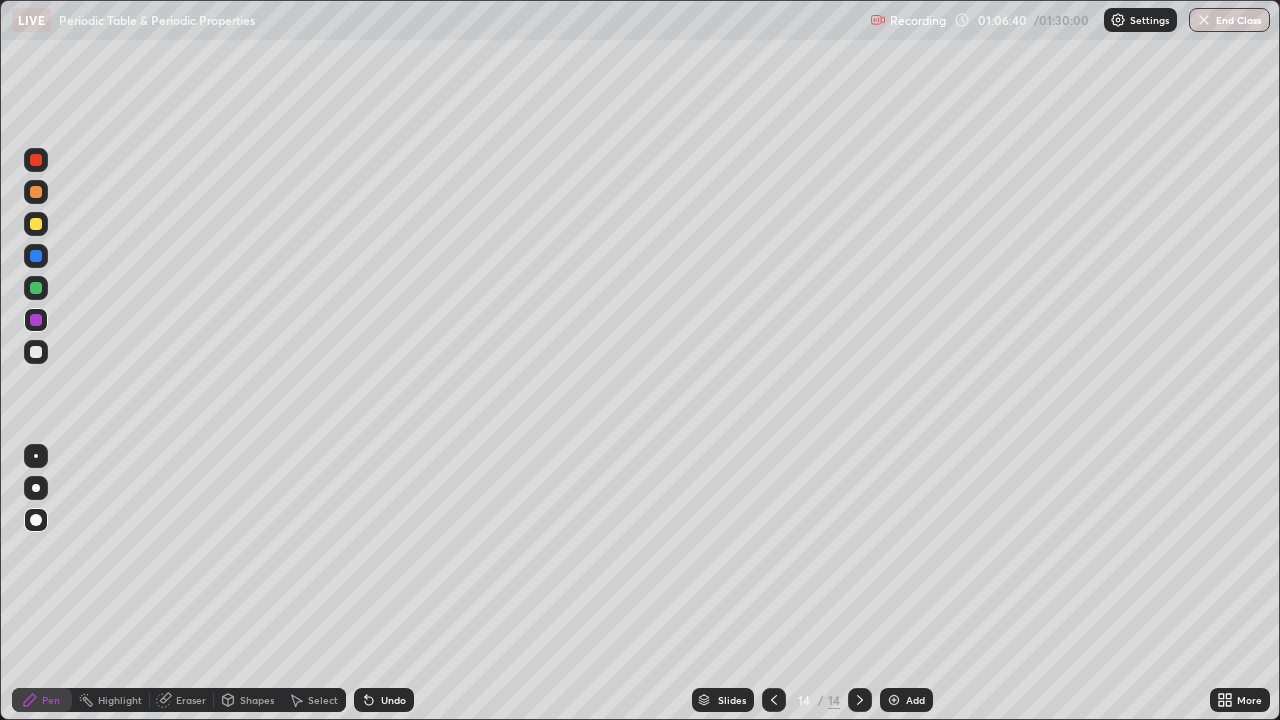 click 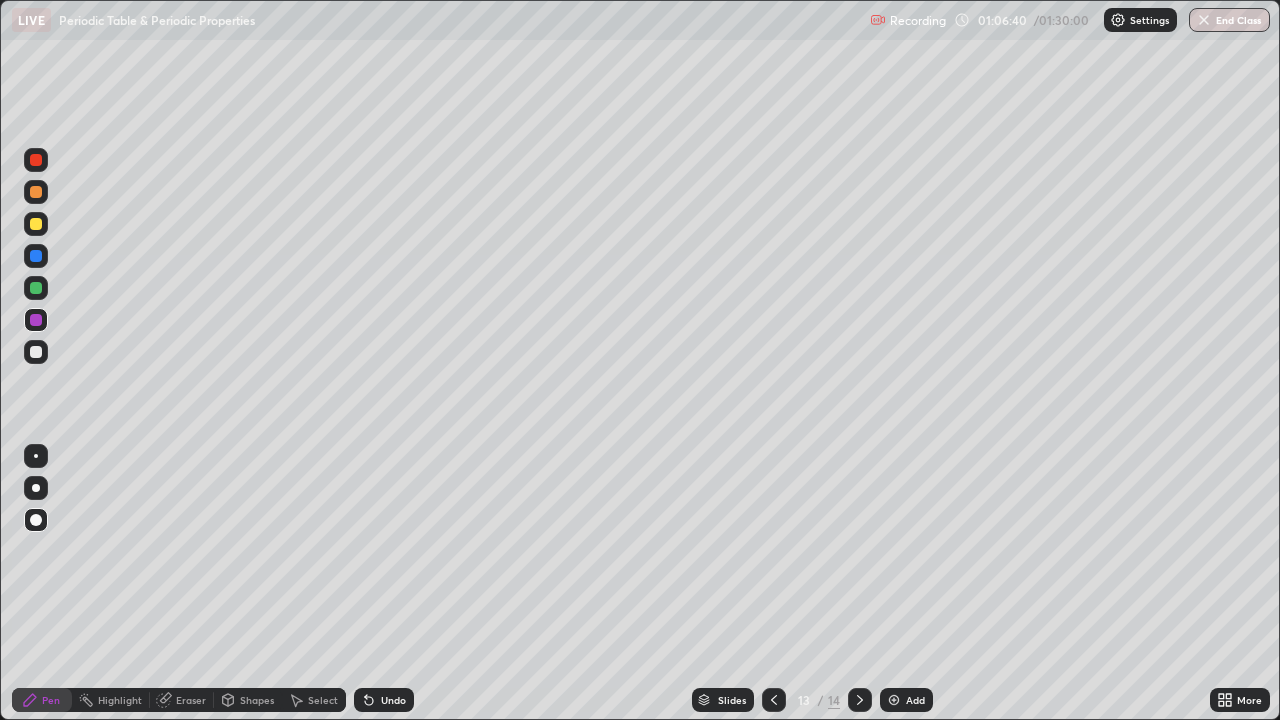 click at bounding box center [774, 700] 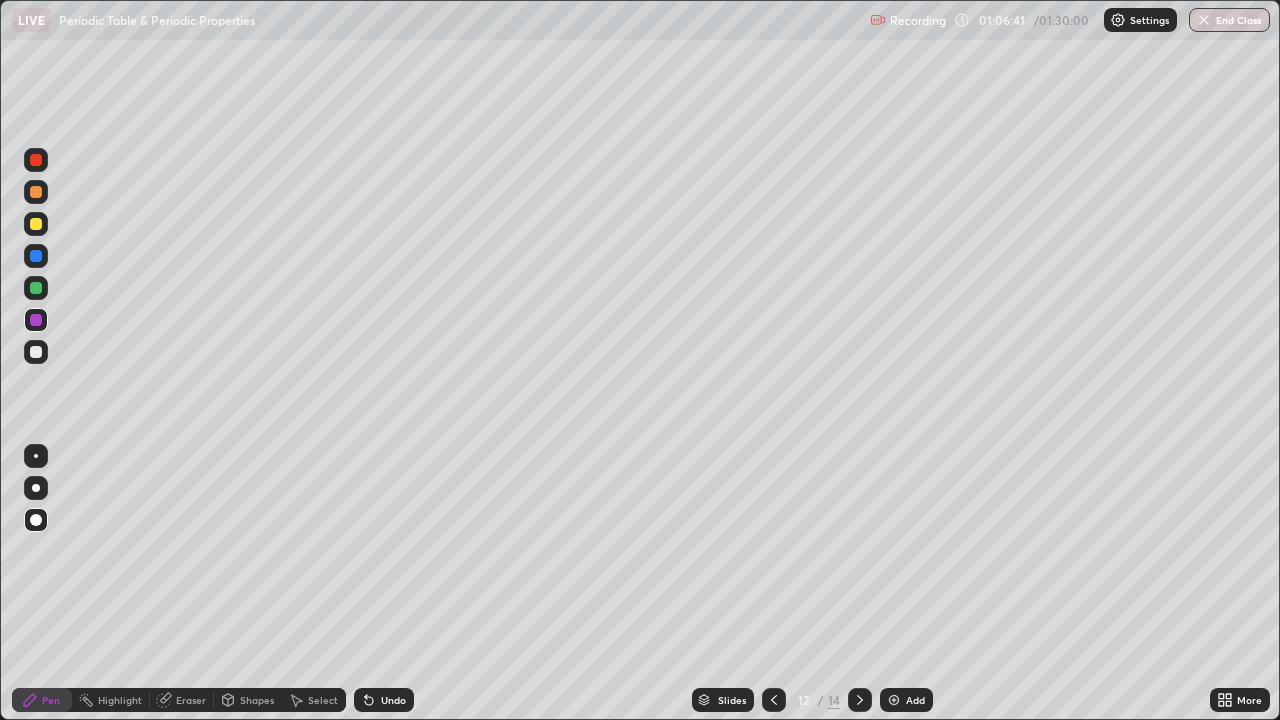 click 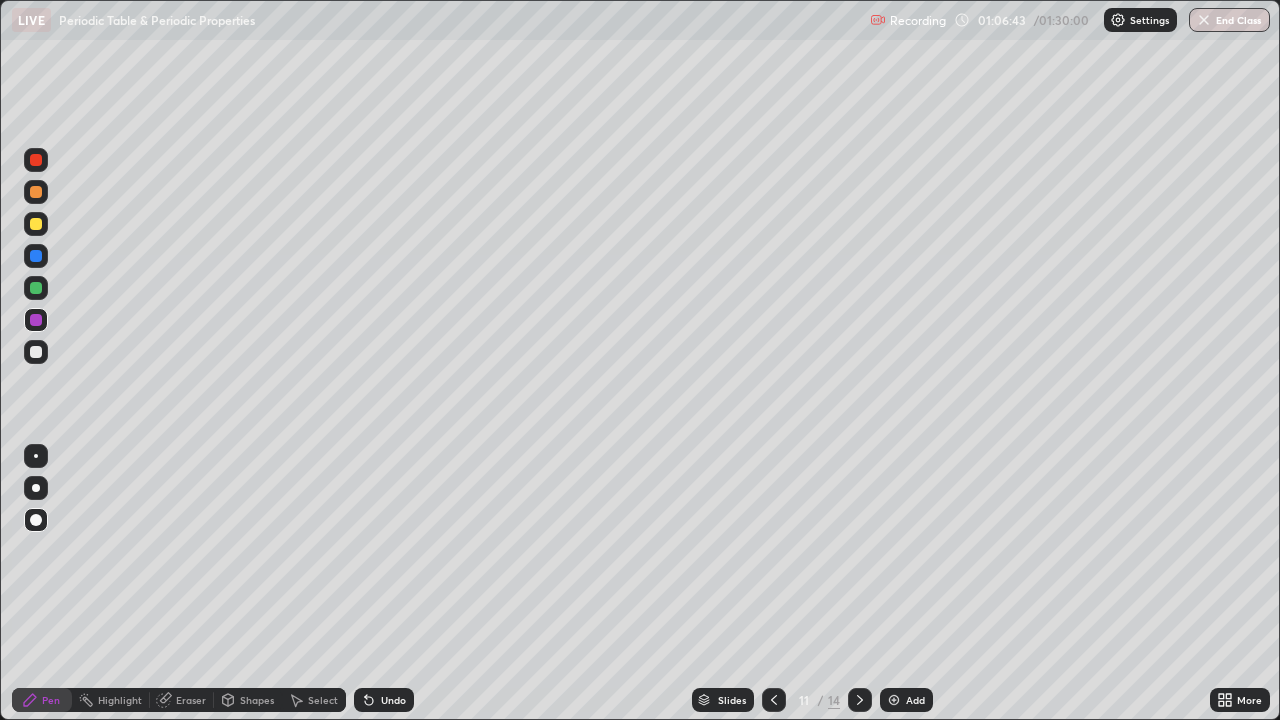 click 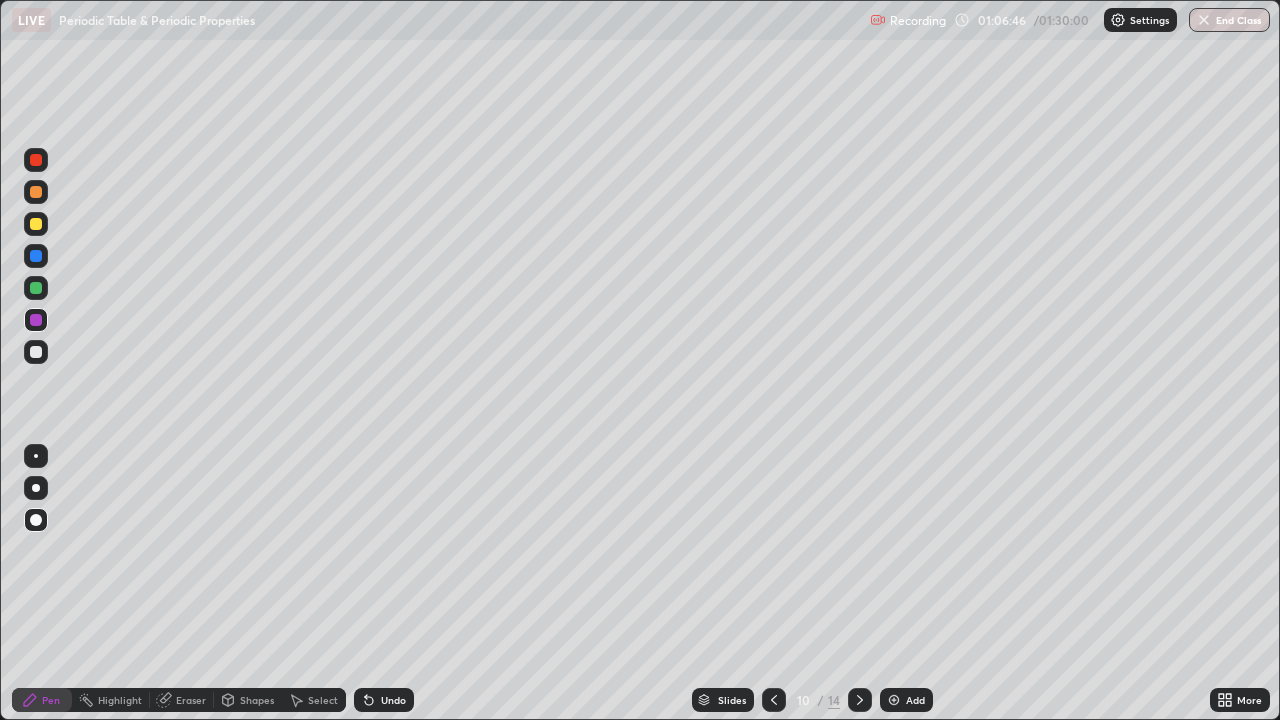 click at bounding box center [860, 700] 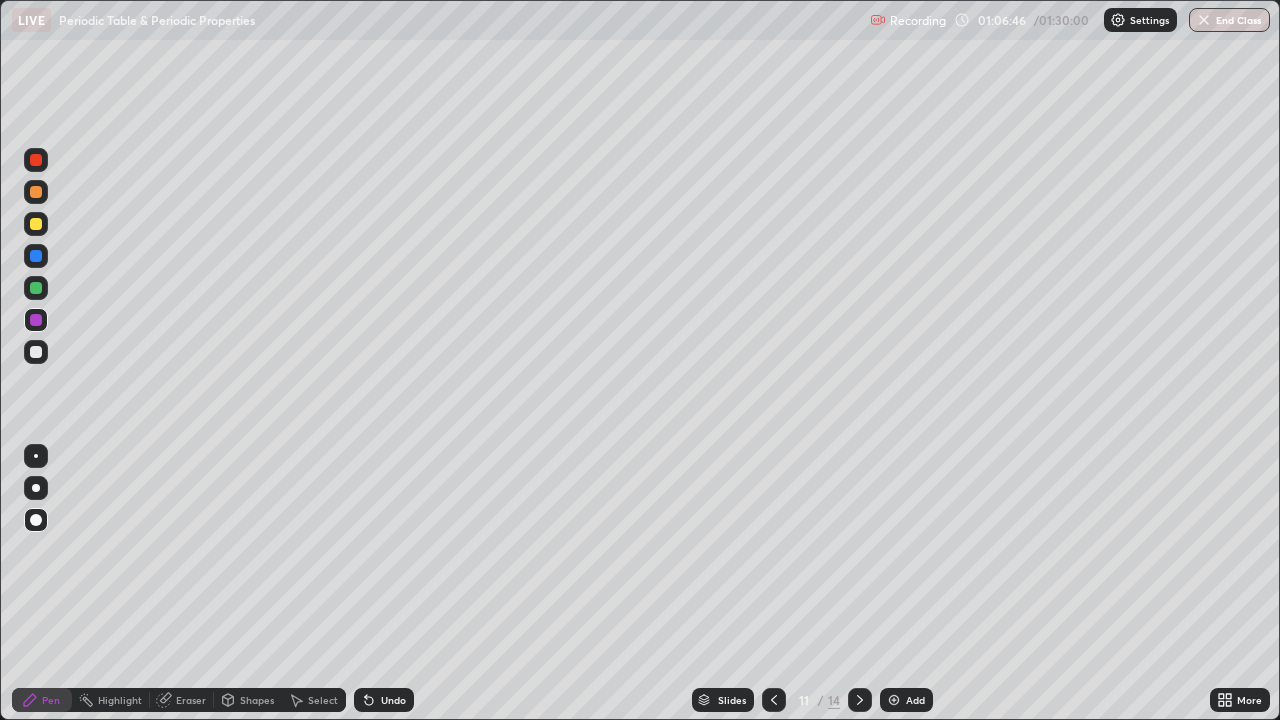 click 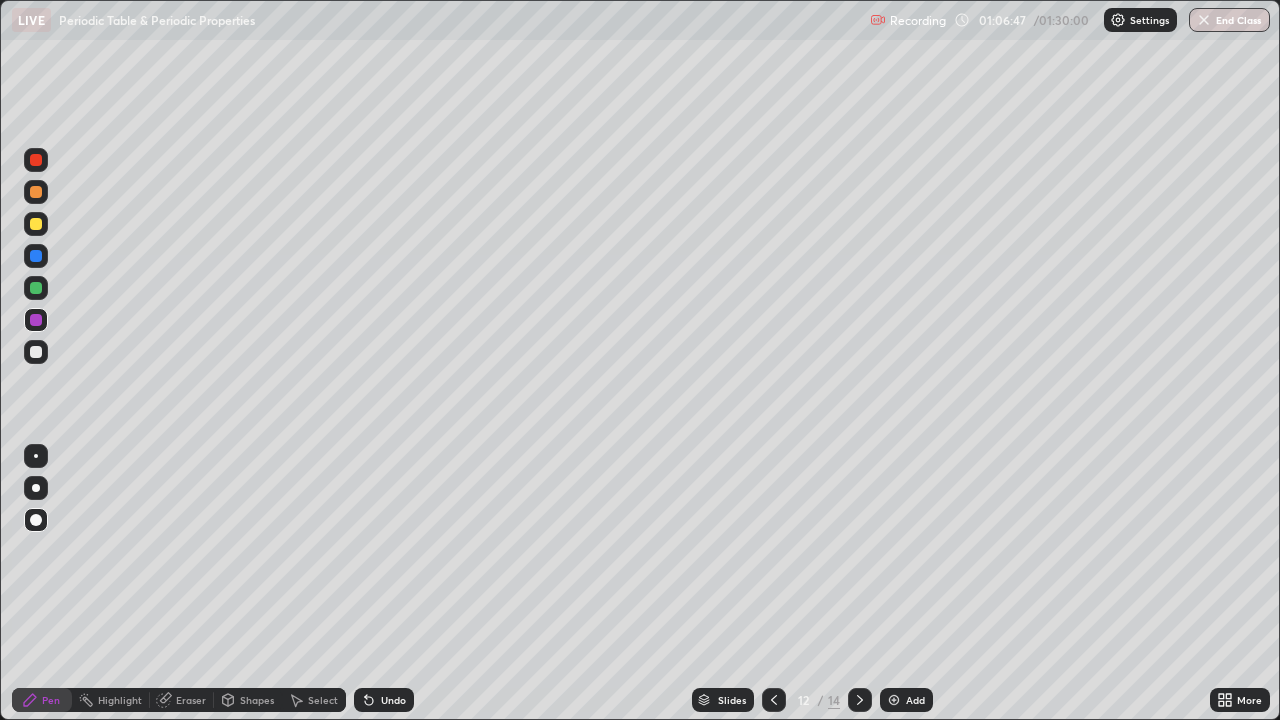 click 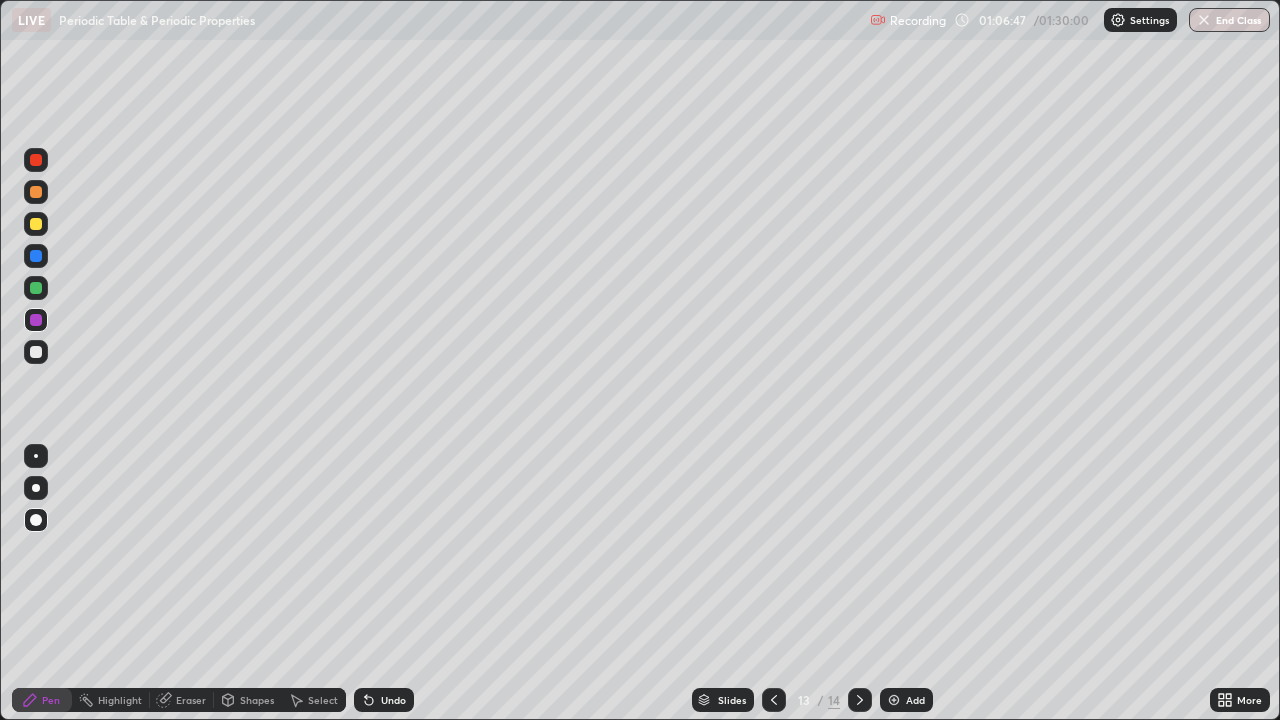 click at bounding box center (860, 700) 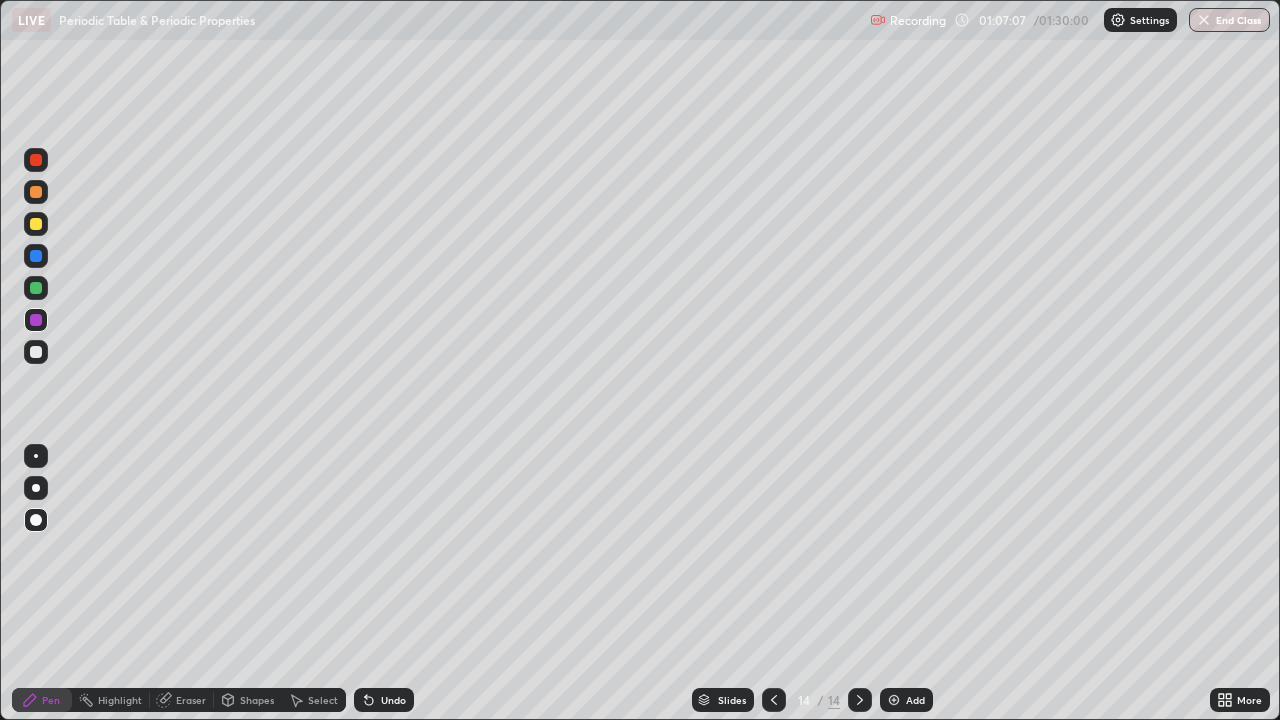 click on "Undo" at bounding box center [384, 700] 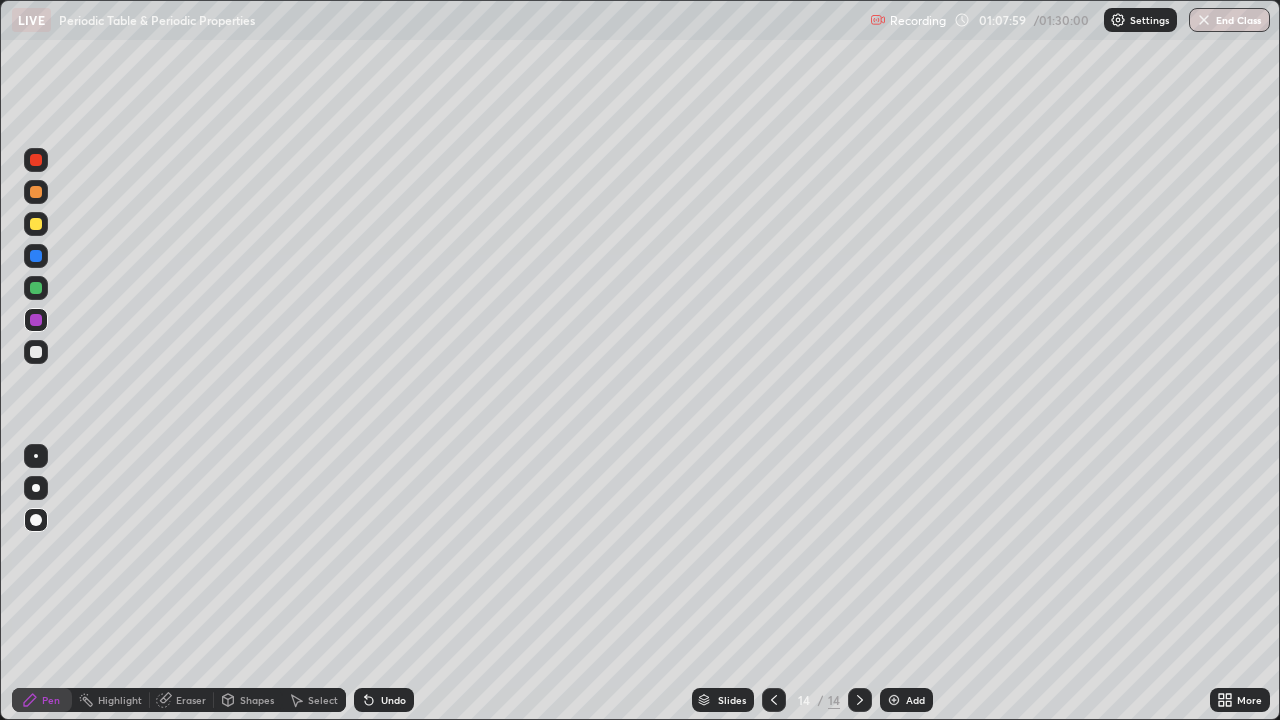 click at bounding box center [894, 700] 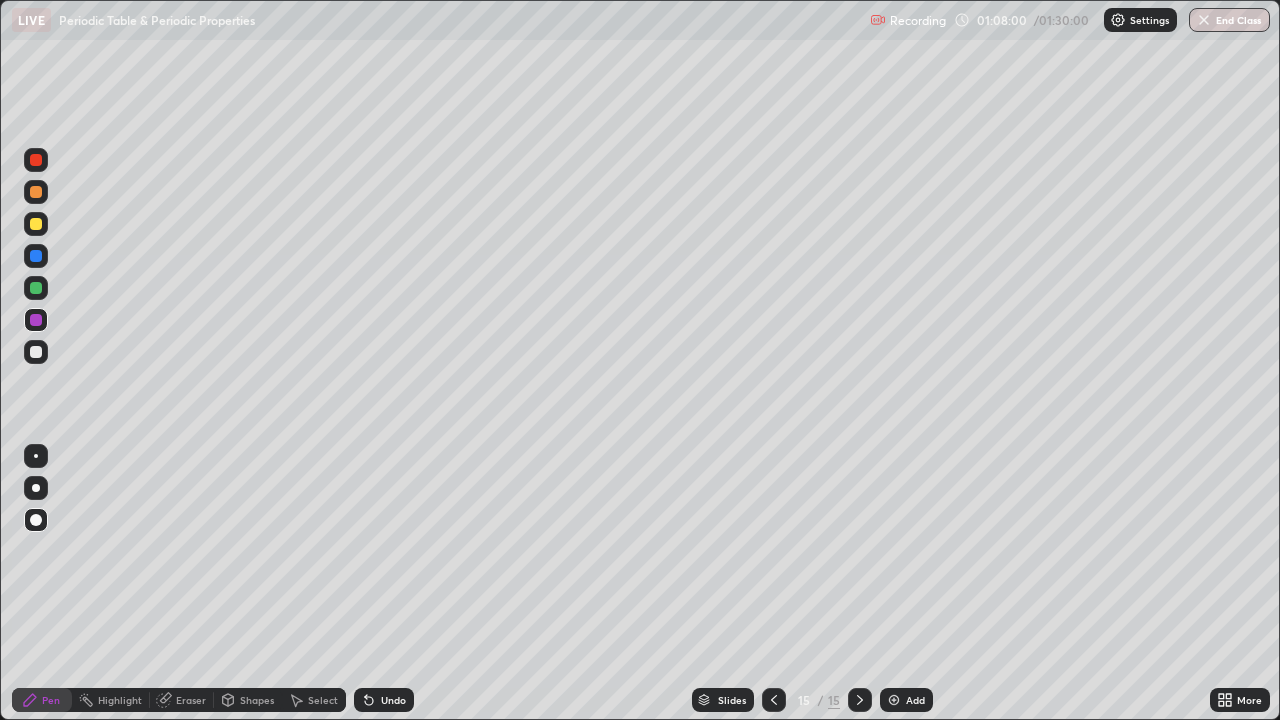 click on "Shapes" at bounding box center [257, 700] 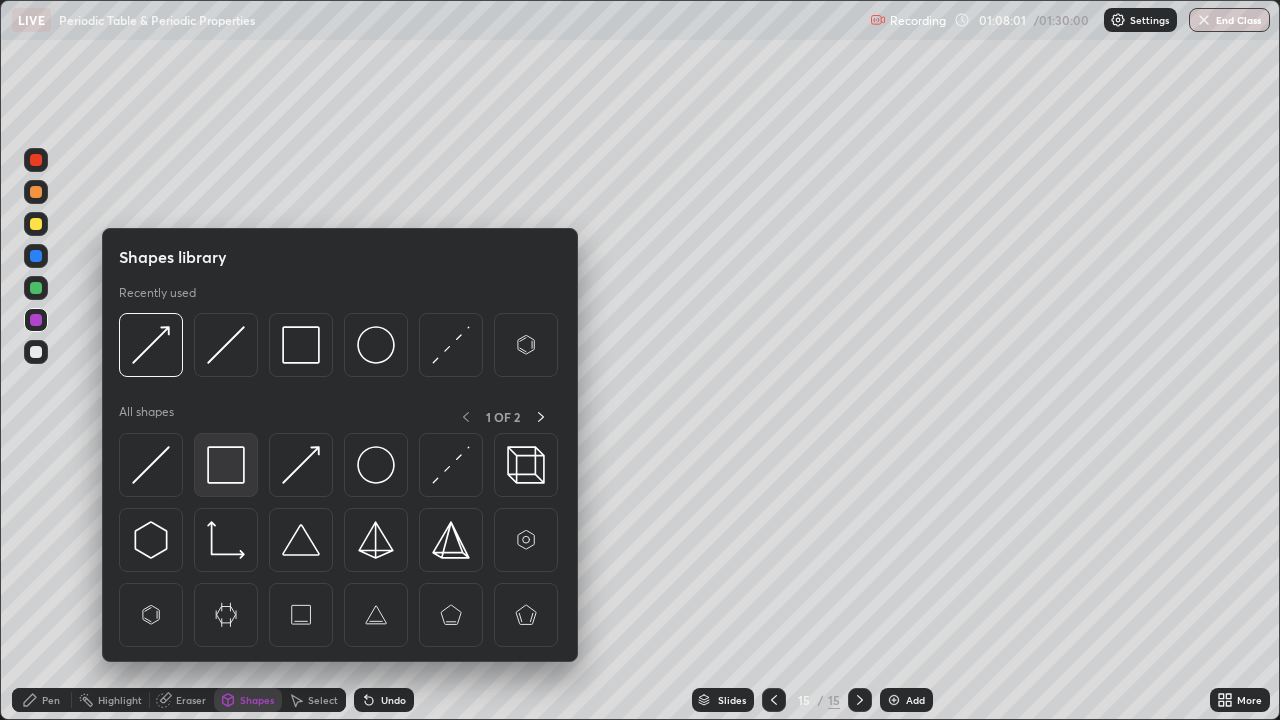 click at bounding box center [226, 465] 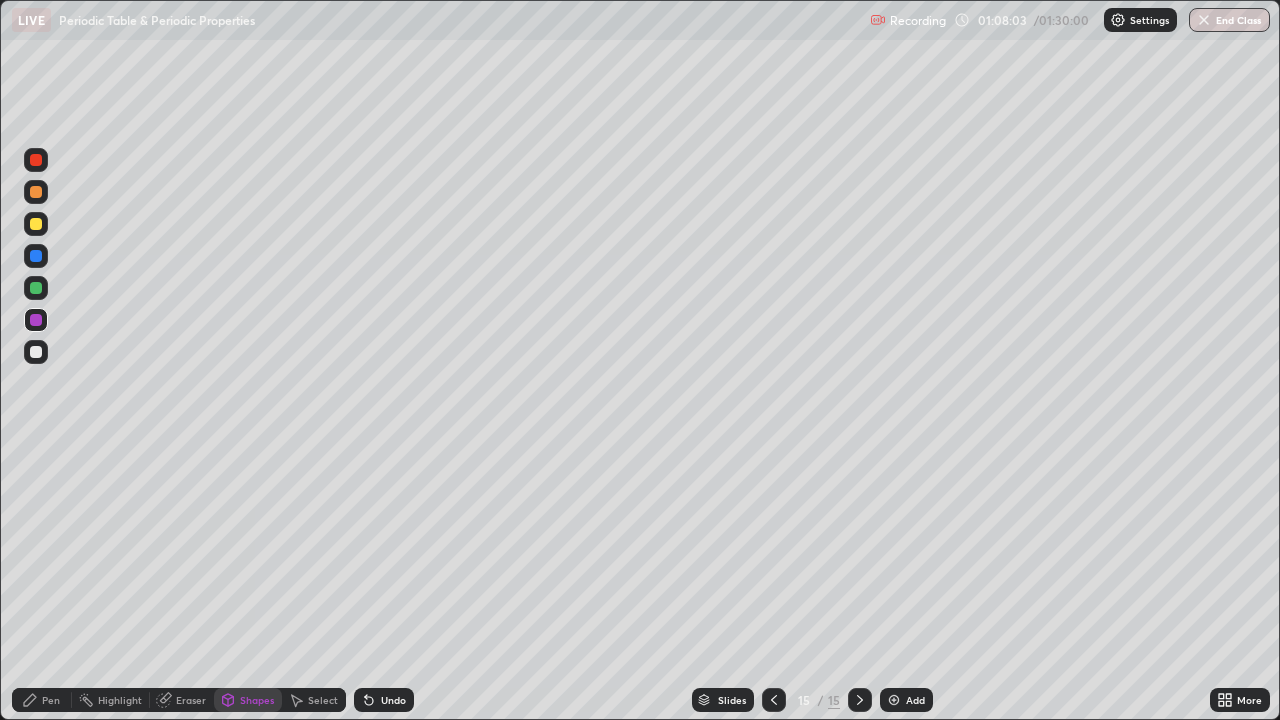 click on "Pen" at bounding box center [51, 700] 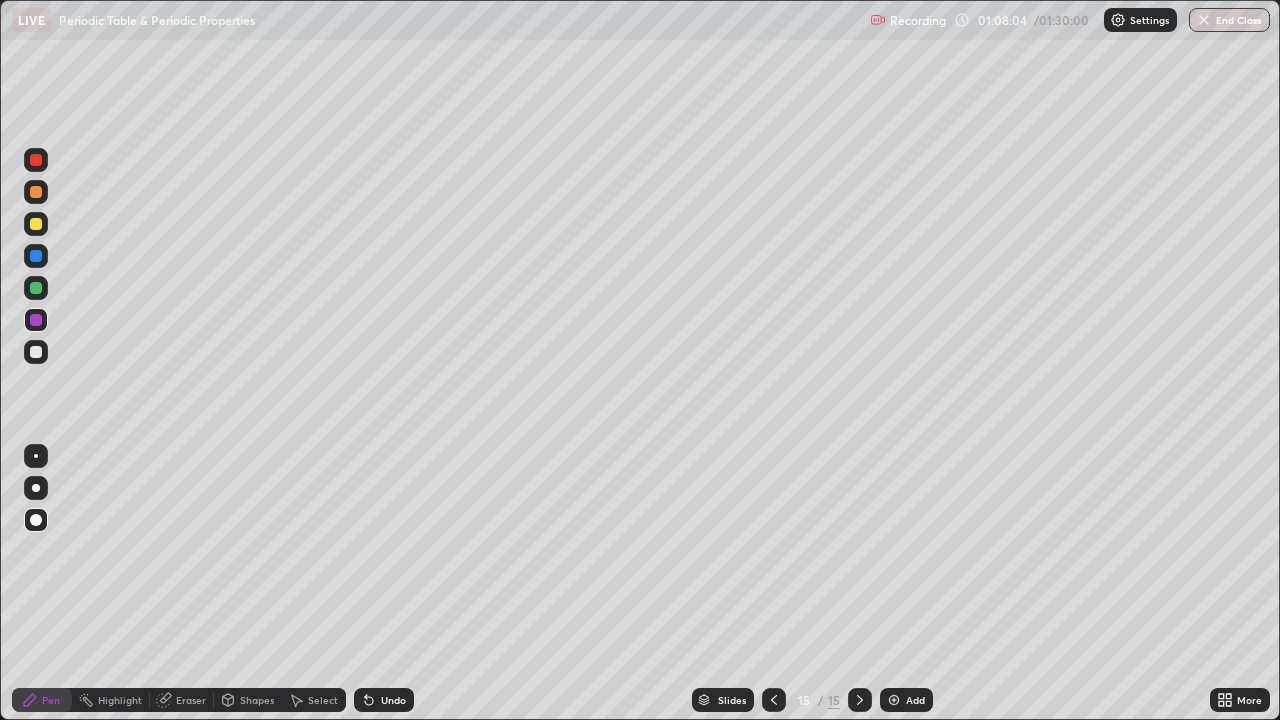 click at bounding box center [36, 224] 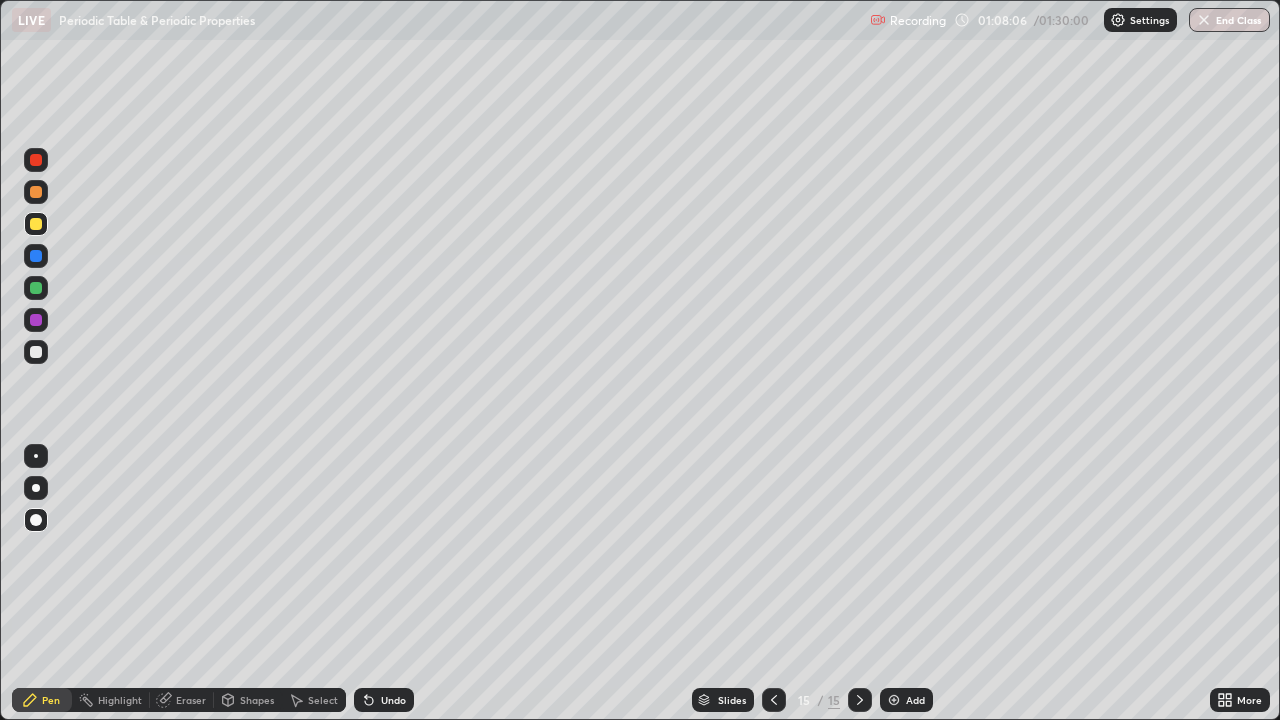 click on "Undo" at bounding box center [393, 700] 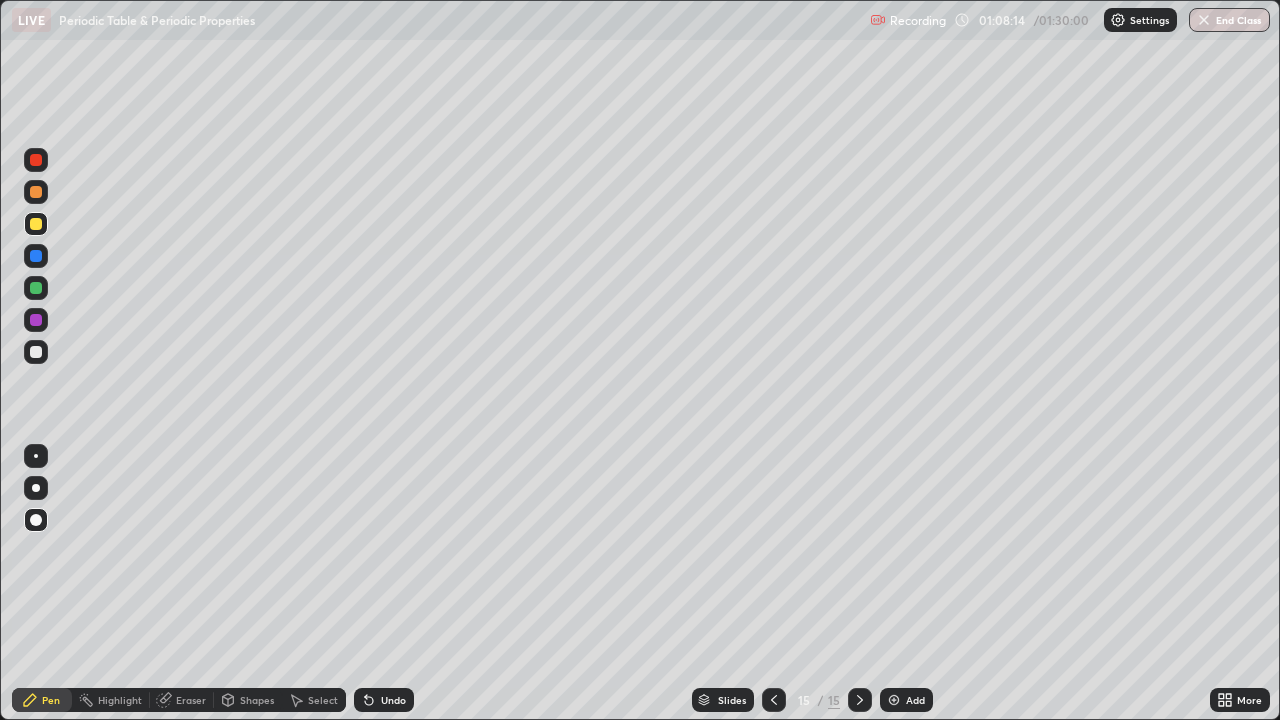 click on "Shapes" at bounding box center (248, 700) 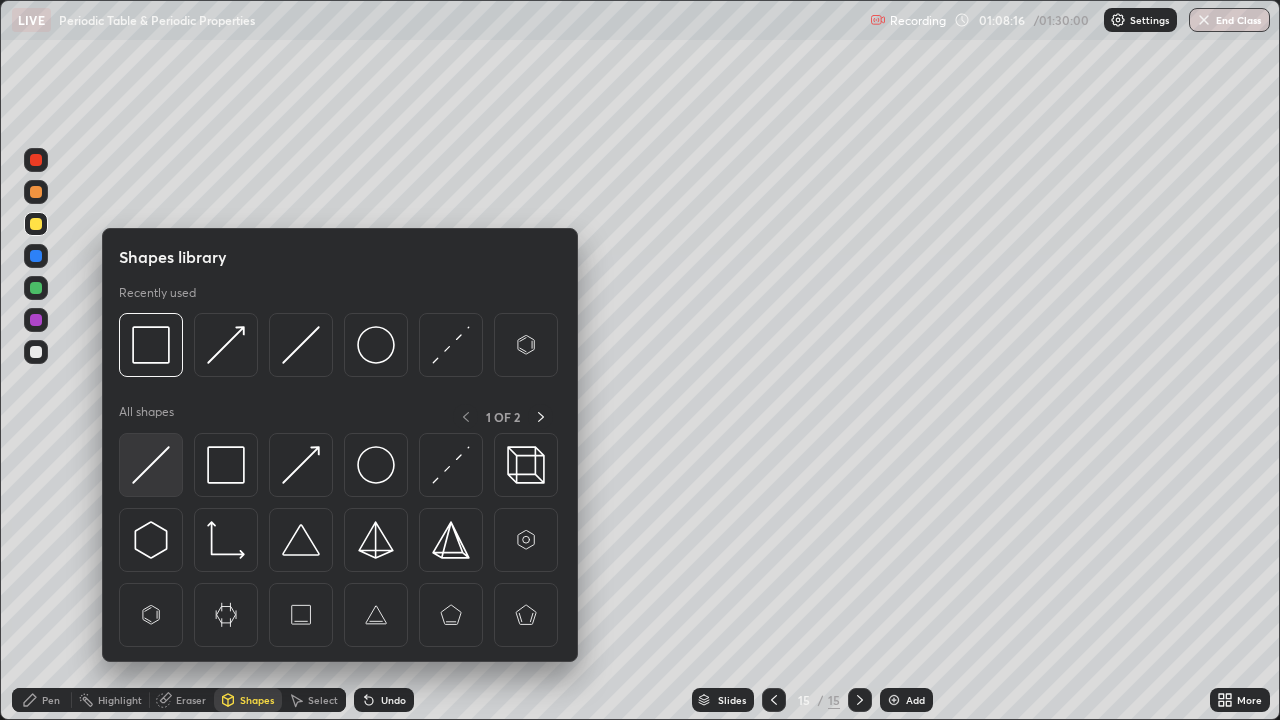 click at bounding box center (151, 465) 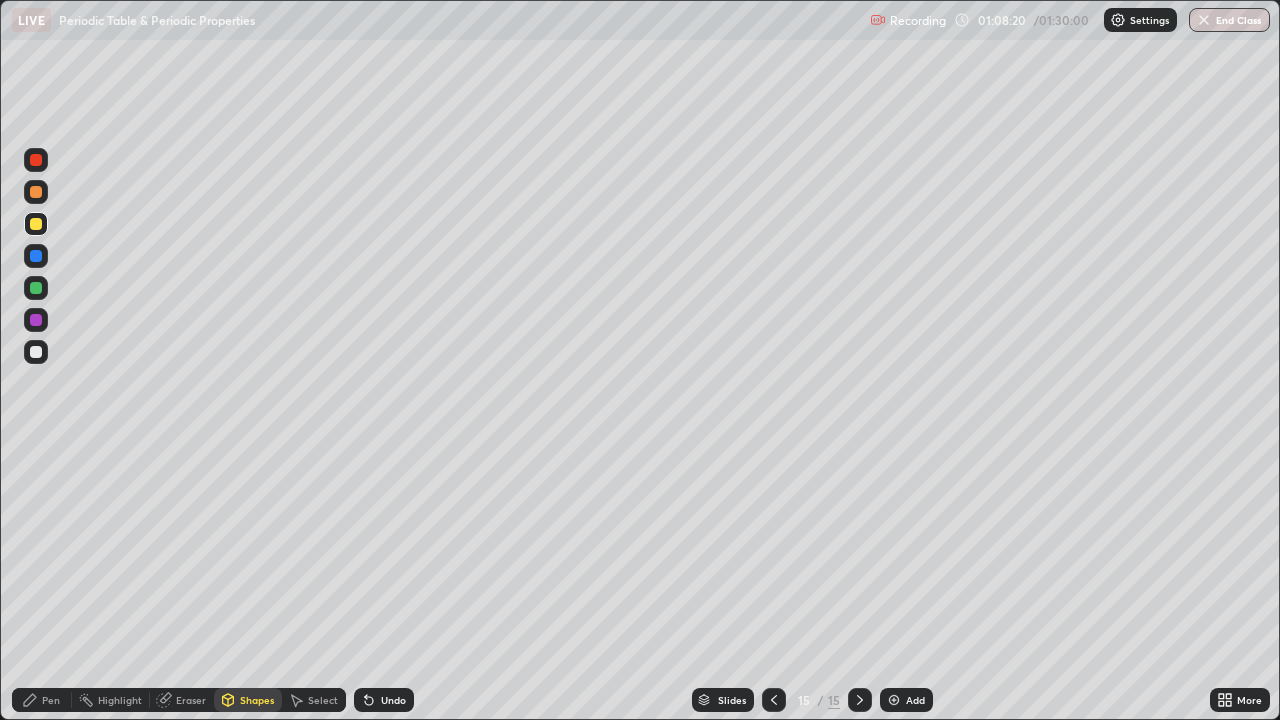 click 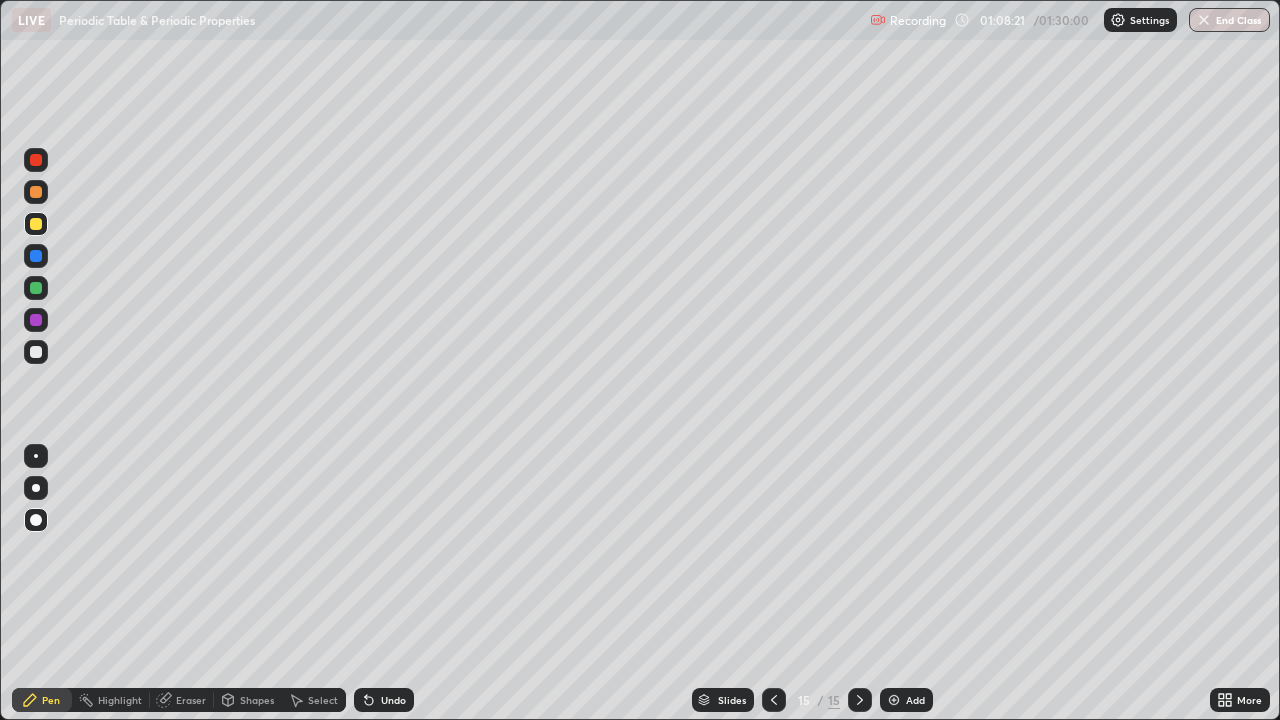 click at bounding box center [36, 256] 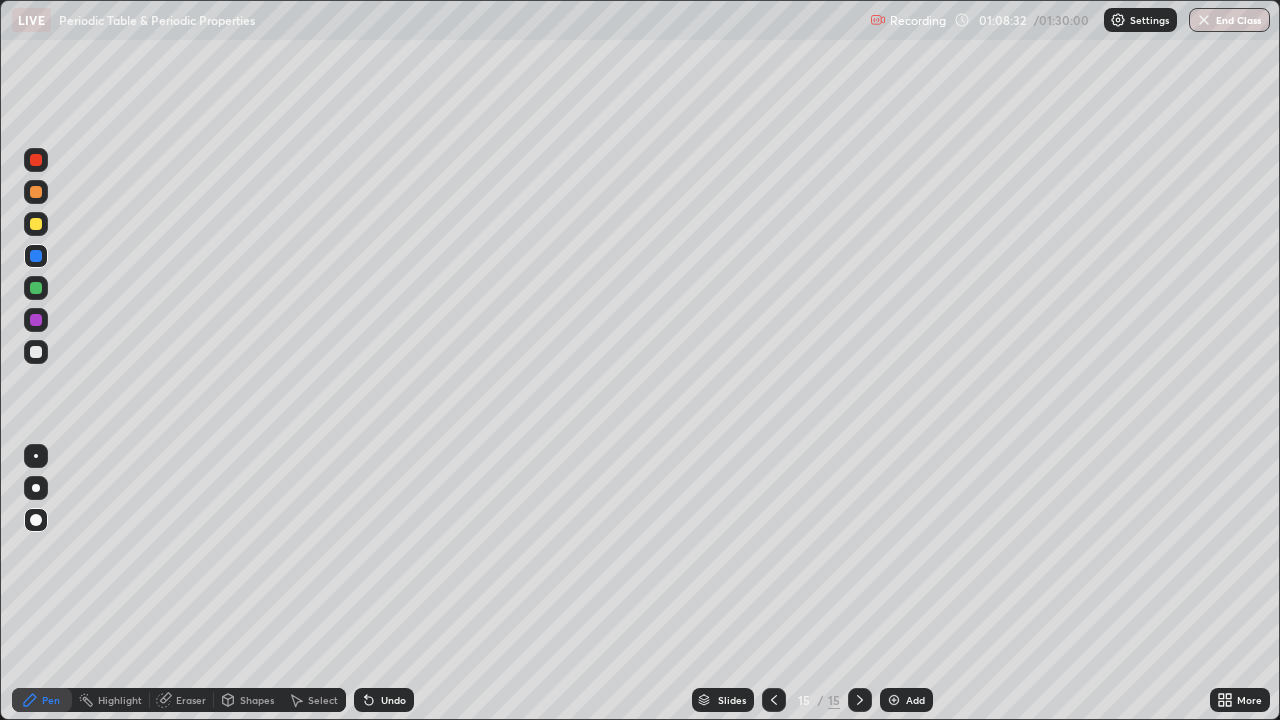 click on "Shapes" at bounding box center (257, 700) 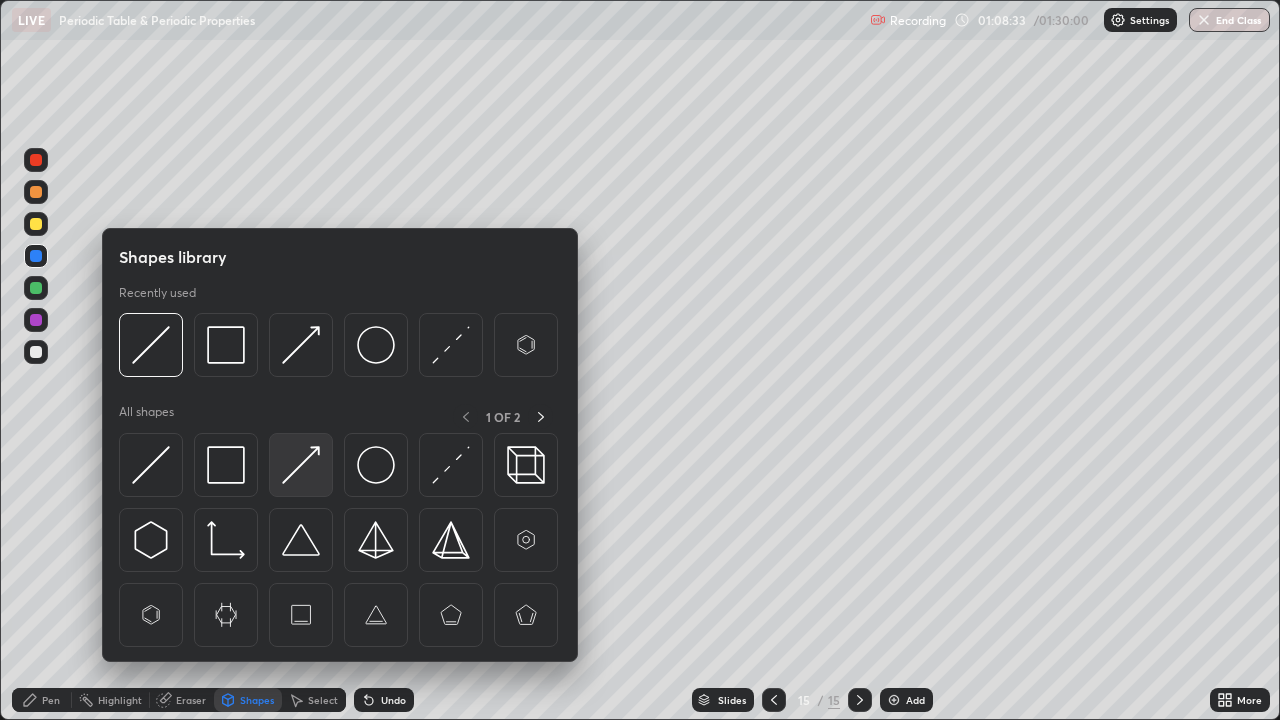 click at bounding box center (301, 465) 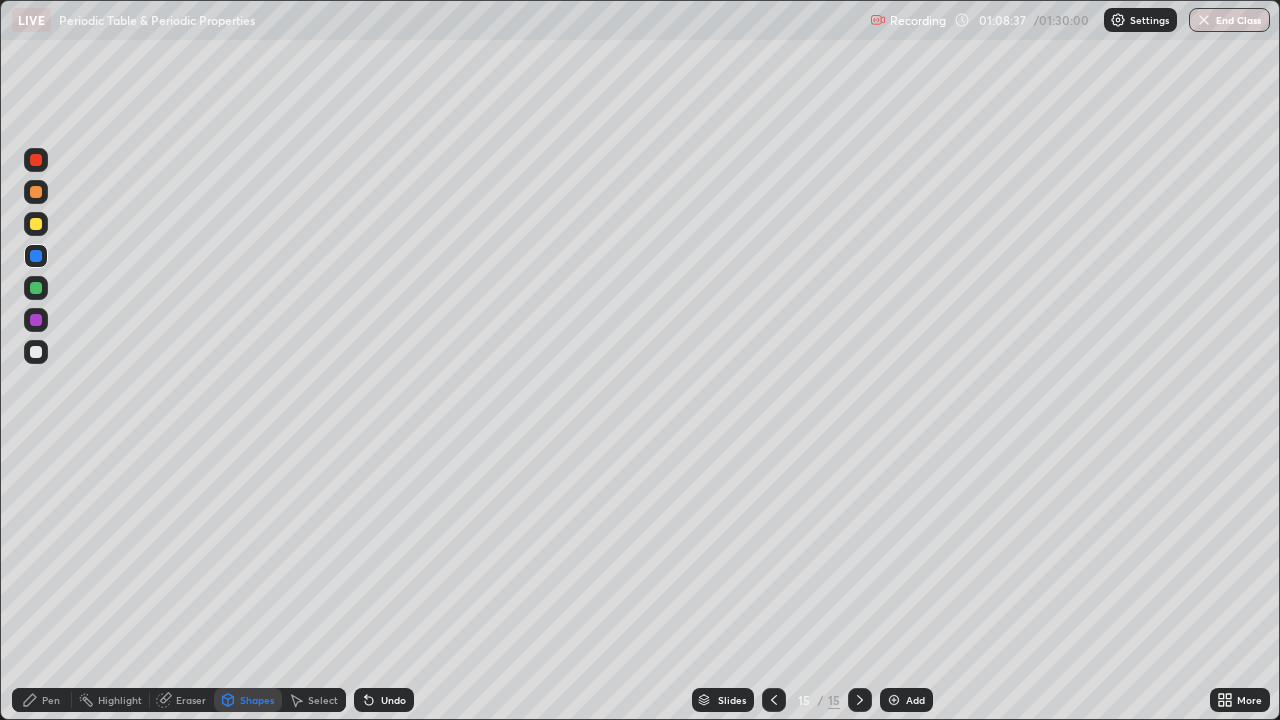 click on "Pen" at bounding box center (51, 700) 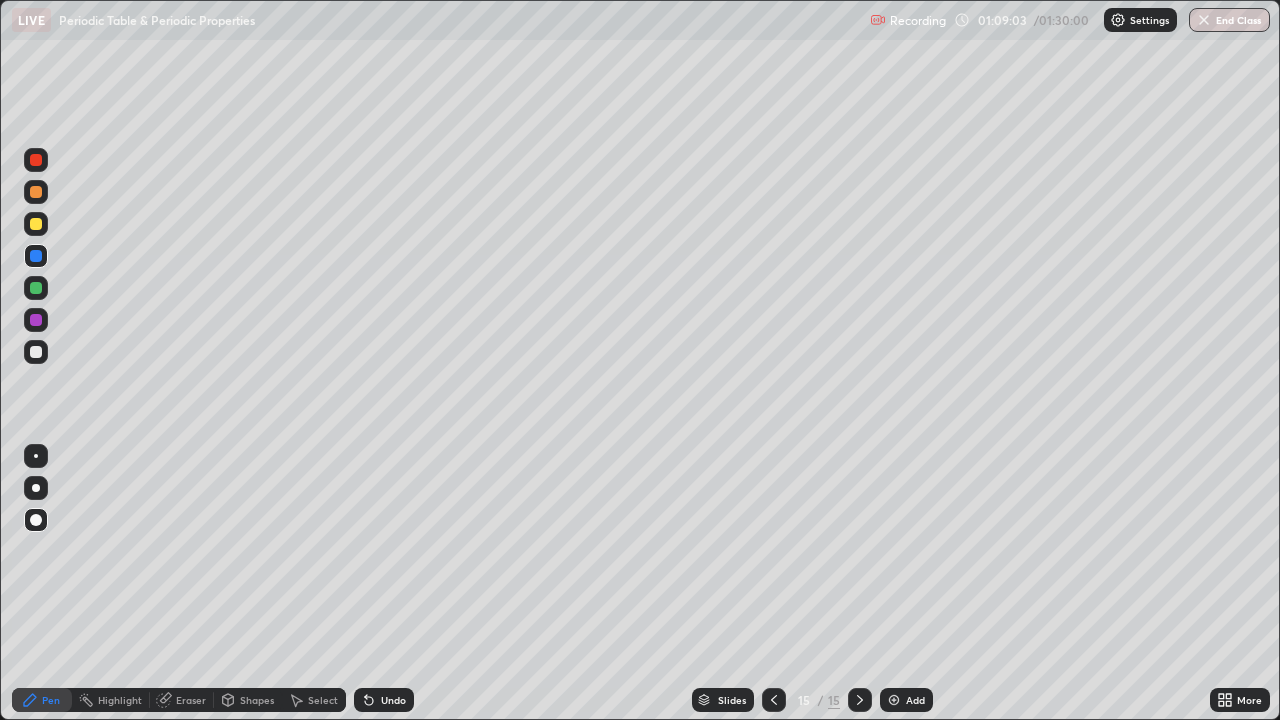 click on "Shapes" at bounding box center [257, 700] 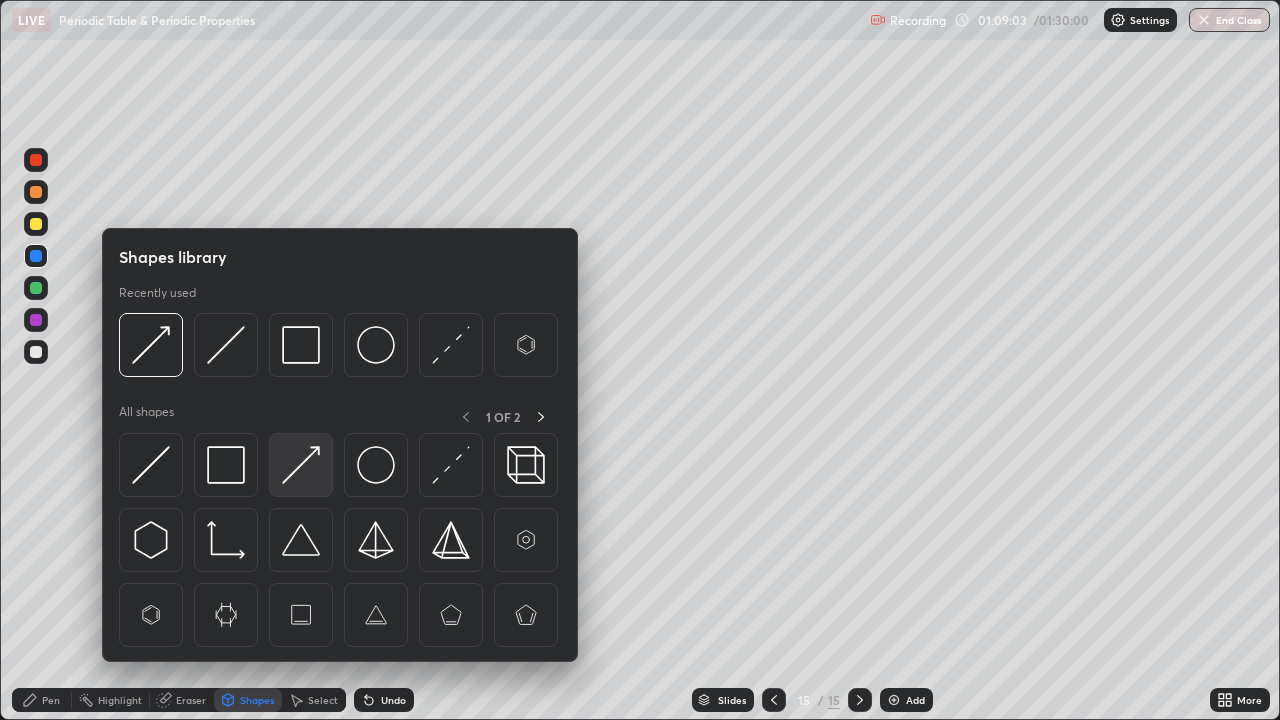 click at bounding box center [301, 465] 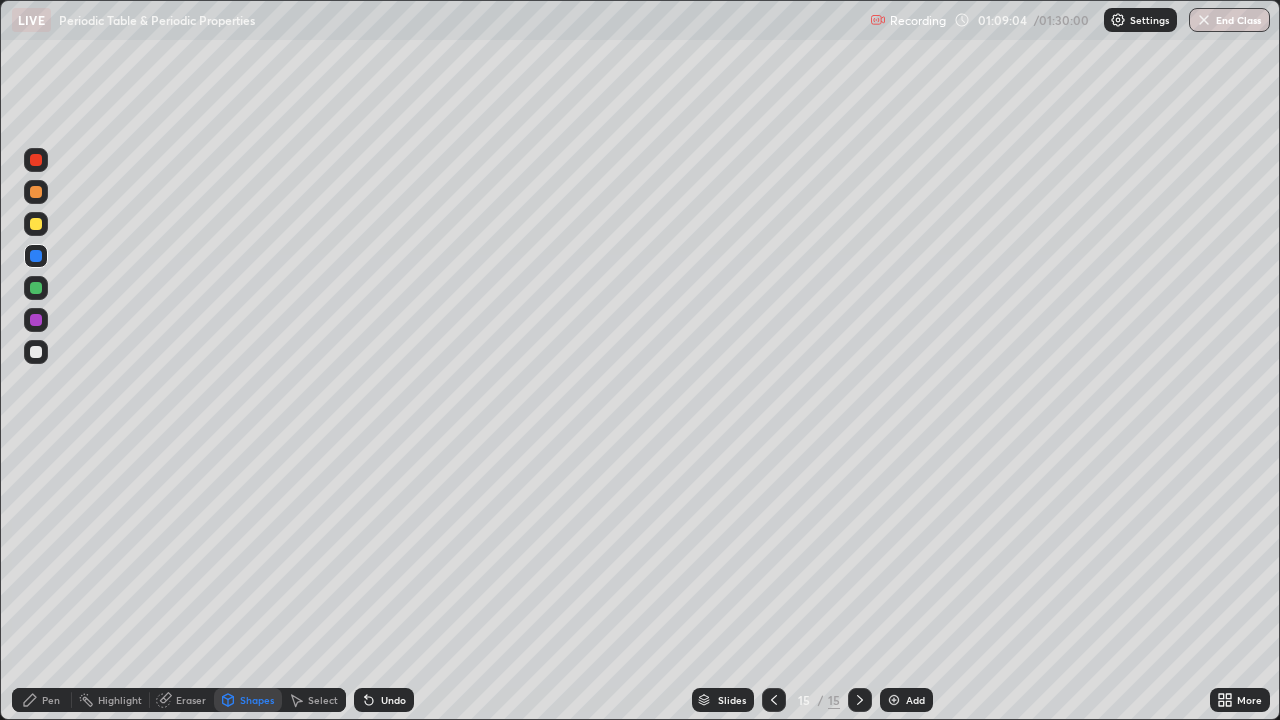 click at bounding box center (36, 320) 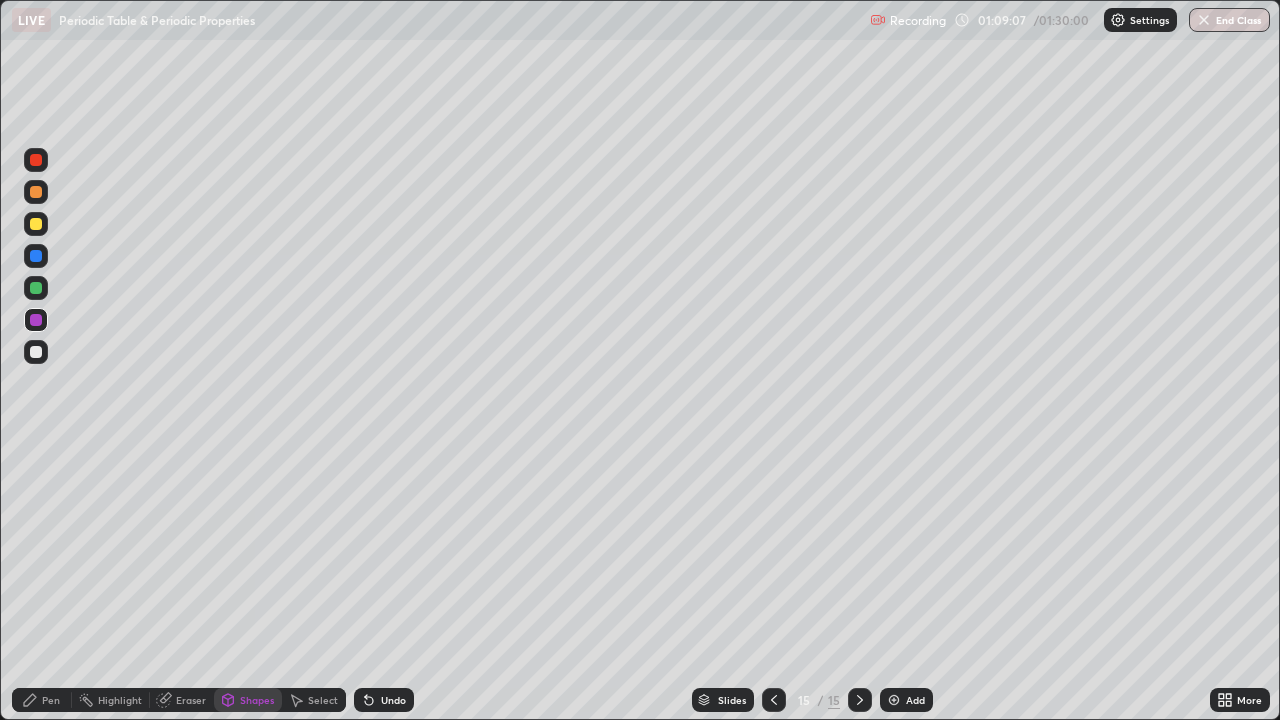 click 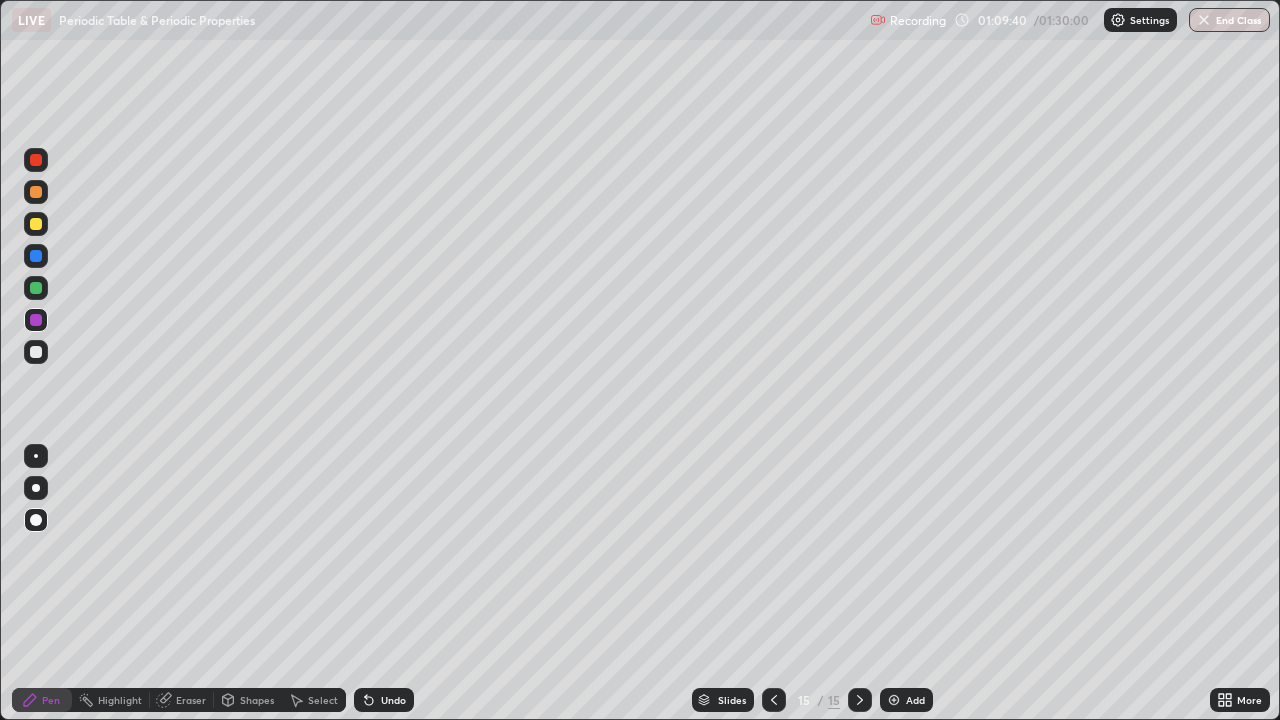 click on "Add" at bounding box center [915, 700] 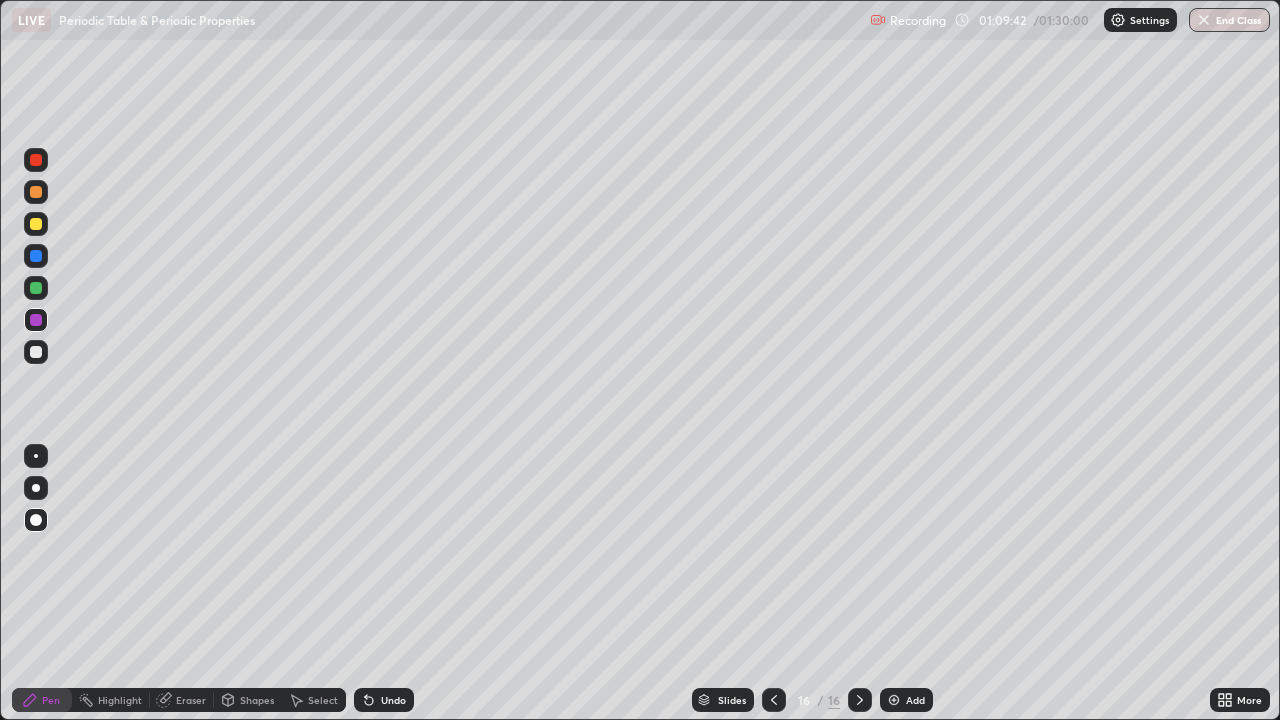 click at bounding box center (36, 224) 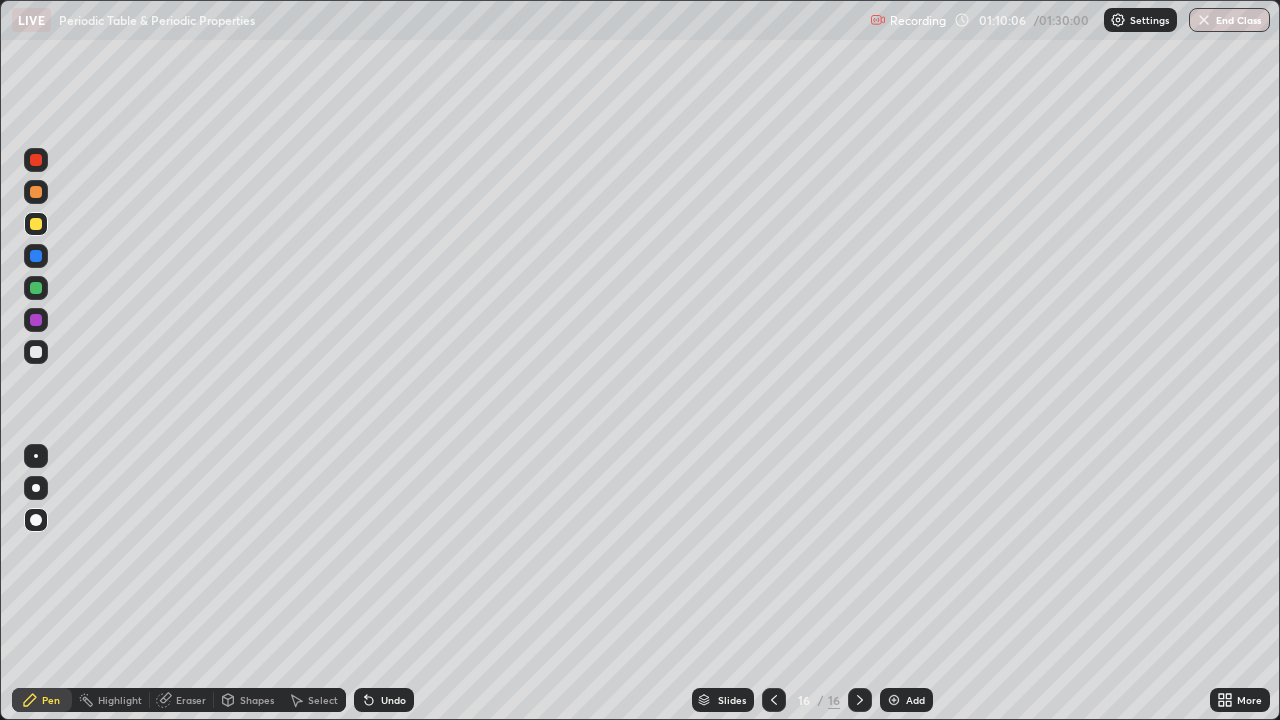 click on "Undo" at bounding box center [393, 700] 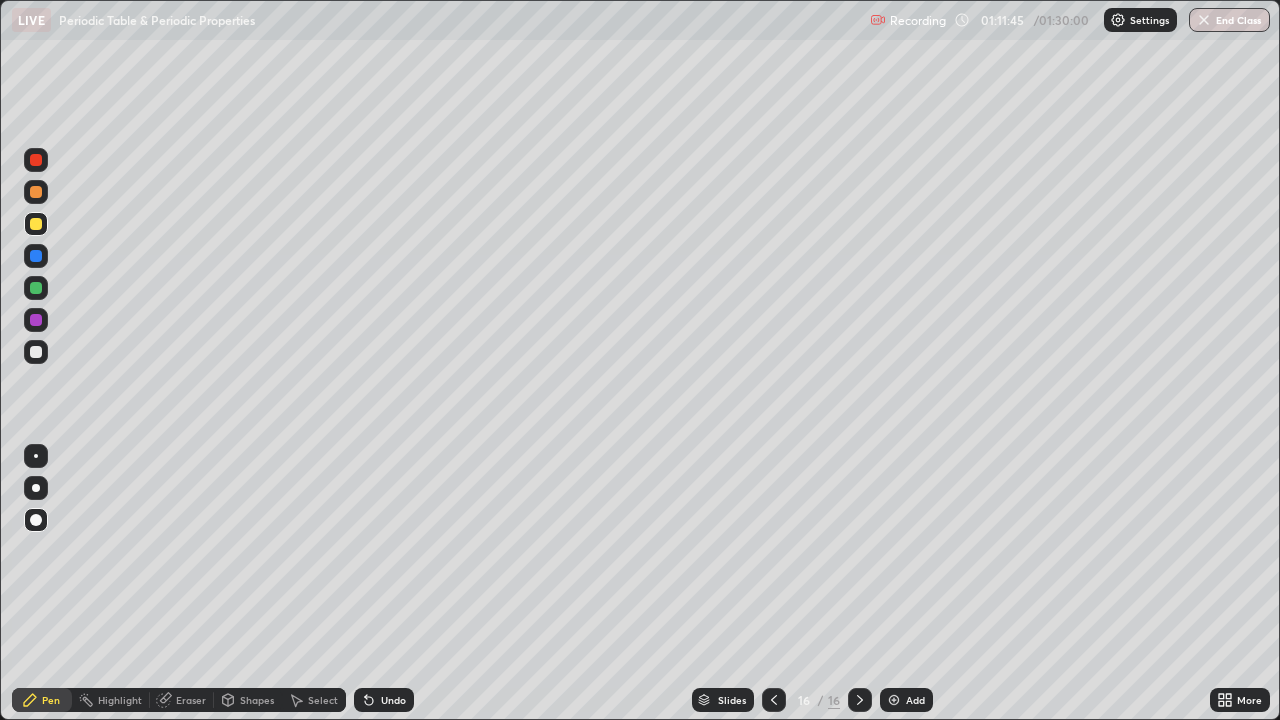 click on "Add" at bounding box center [915, 700] 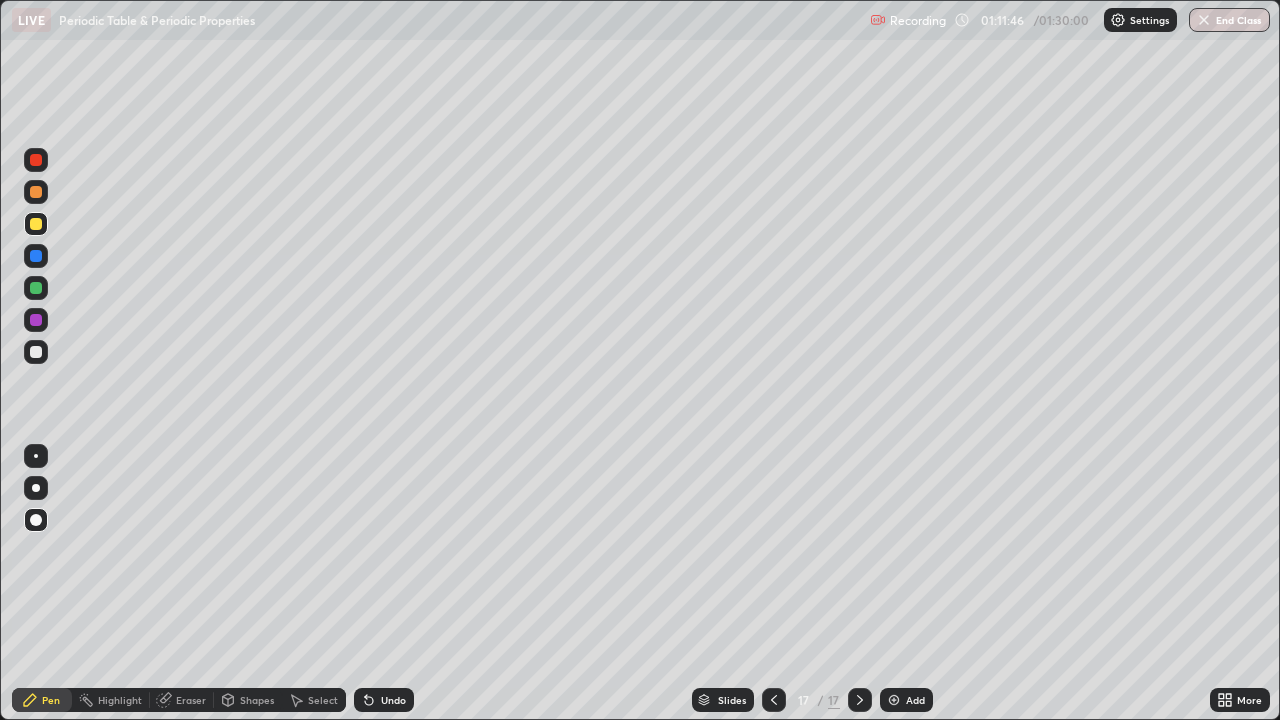 click on "Shapes" at bounding box center (248, 700) 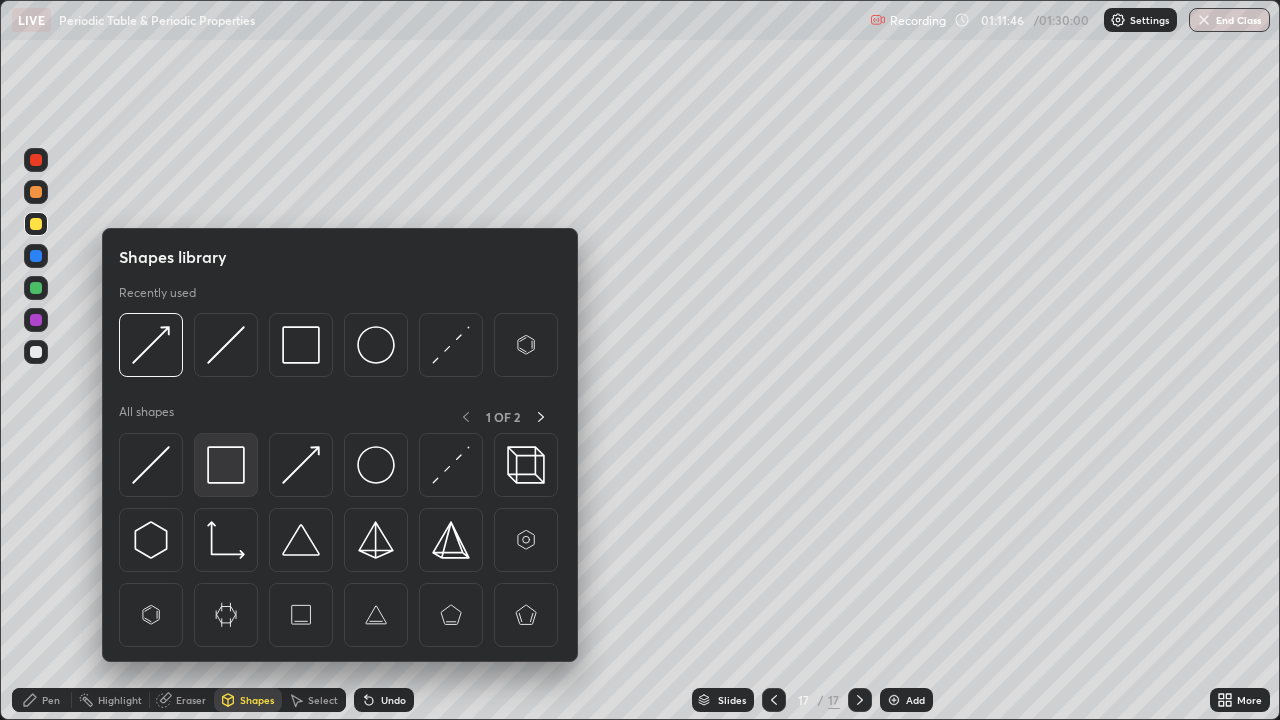 click at bounding box center (226, 465) 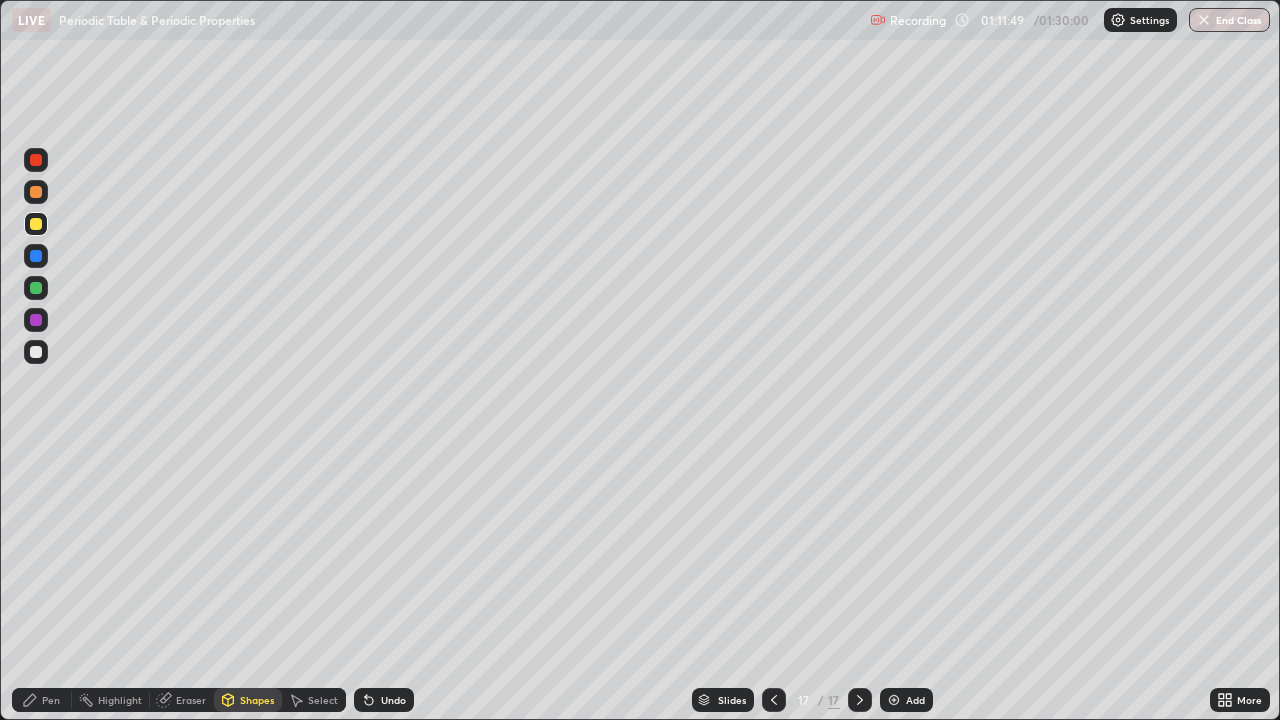 click on "Pen" at bounding box center (42, 700) 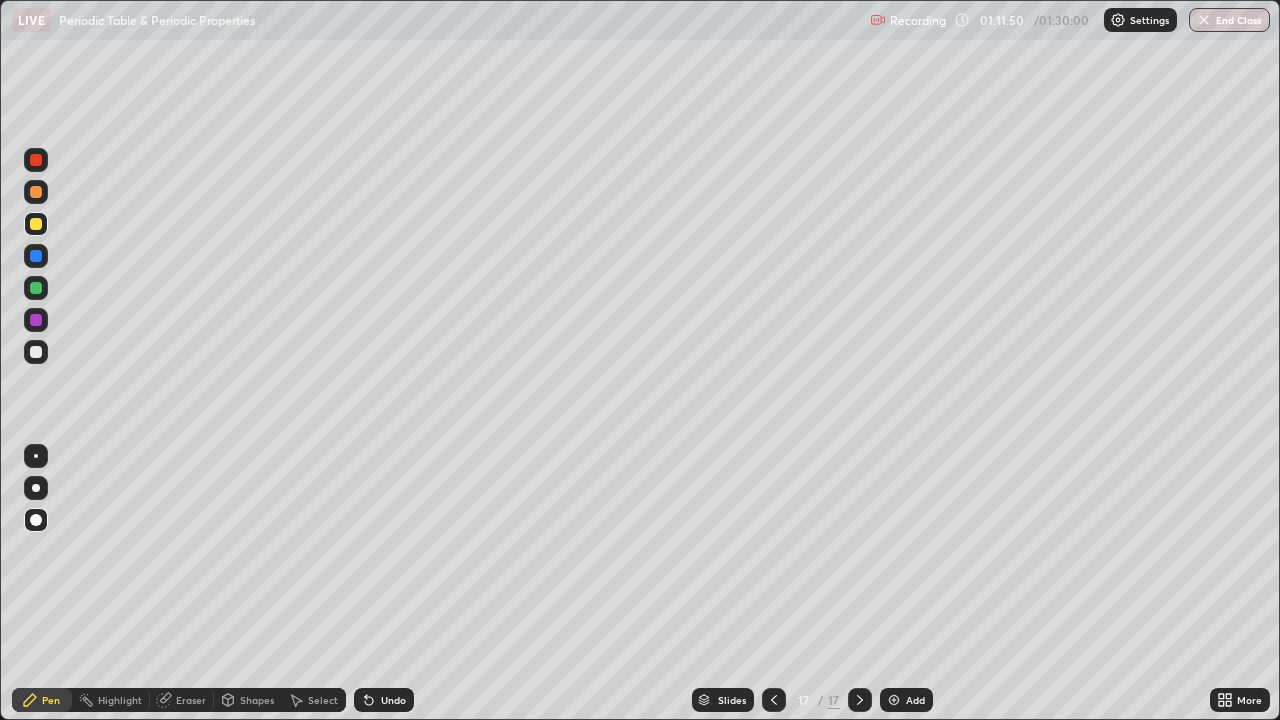 click at bounding box center (36, 288) 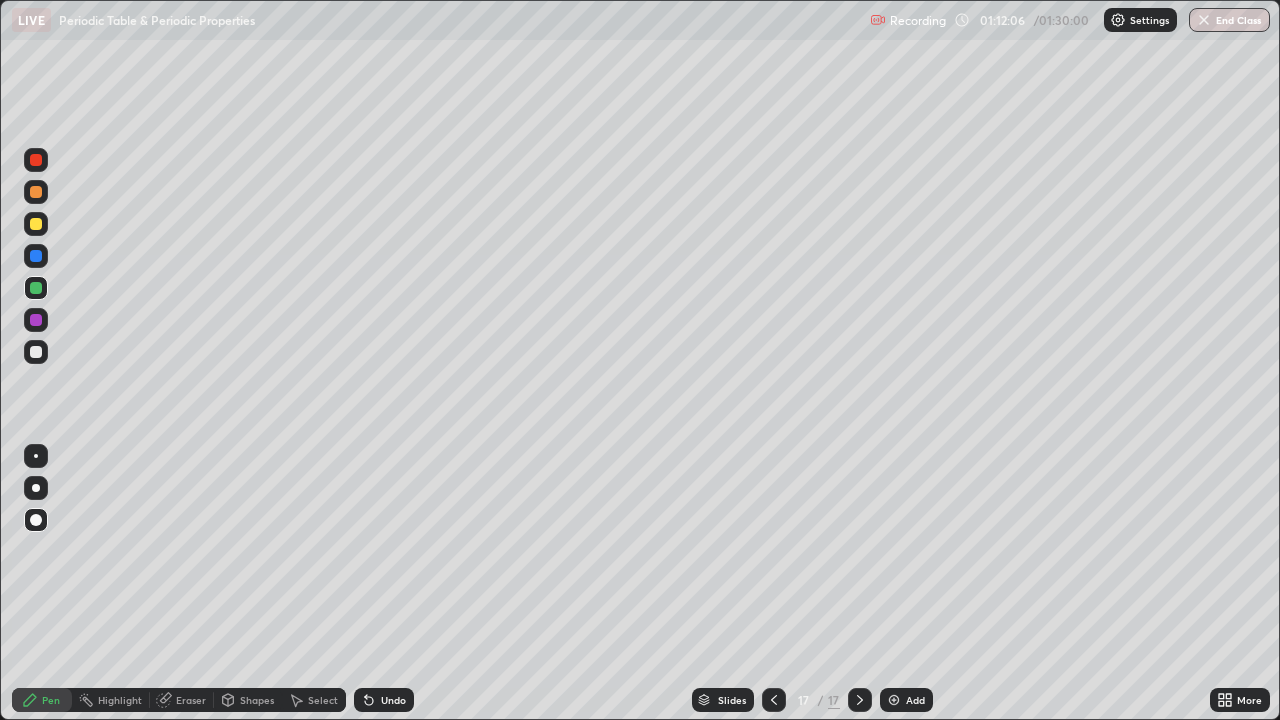 click on "Shapes" at bounding box center [257, 700] 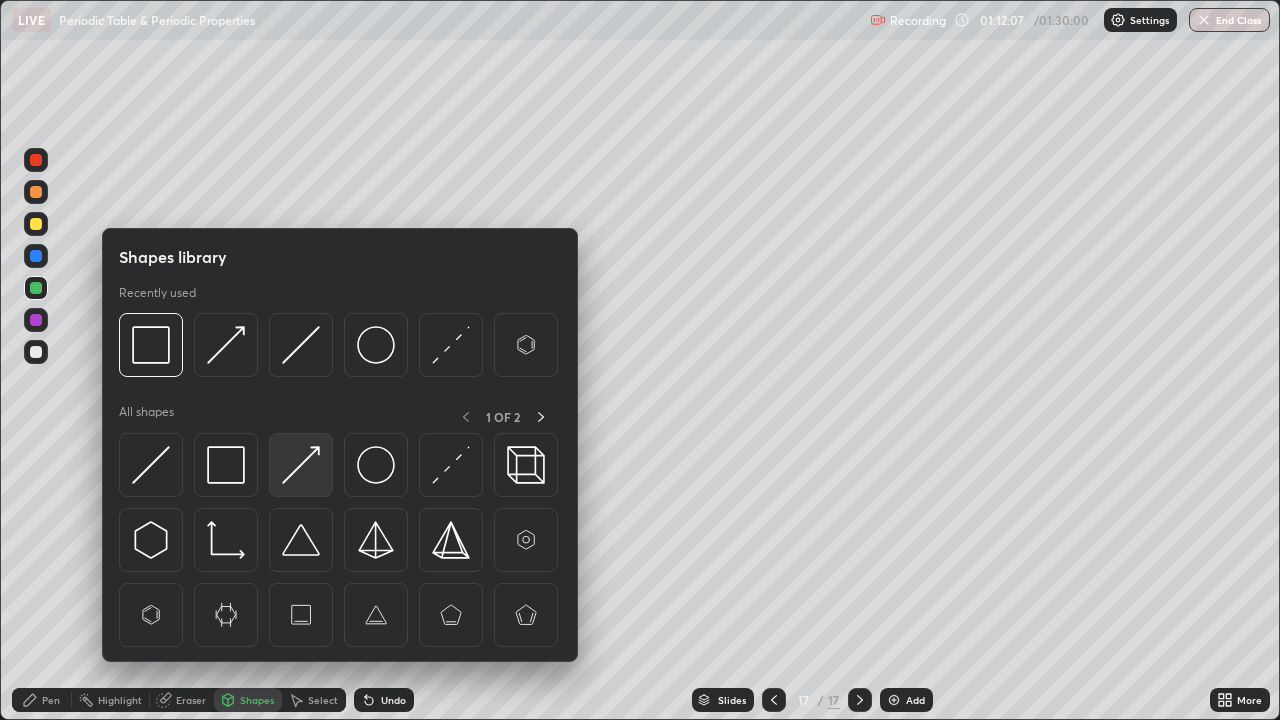 click at bounding box center [301, 465] 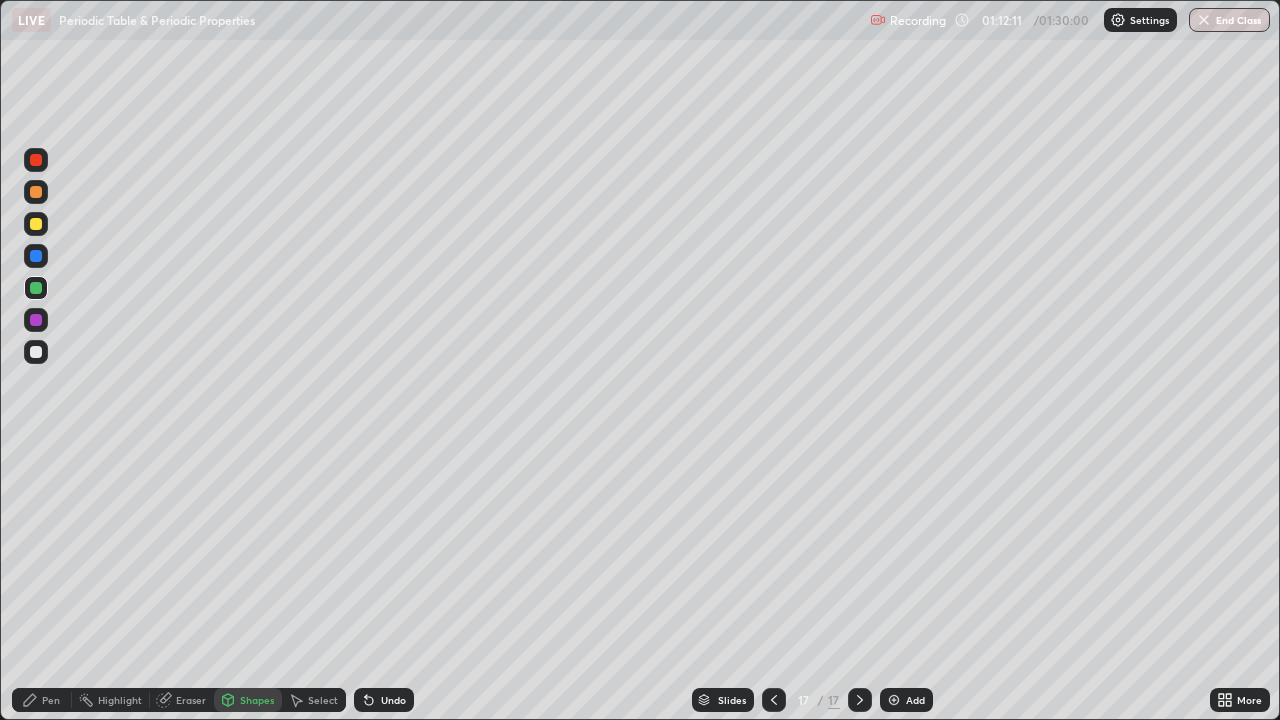 click on "Shapes" at bounding box center [257, 700] 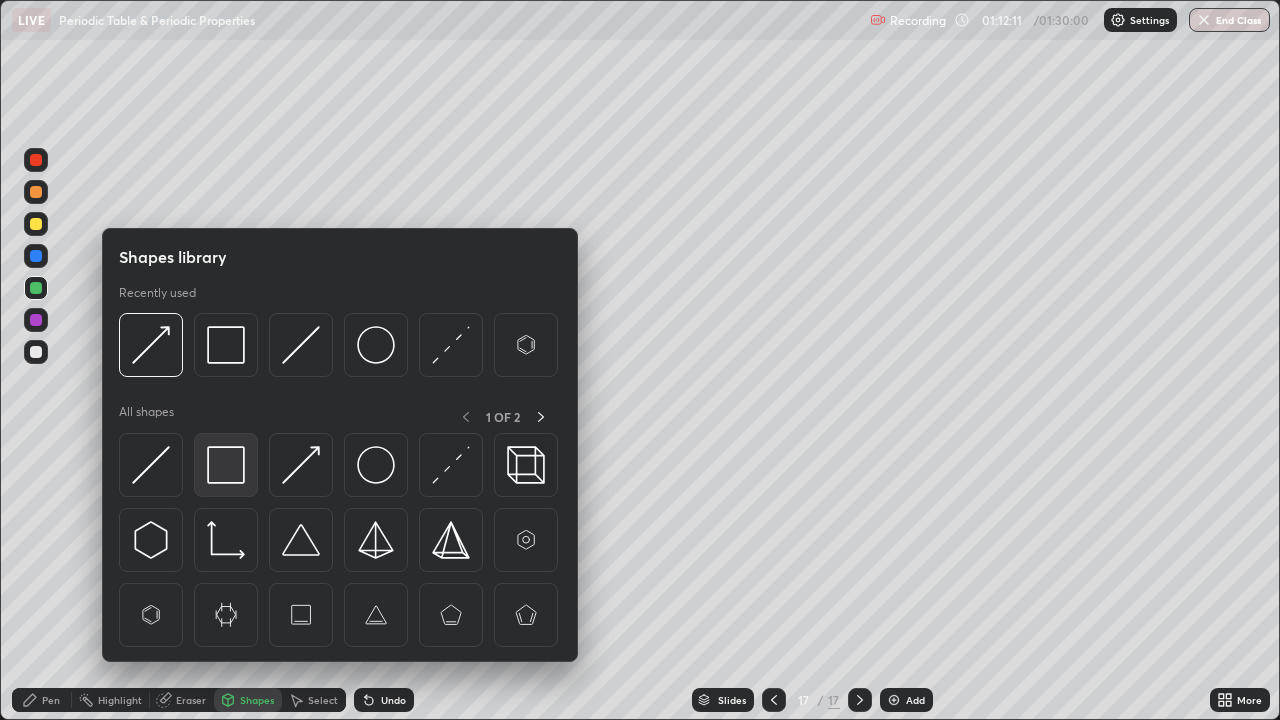 click at bounding box center (226, 465) 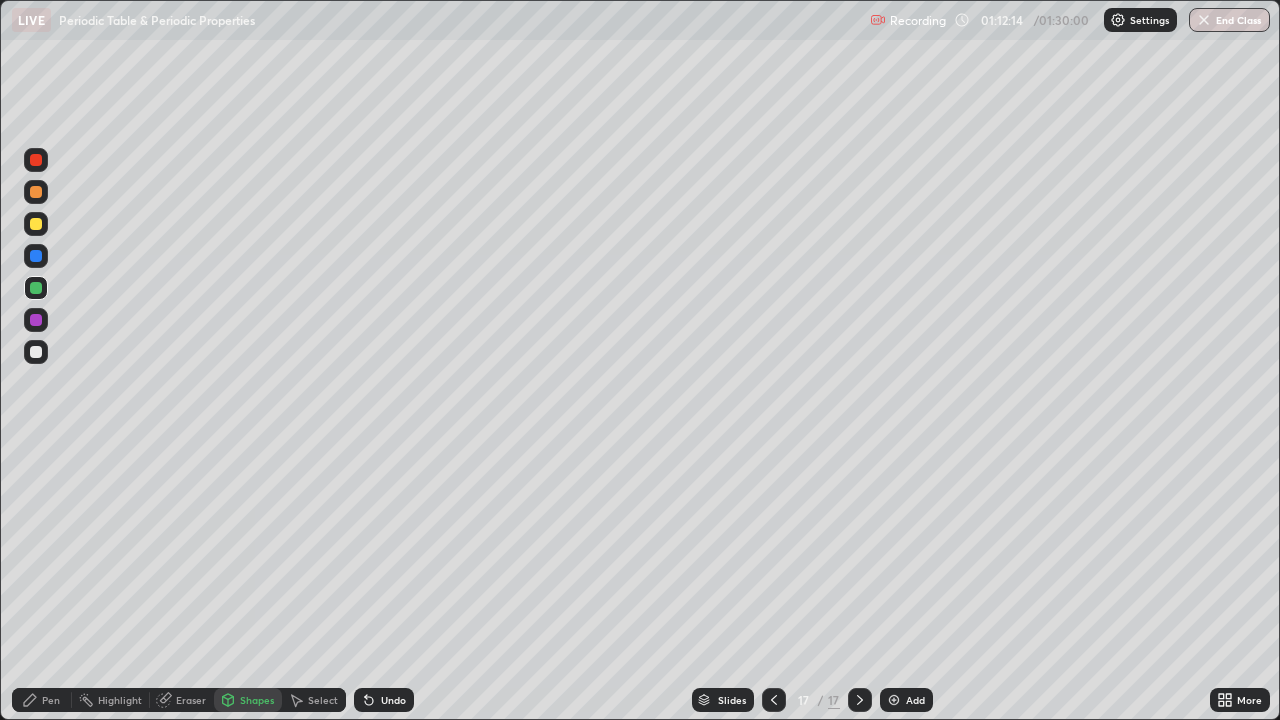 click 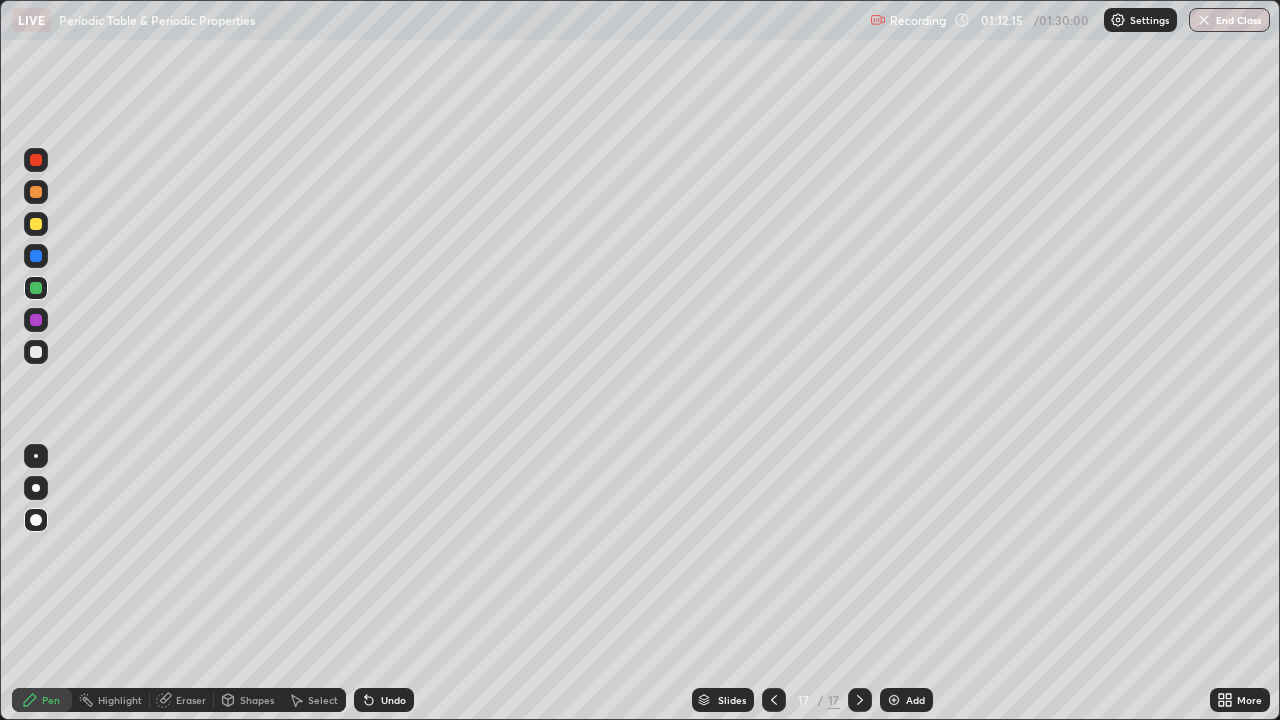 click at bounding box center (36, 256) 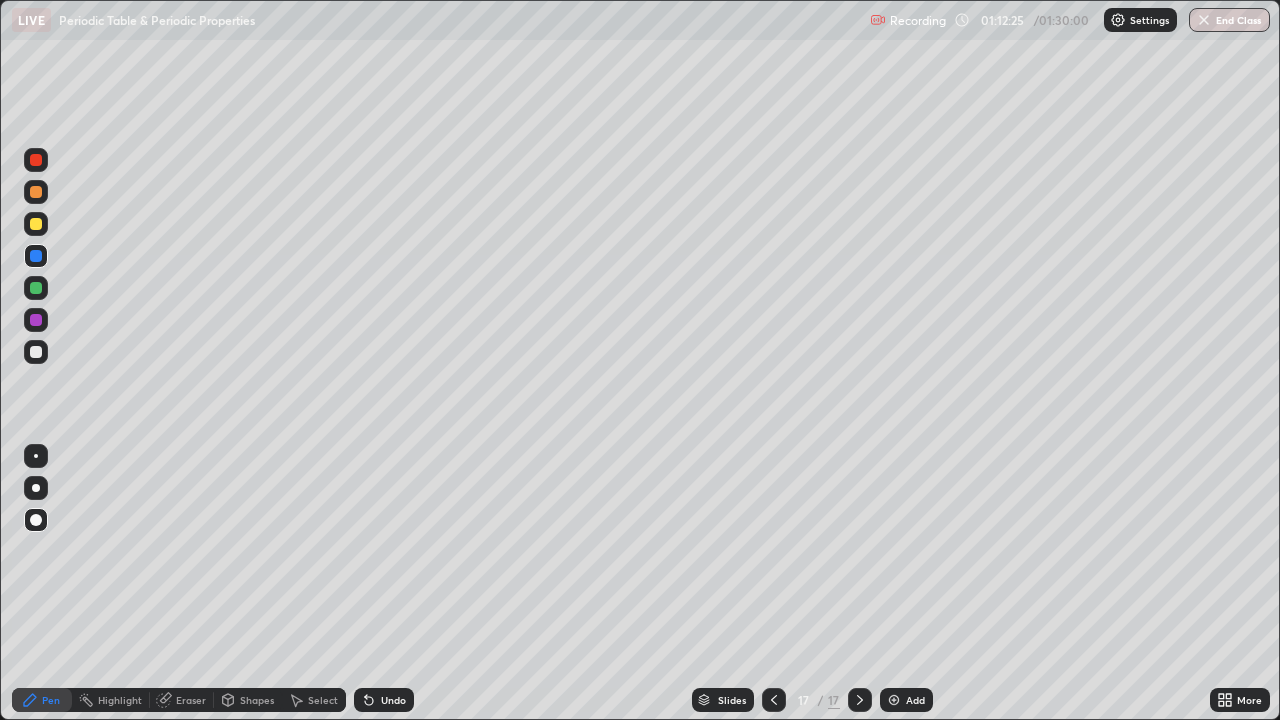 click on "Shapes" at bounding box center [257, 700] 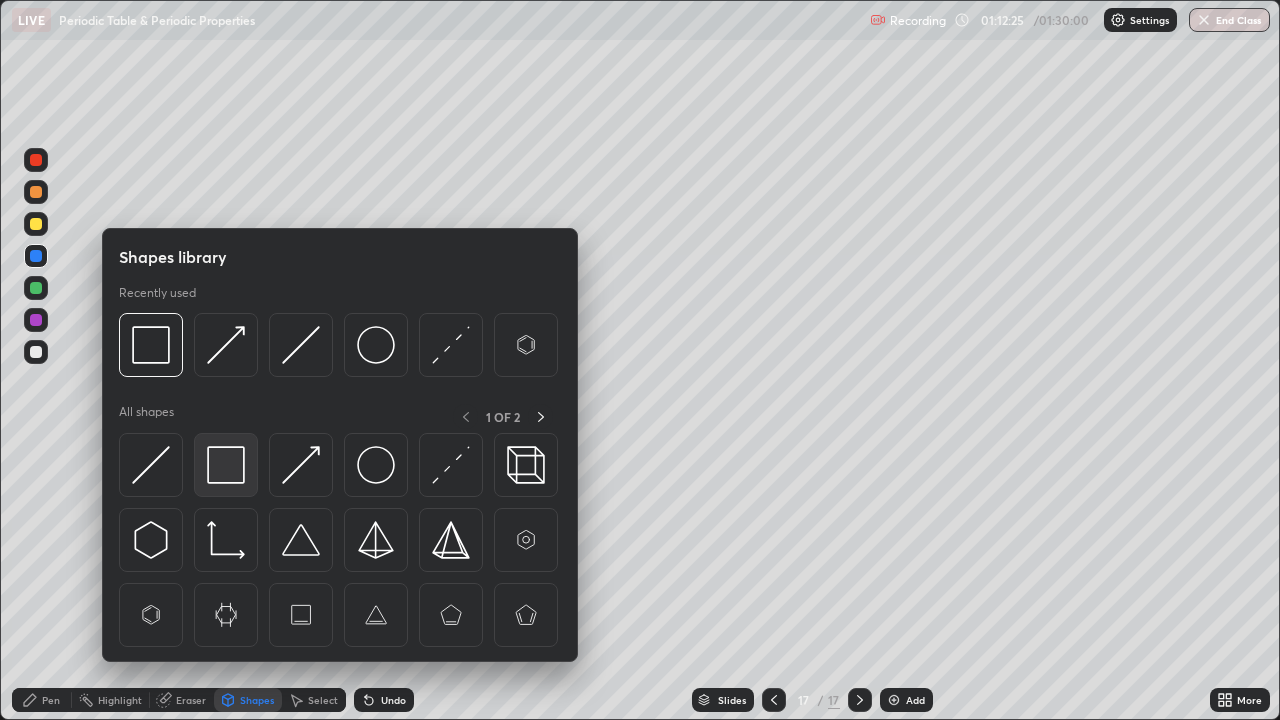 click at bounding box center (226, 465) 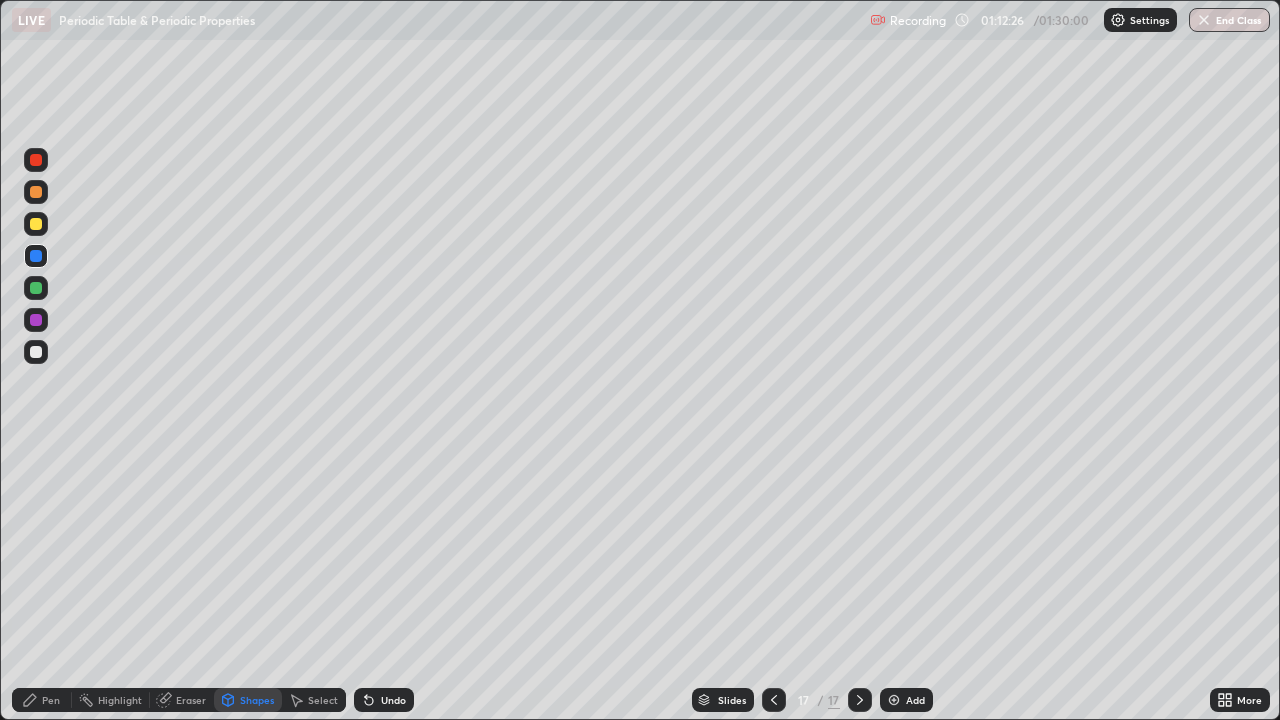 click at bounding box center (36, 288) 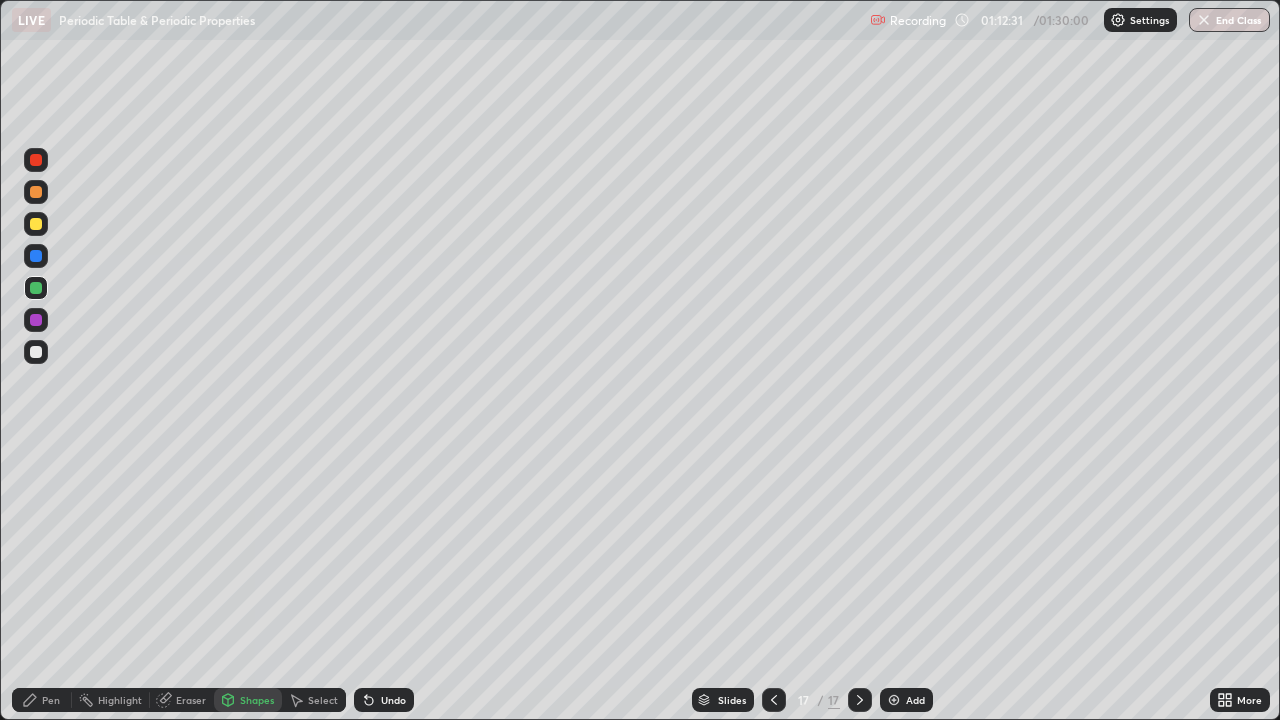 click 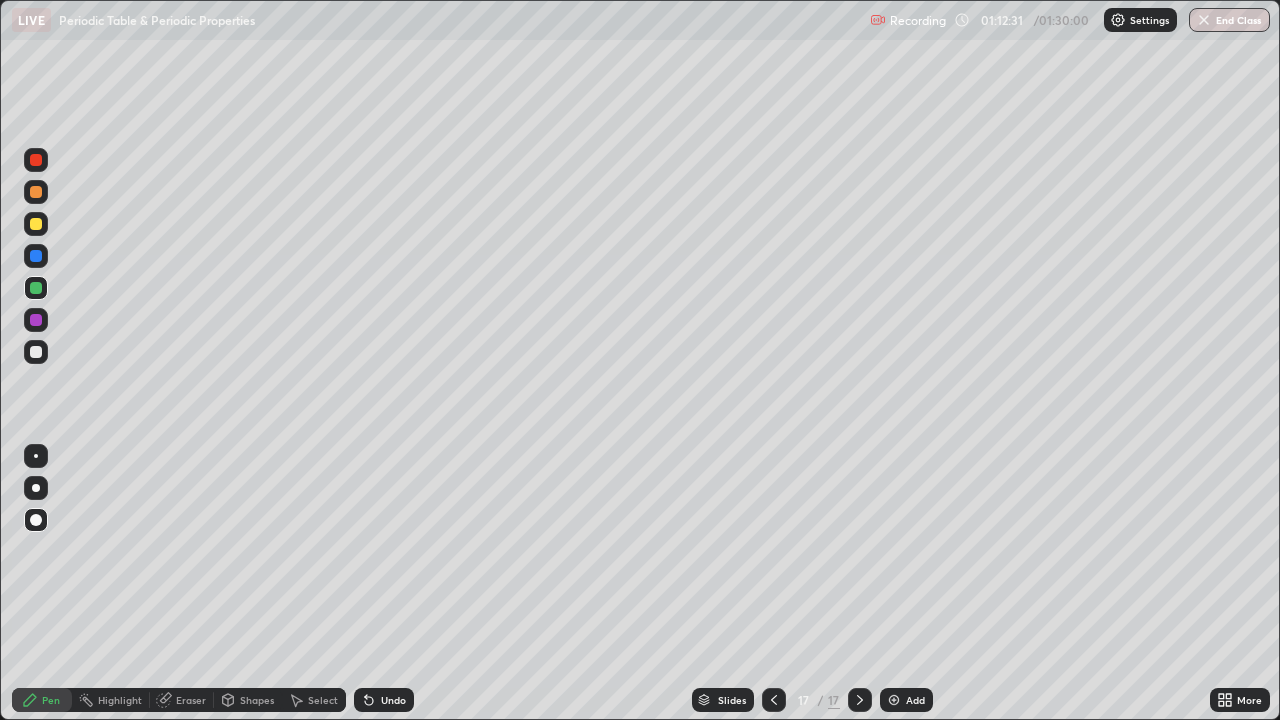 click at bounding box center [36, 320] 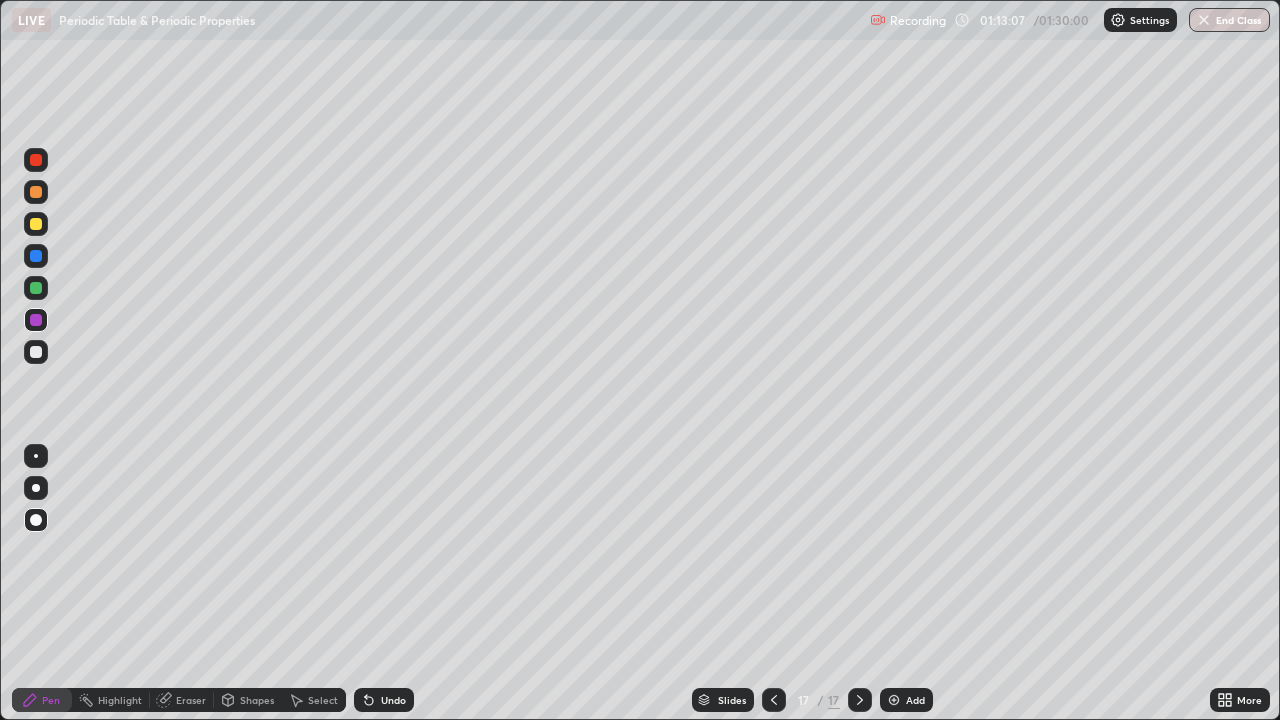 click on "Undo" at bounding box center [393, 700] 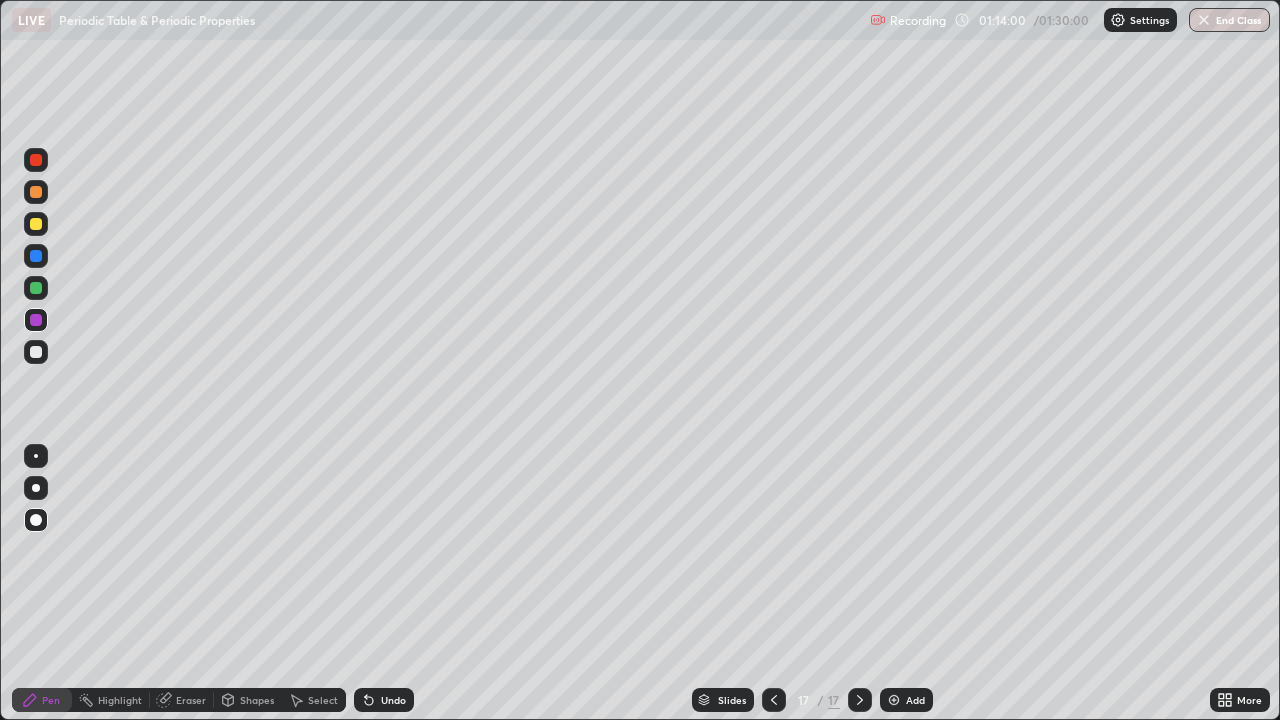 click 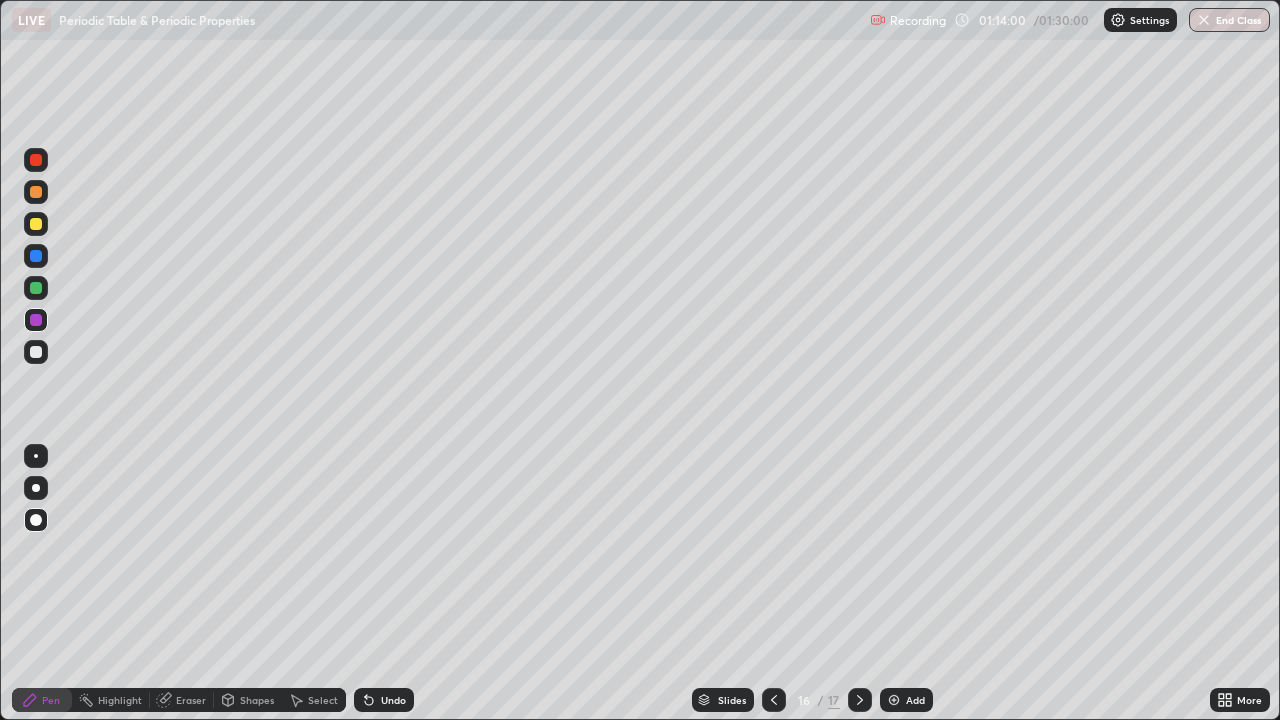 click 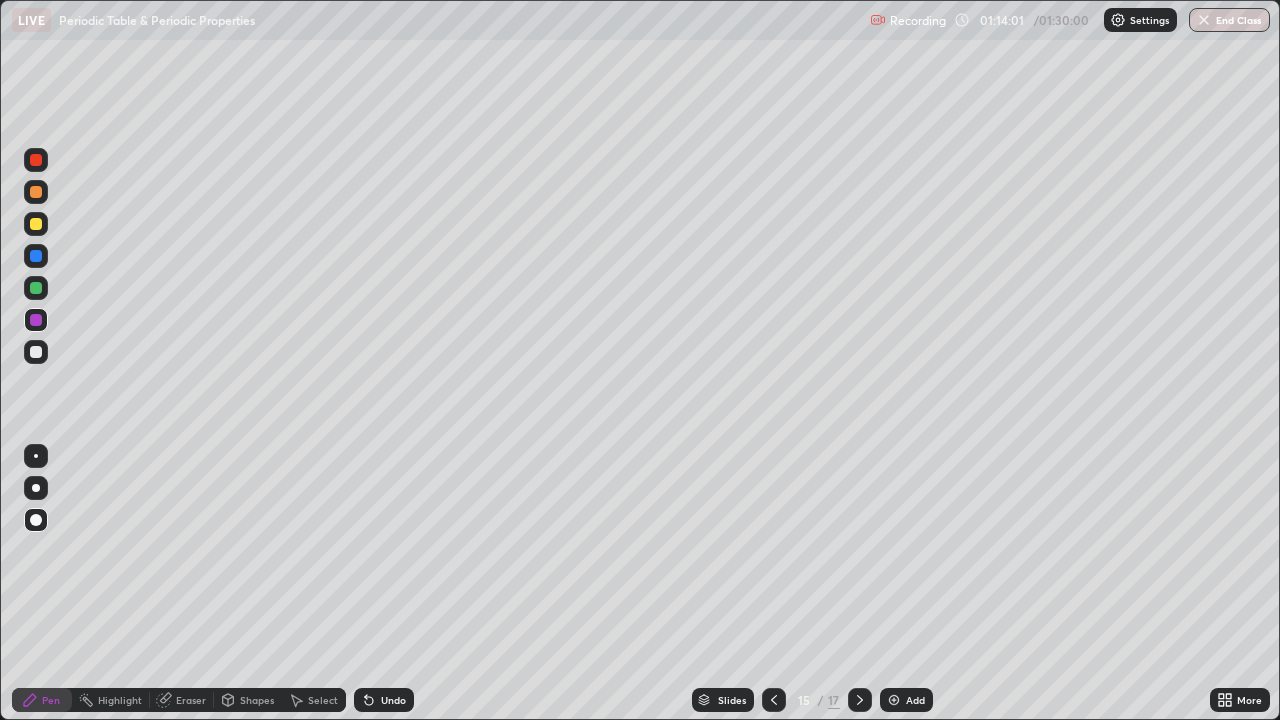 click 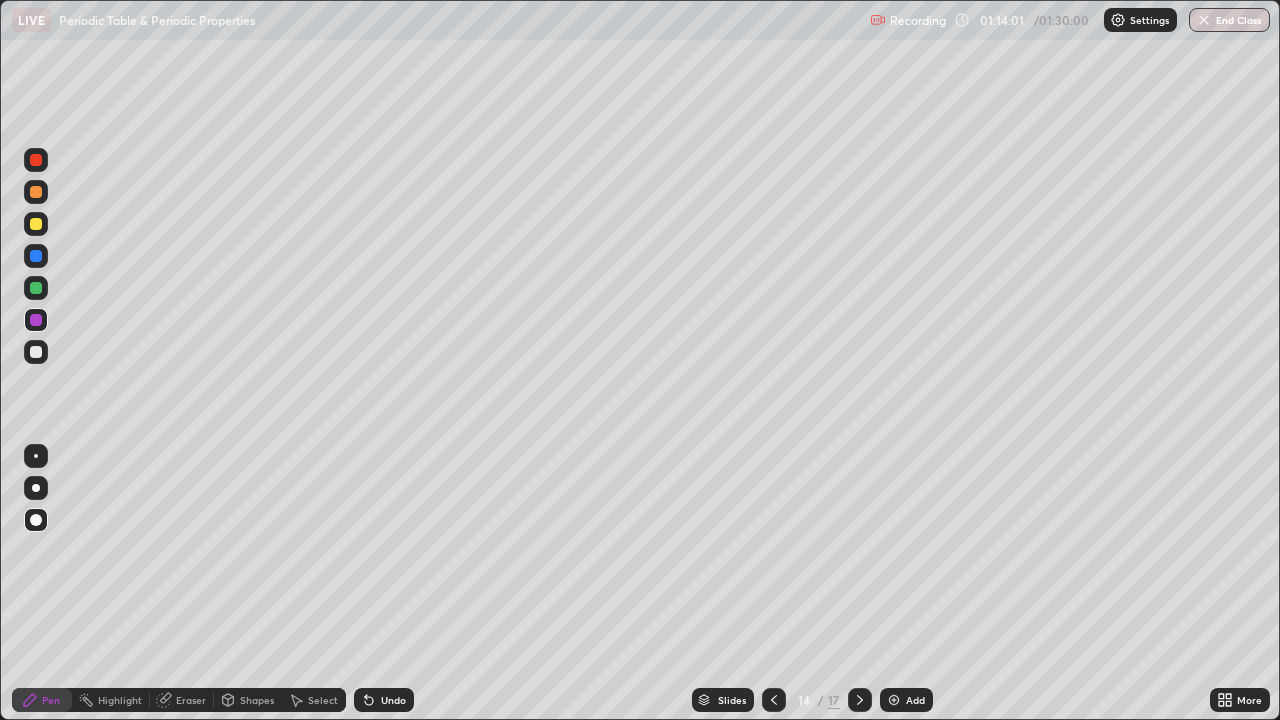 click 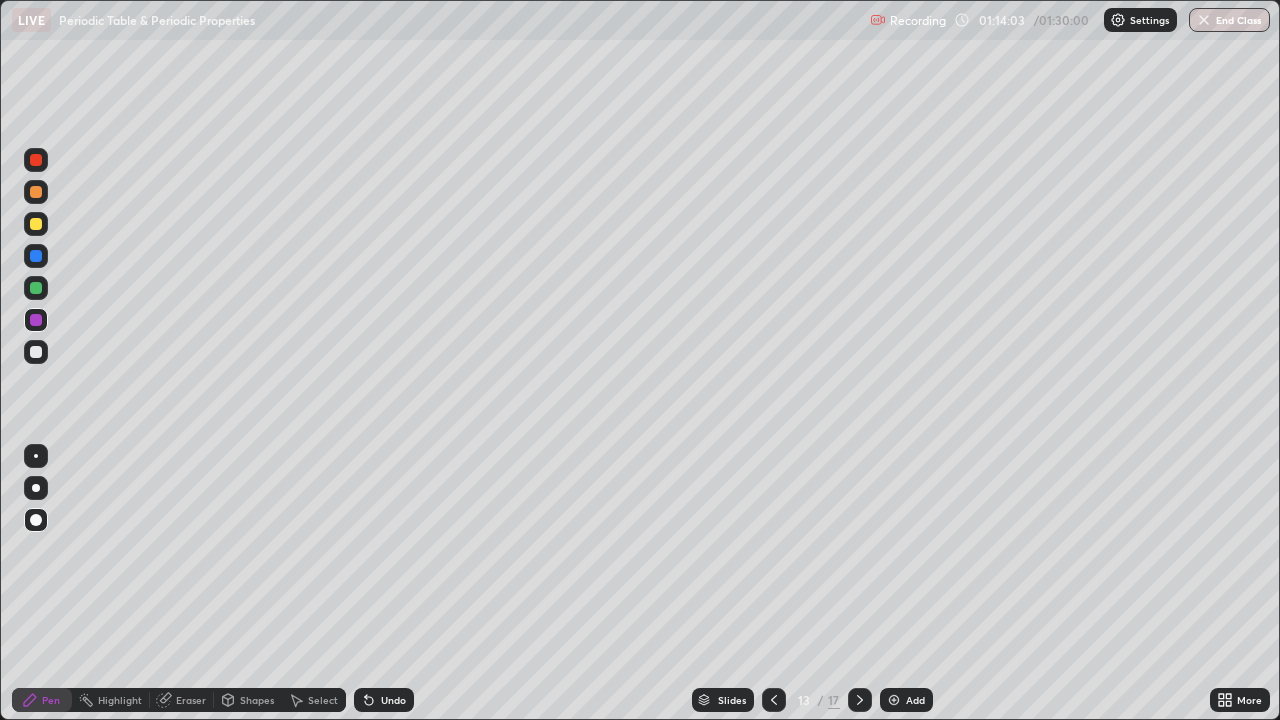 click 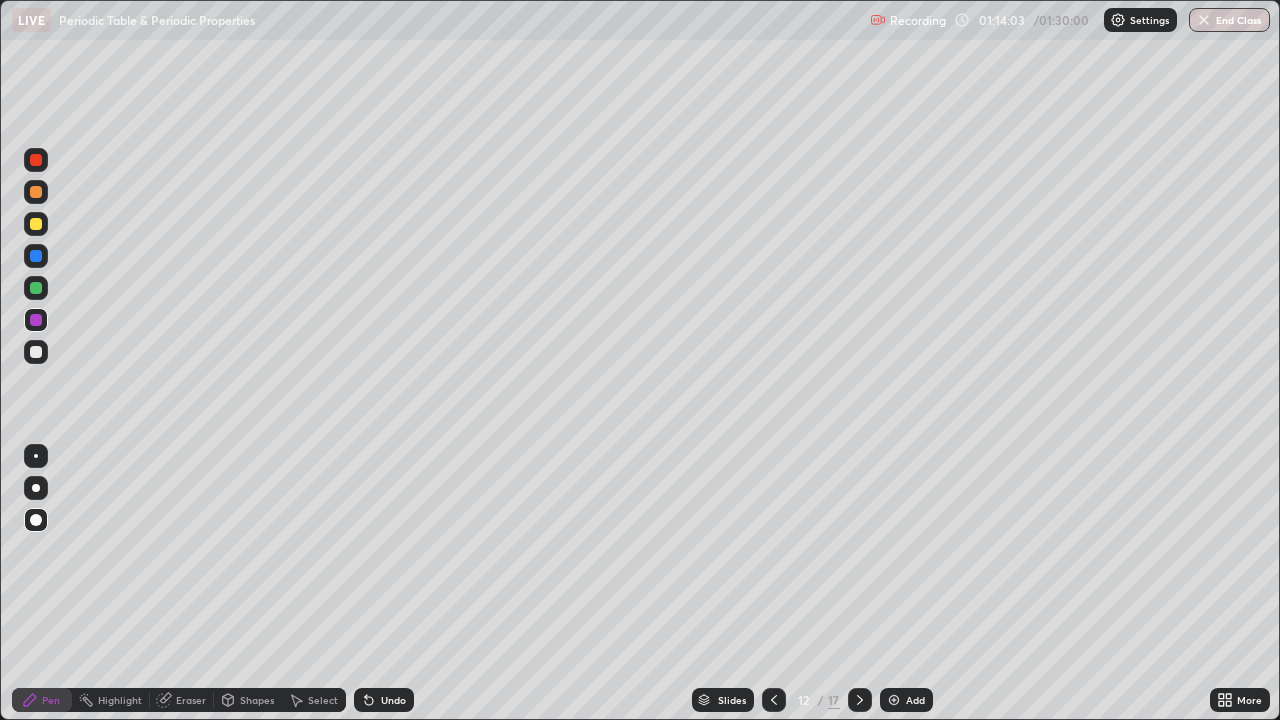click 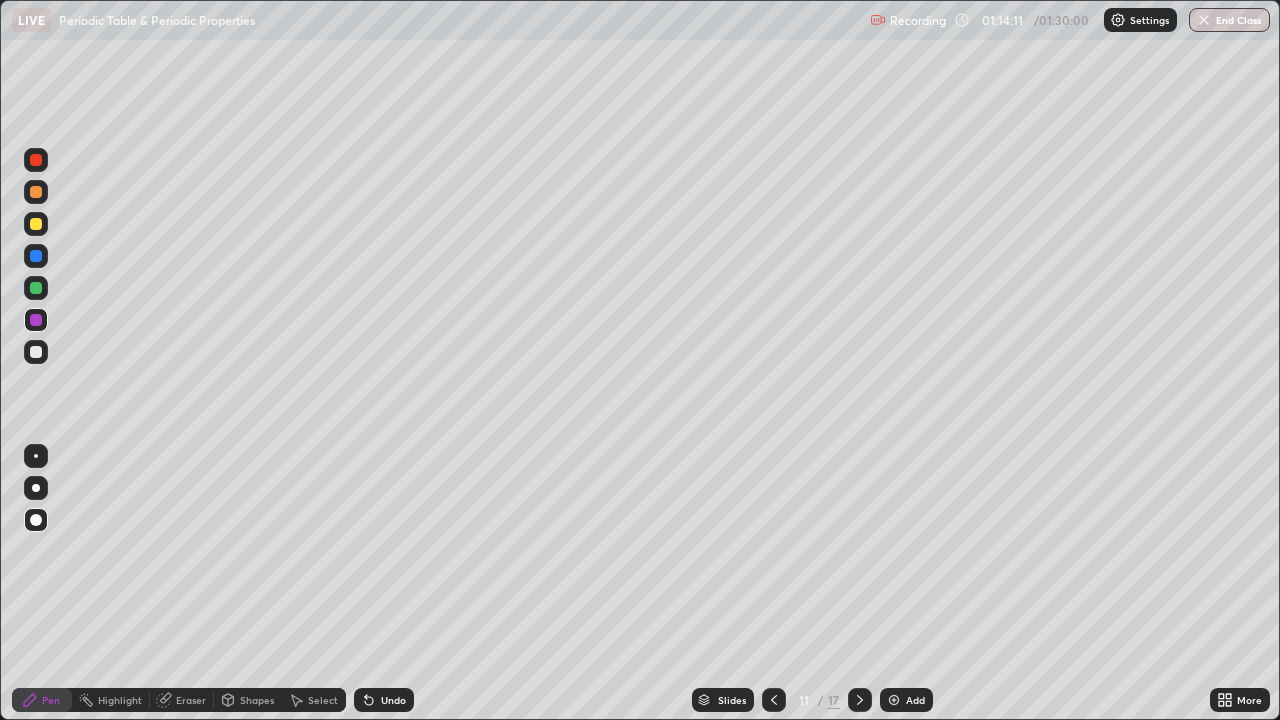 click 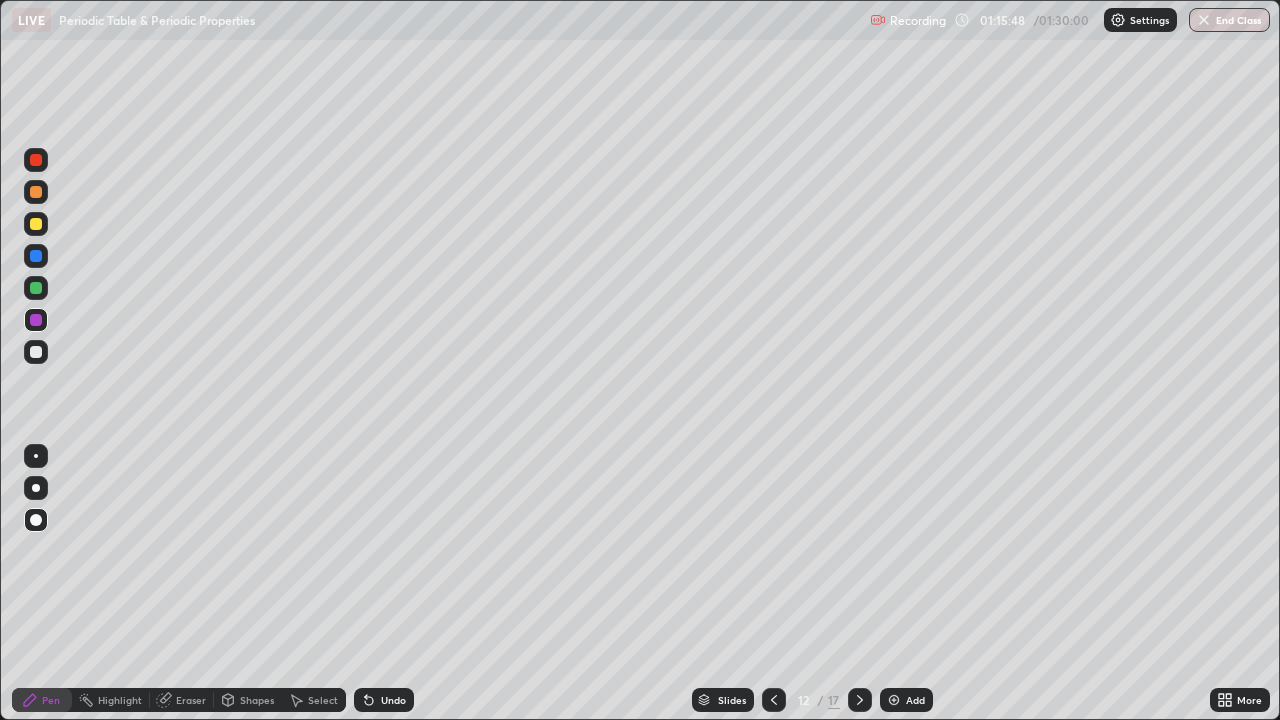click 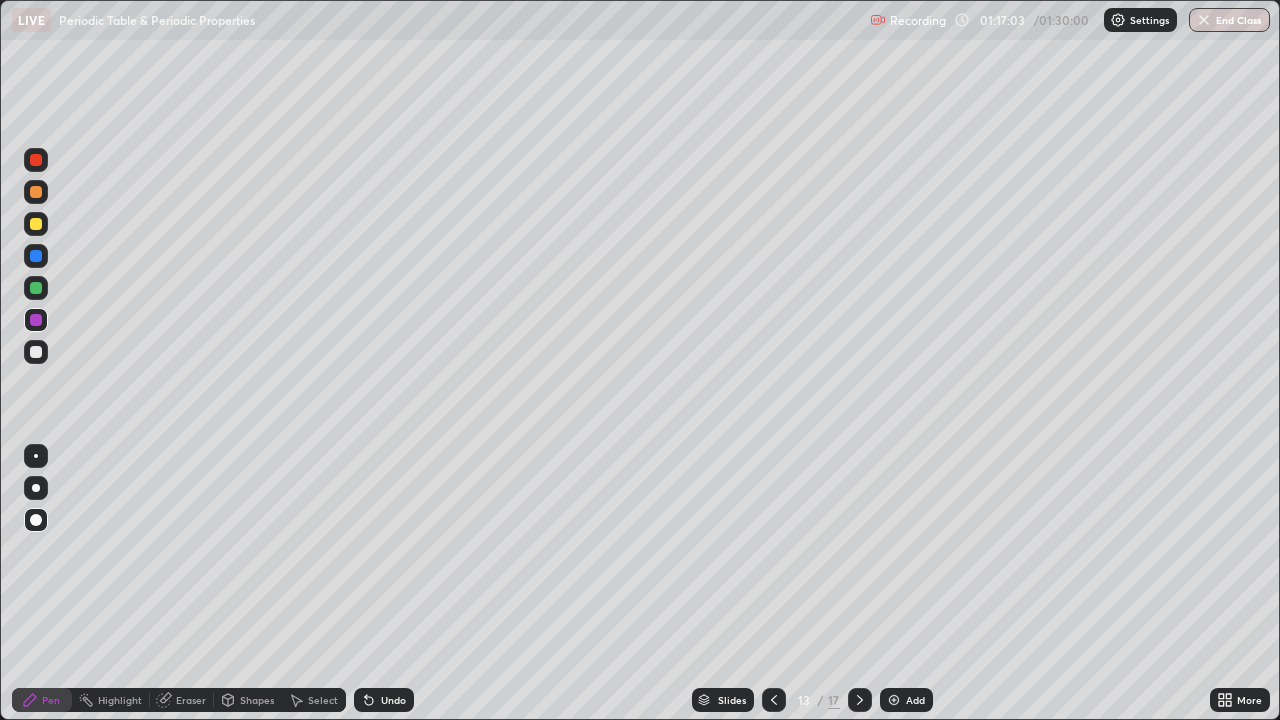 click 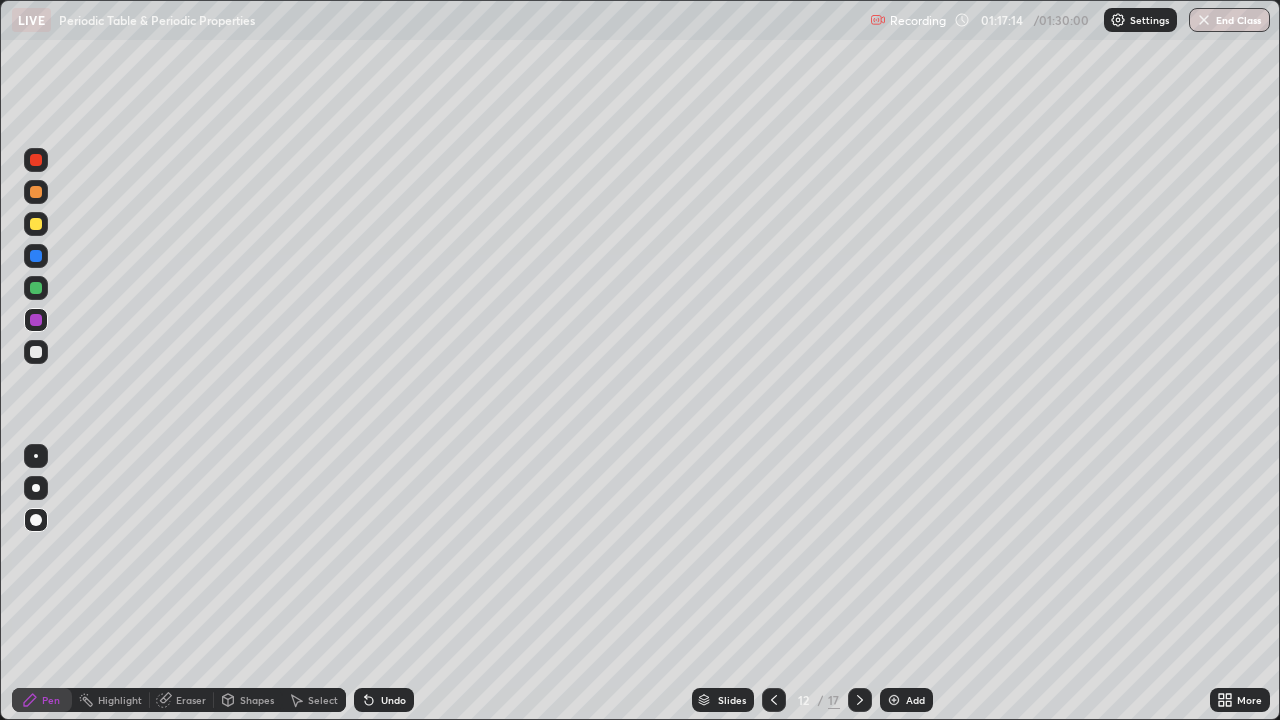 click 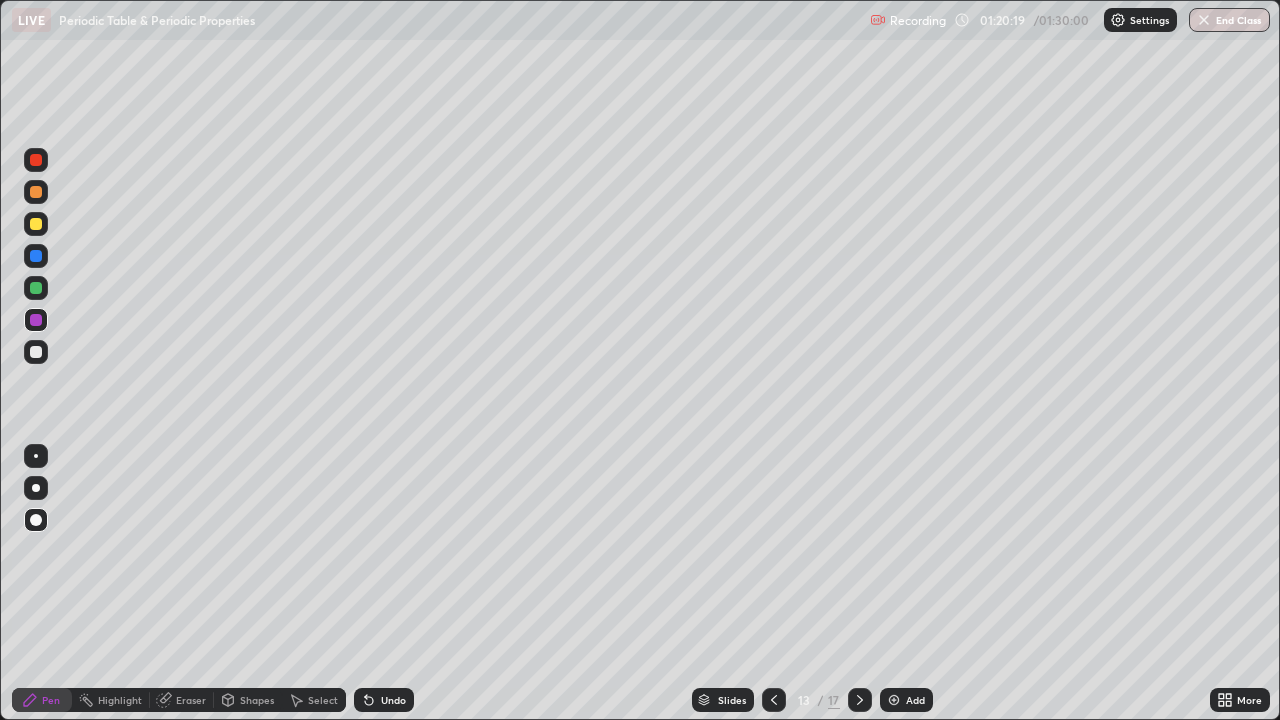 click 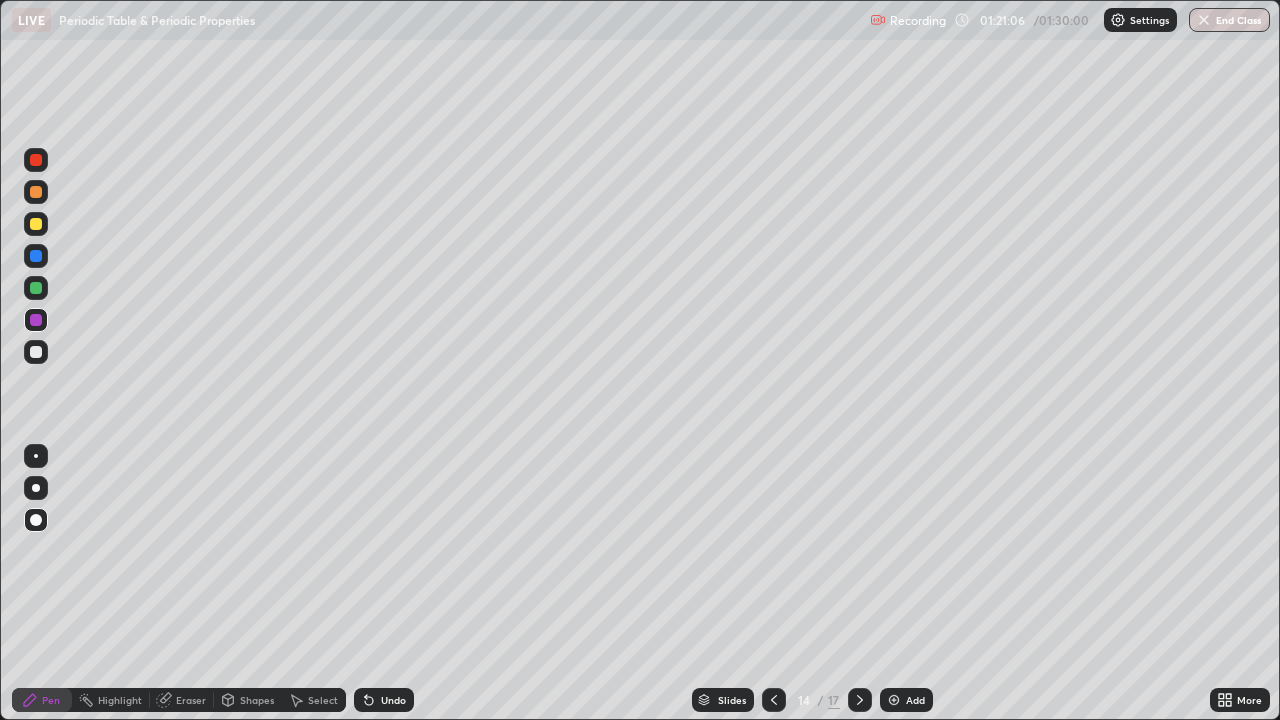 click 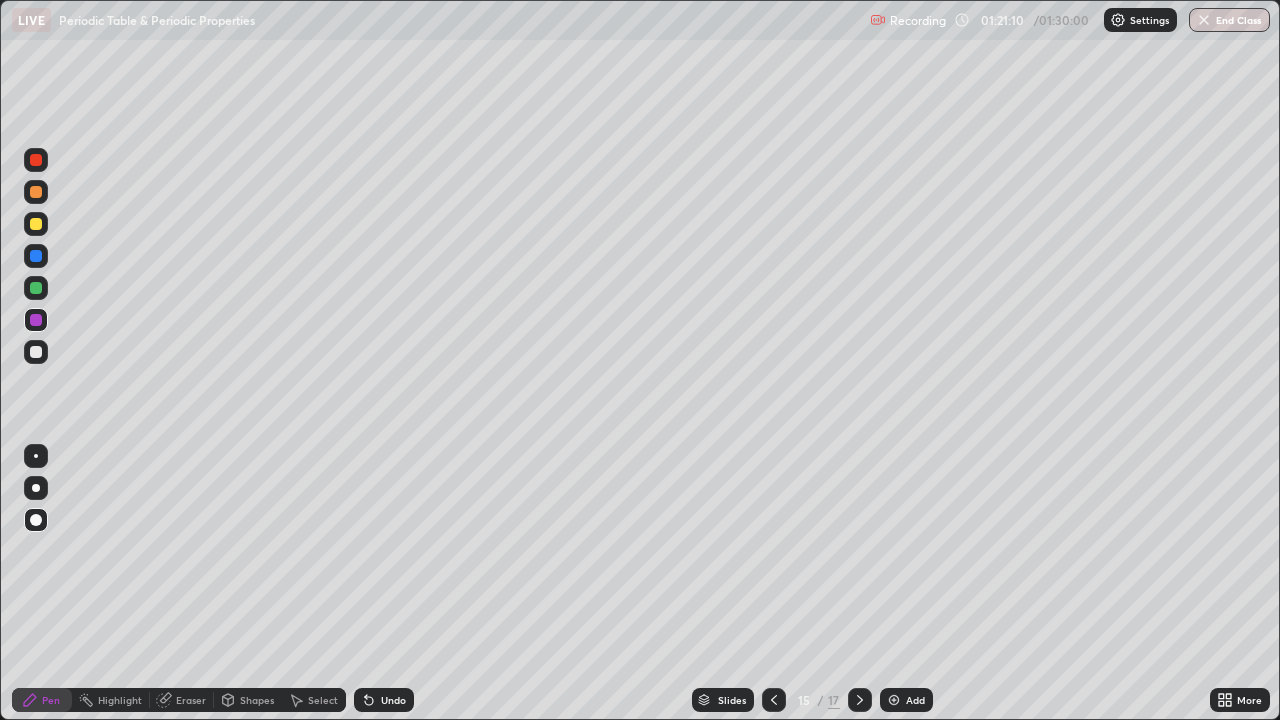 click 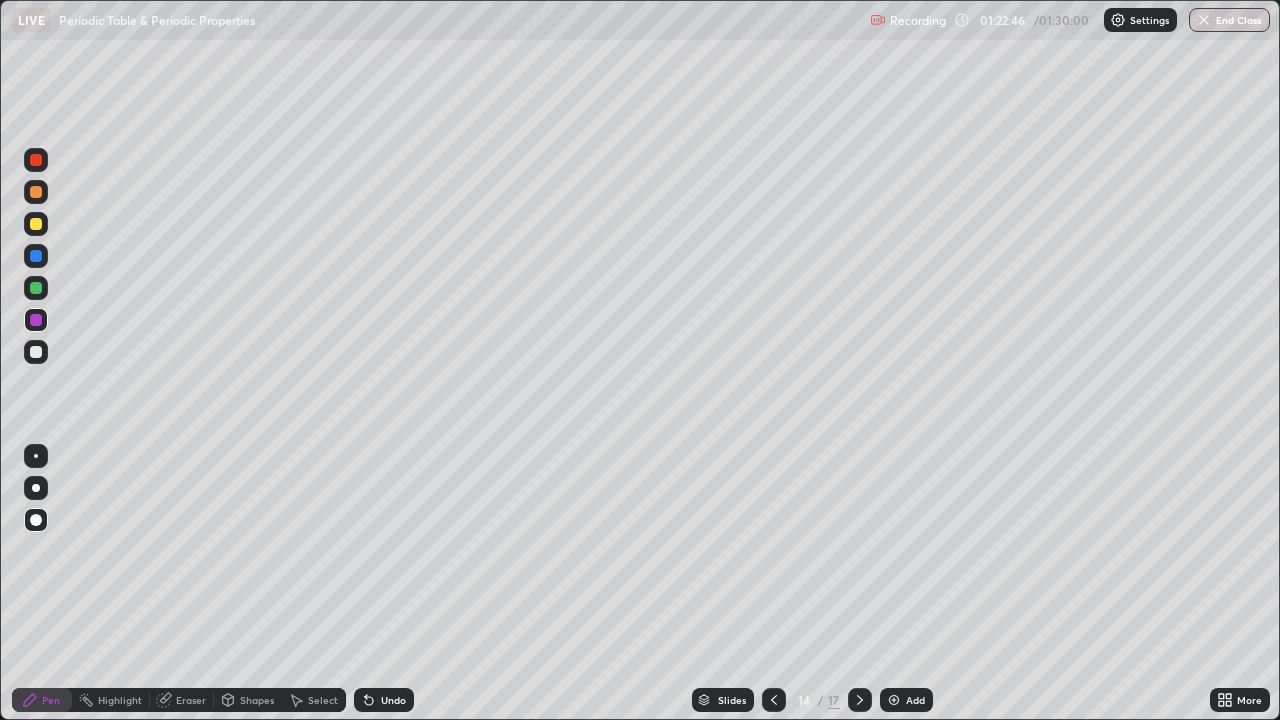 click 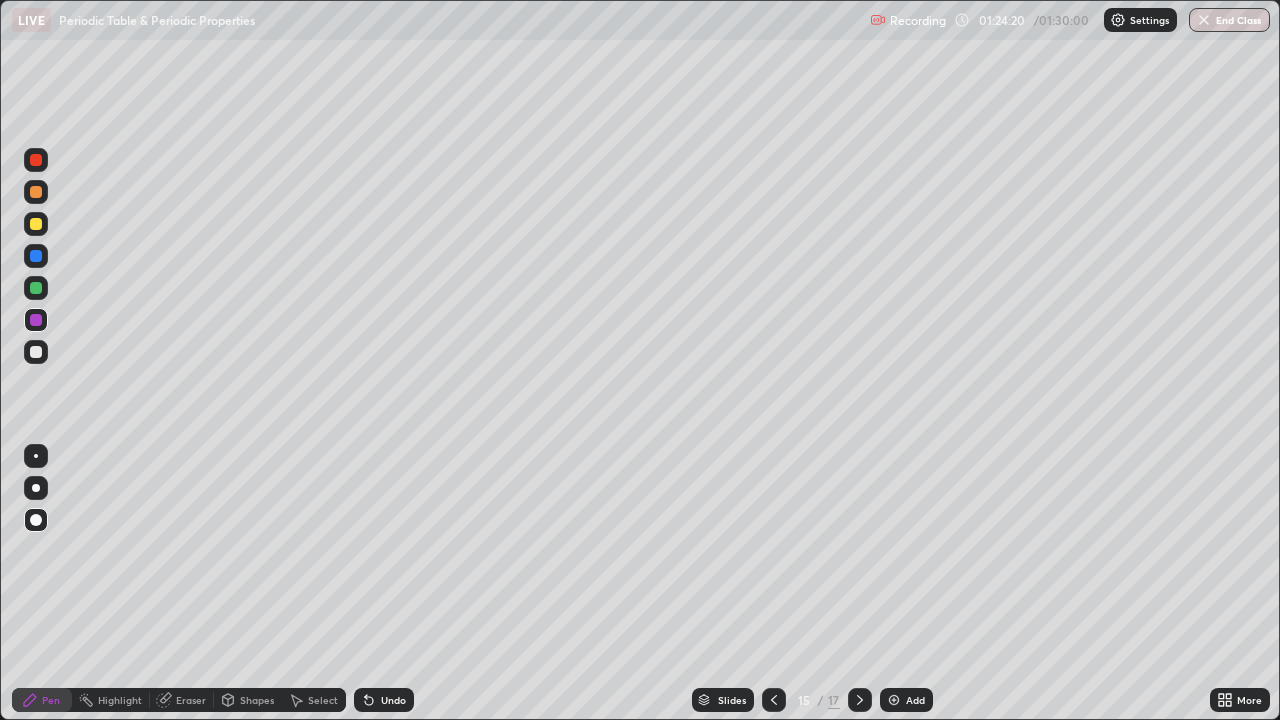 click 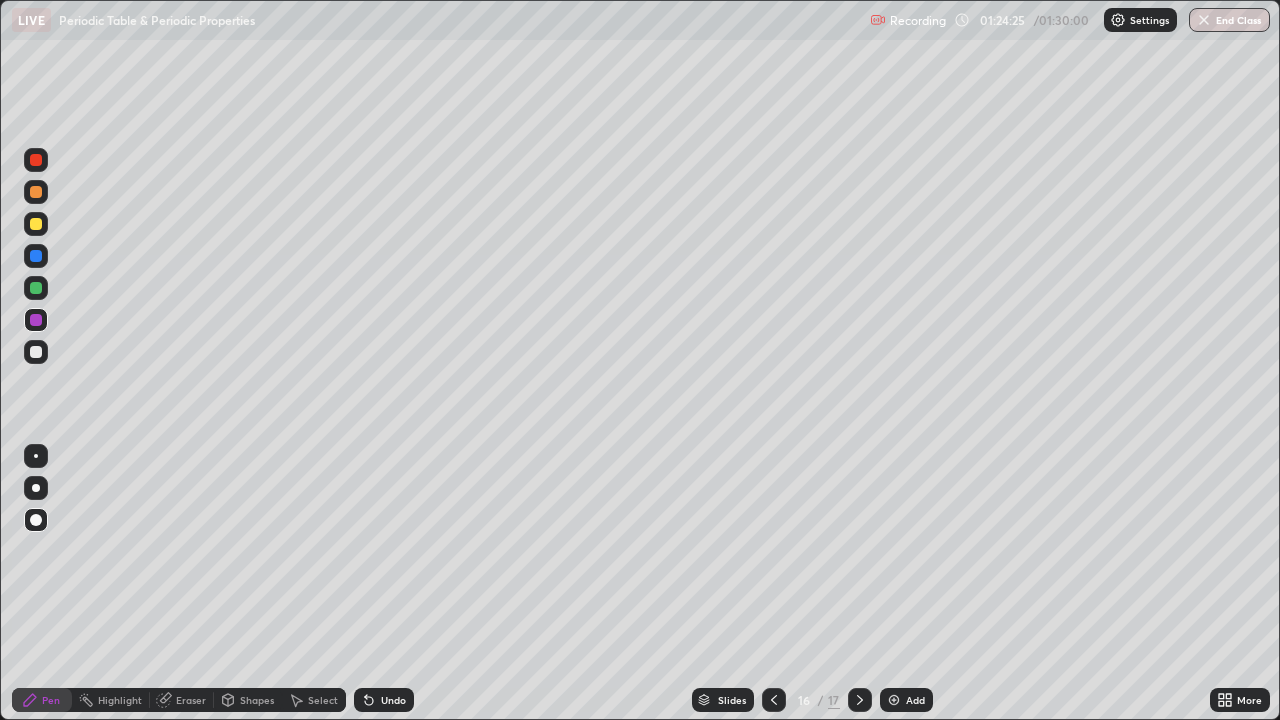click 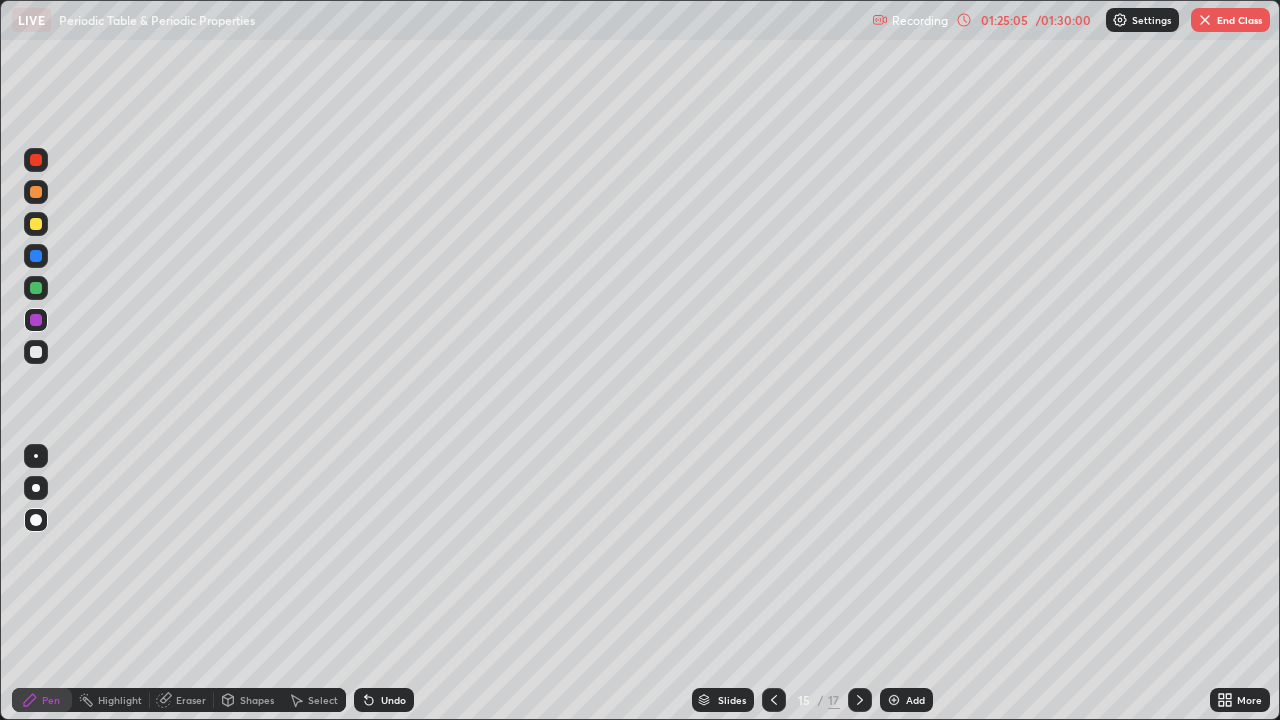 click on "Settings" at bounding box center (1142, 20) 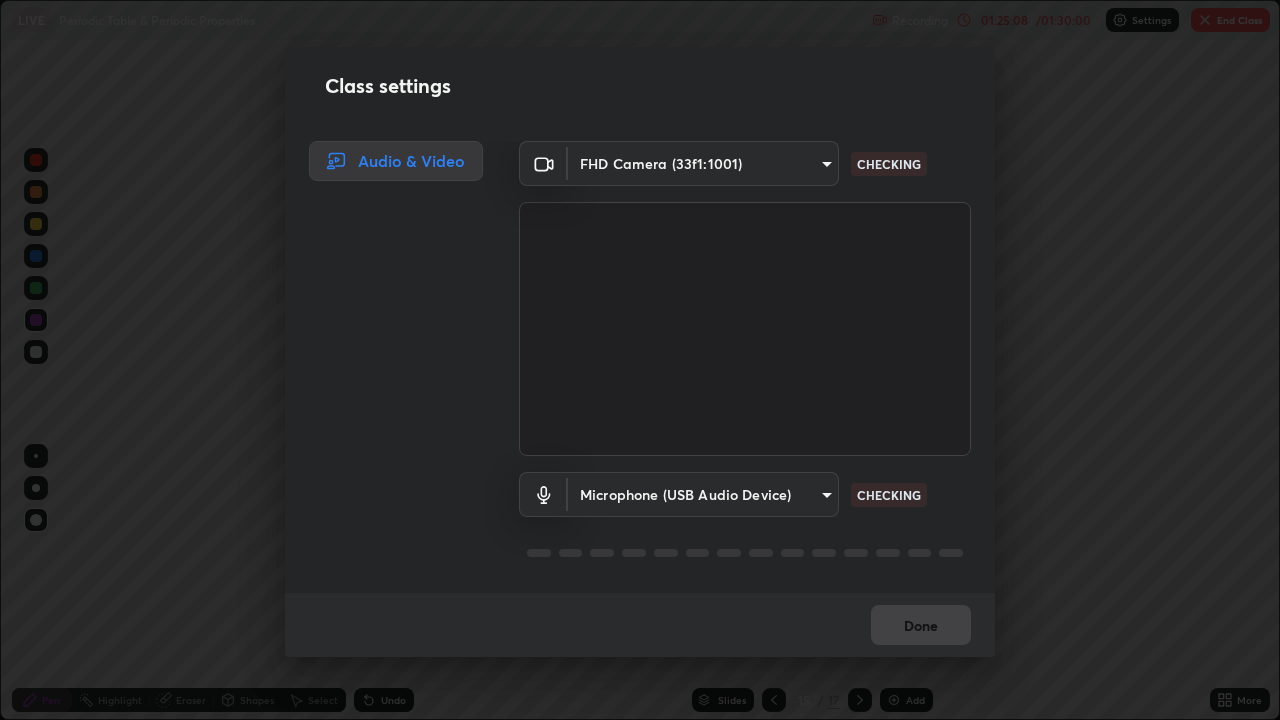 click on "Class settings Audio & Video FHD Camera ([HASH]) [HASH] CHECKING Microphone (USB Audio Device) [HASH] CHECKING Done" at bounding box center [640, 360] 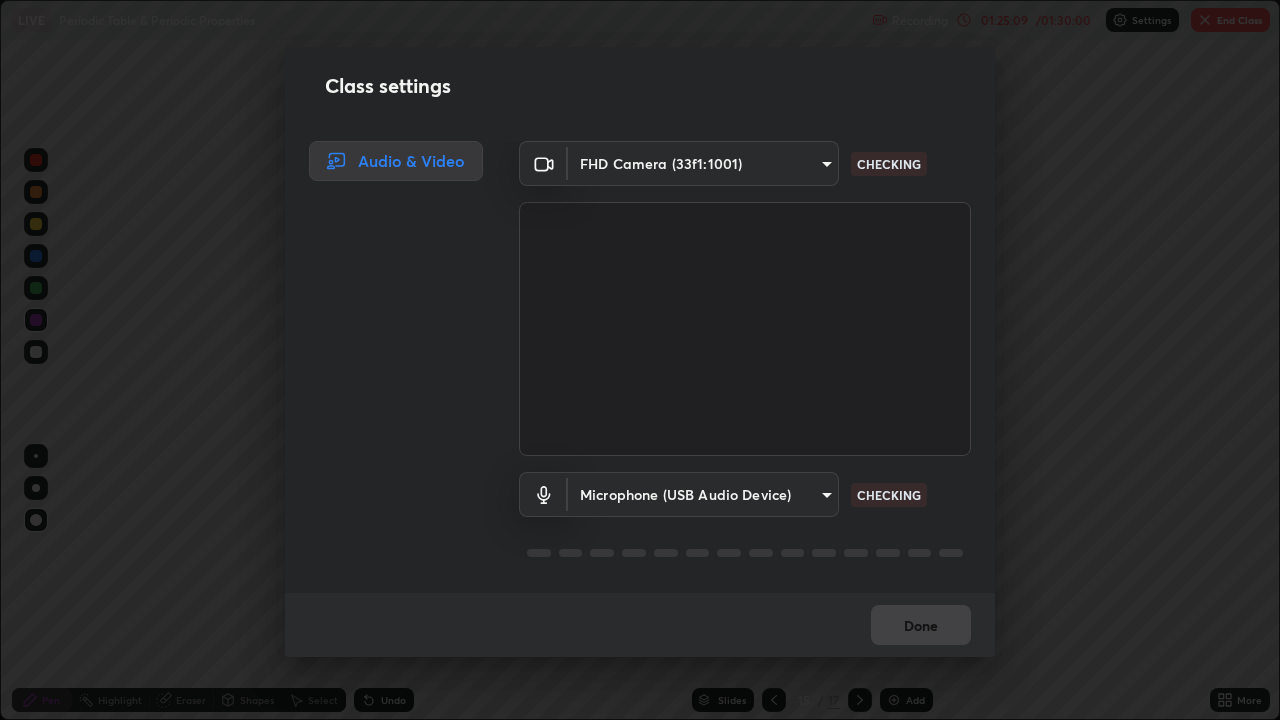 click on "Class settings Audio & Video FHD Camera ([HASH]) [HASH] CHECKING Microphone (USB Audio Device) [HASH] CHECKING Done" at bounding box center (640, 360) 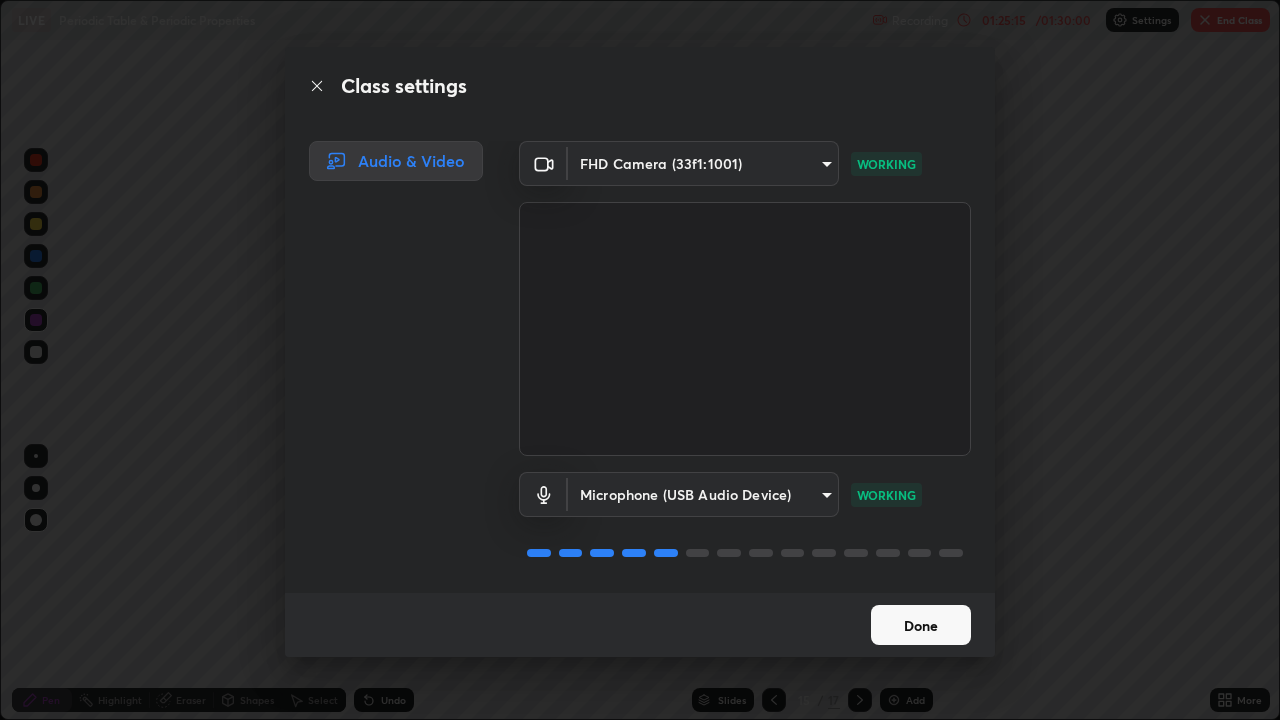 click on "Done" at bounding box center (921, 625) 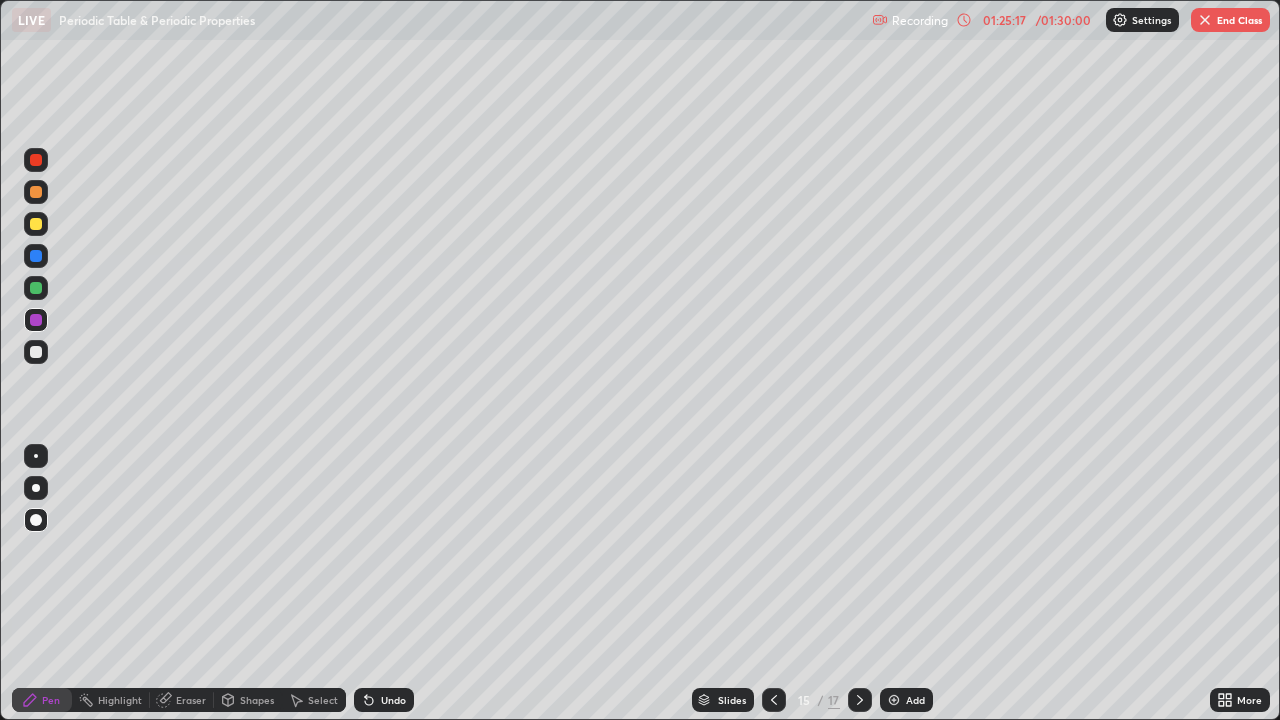click on "01:25:17" at bounding box center (1004, 20) 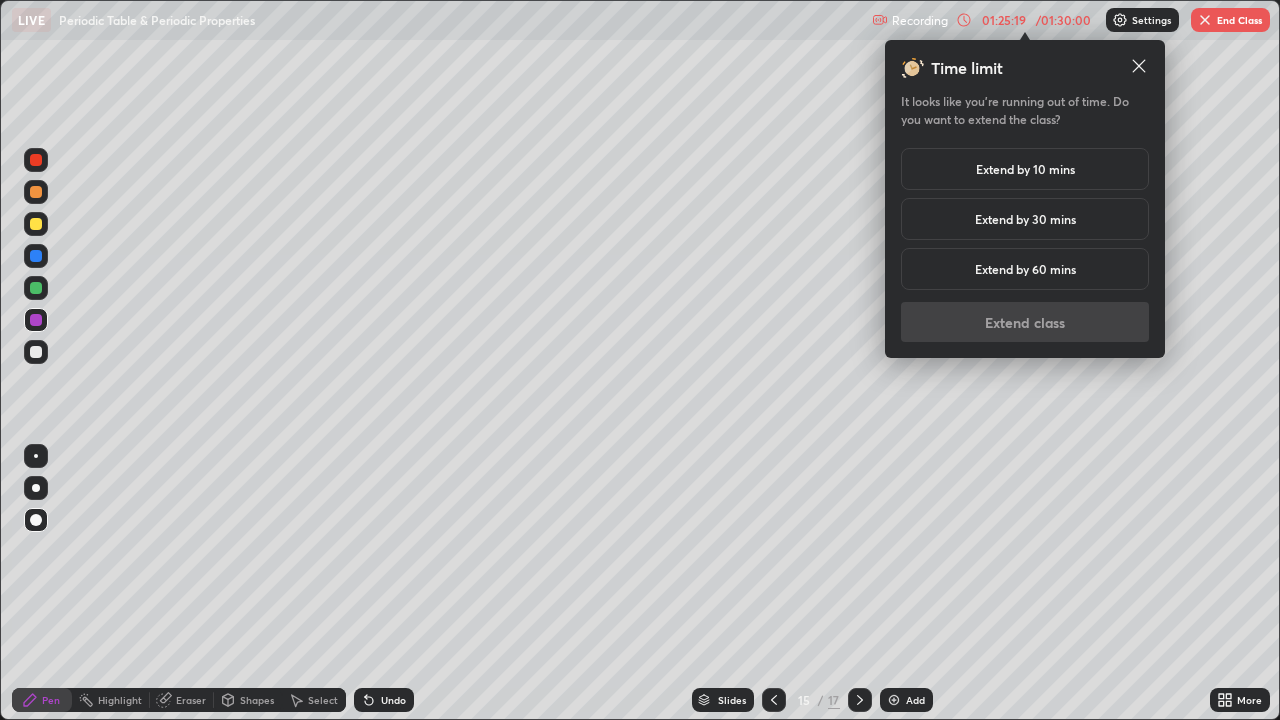 click on "Extend by 10 mins" at bounding box center [1025, 169] 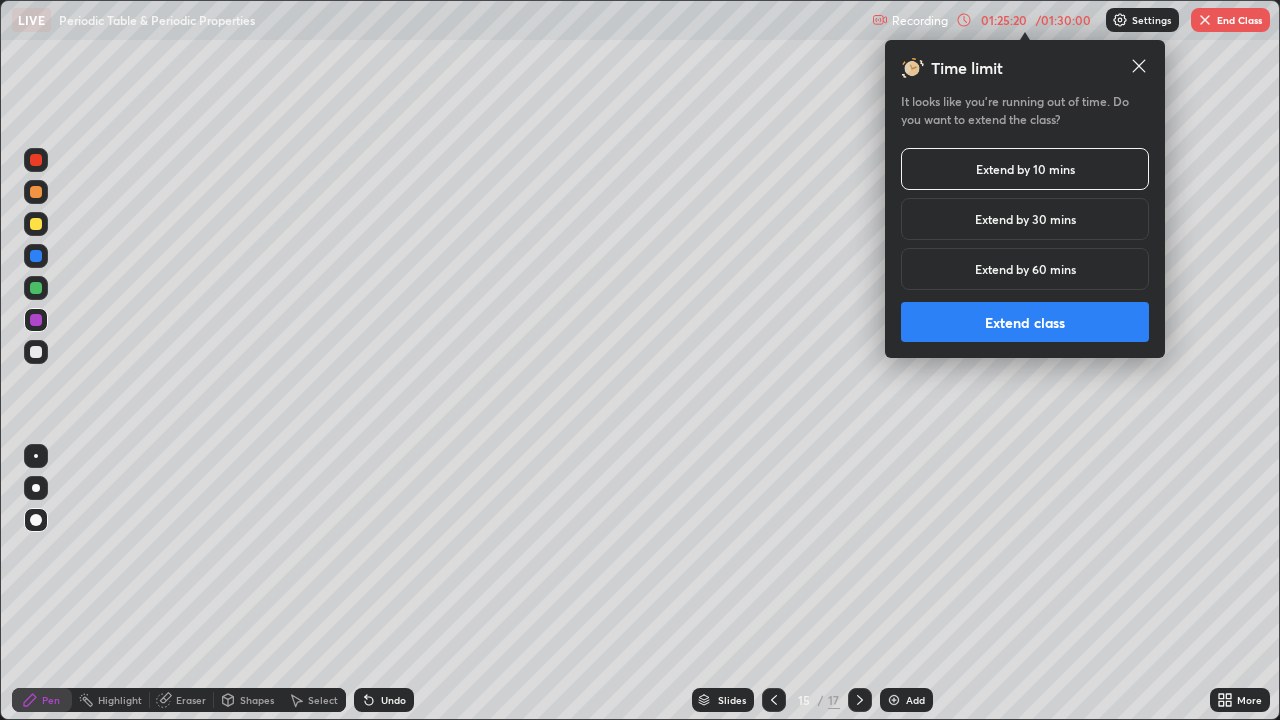 click on "Extend class" at bounding box center [1025, 322] 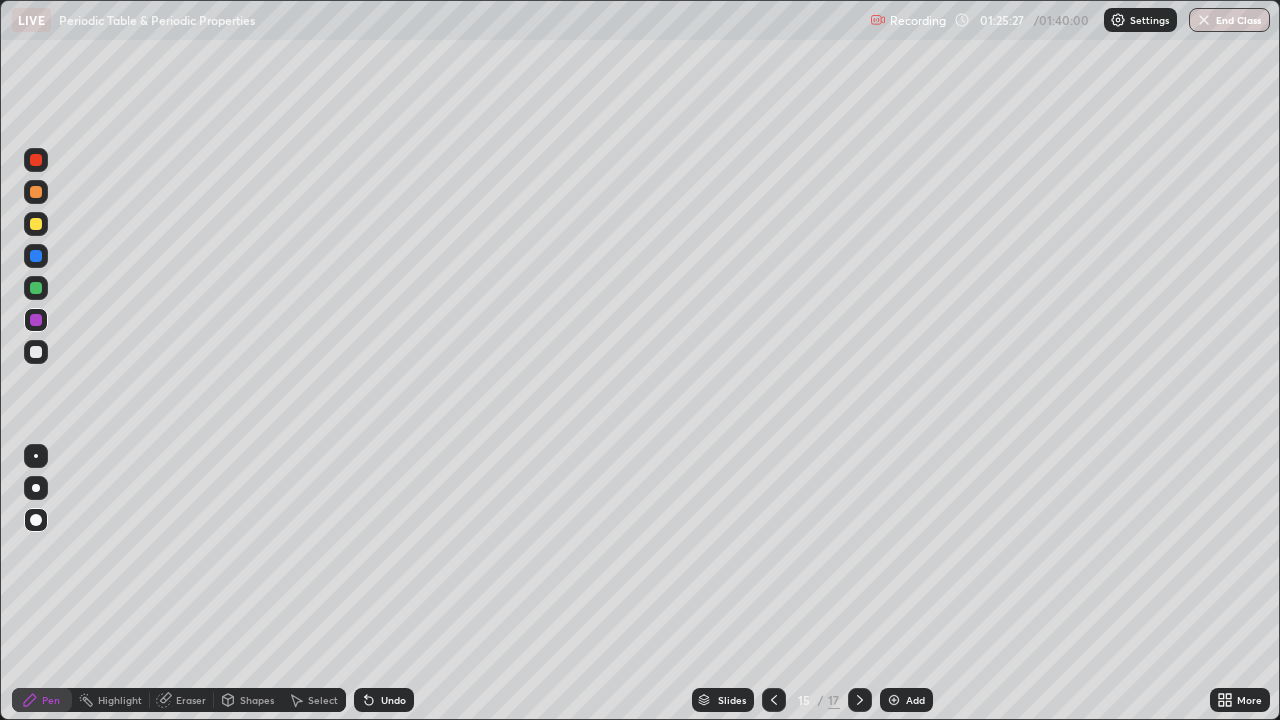 click 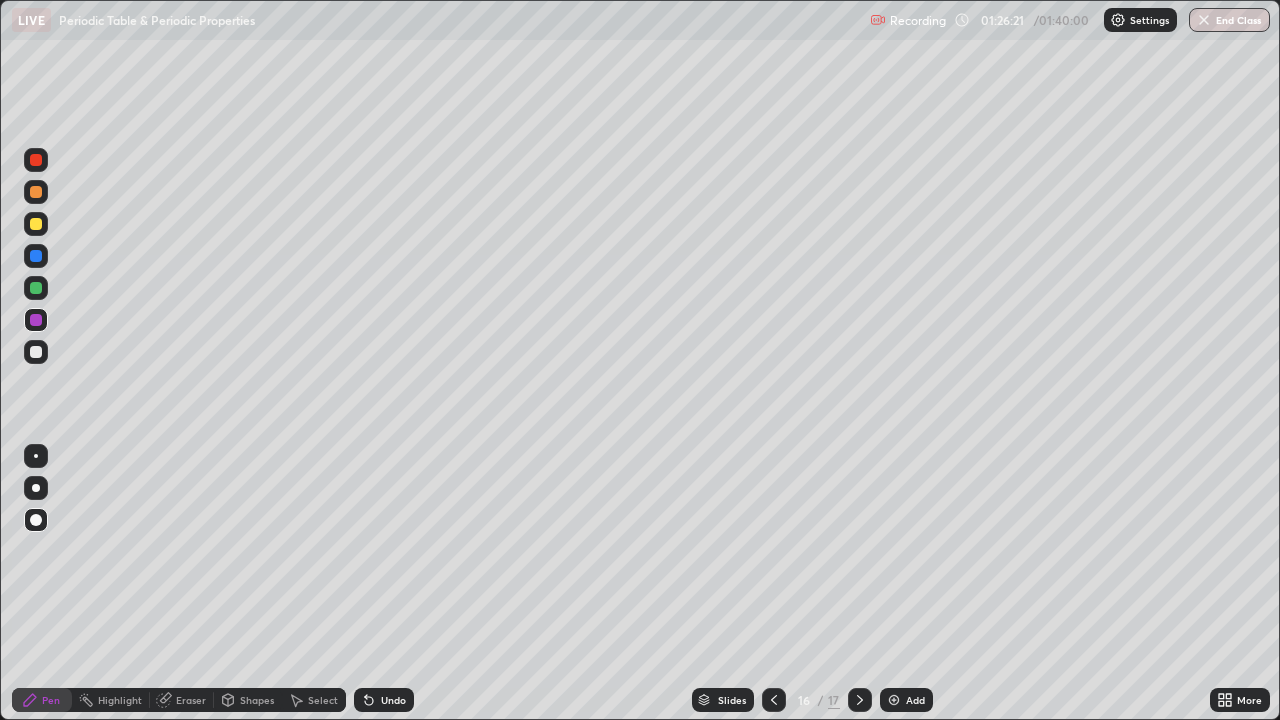 click 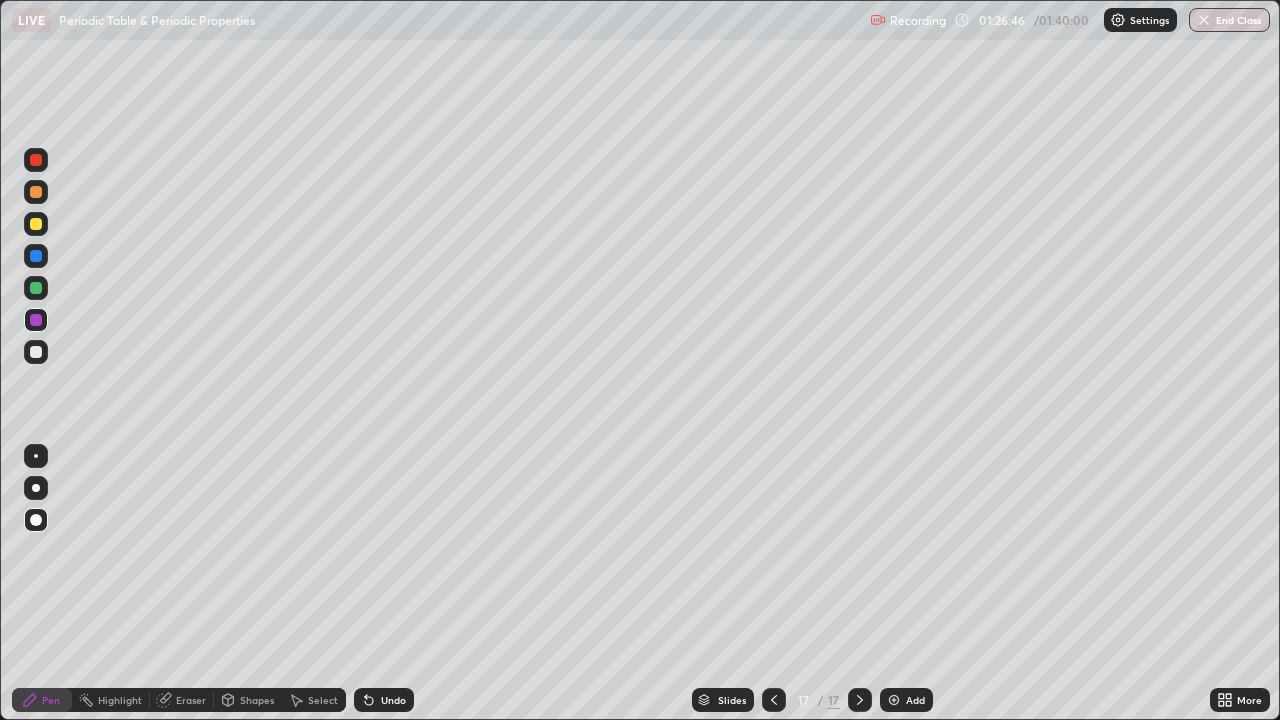 click on "End Class" at bounding box center [1229, 20] 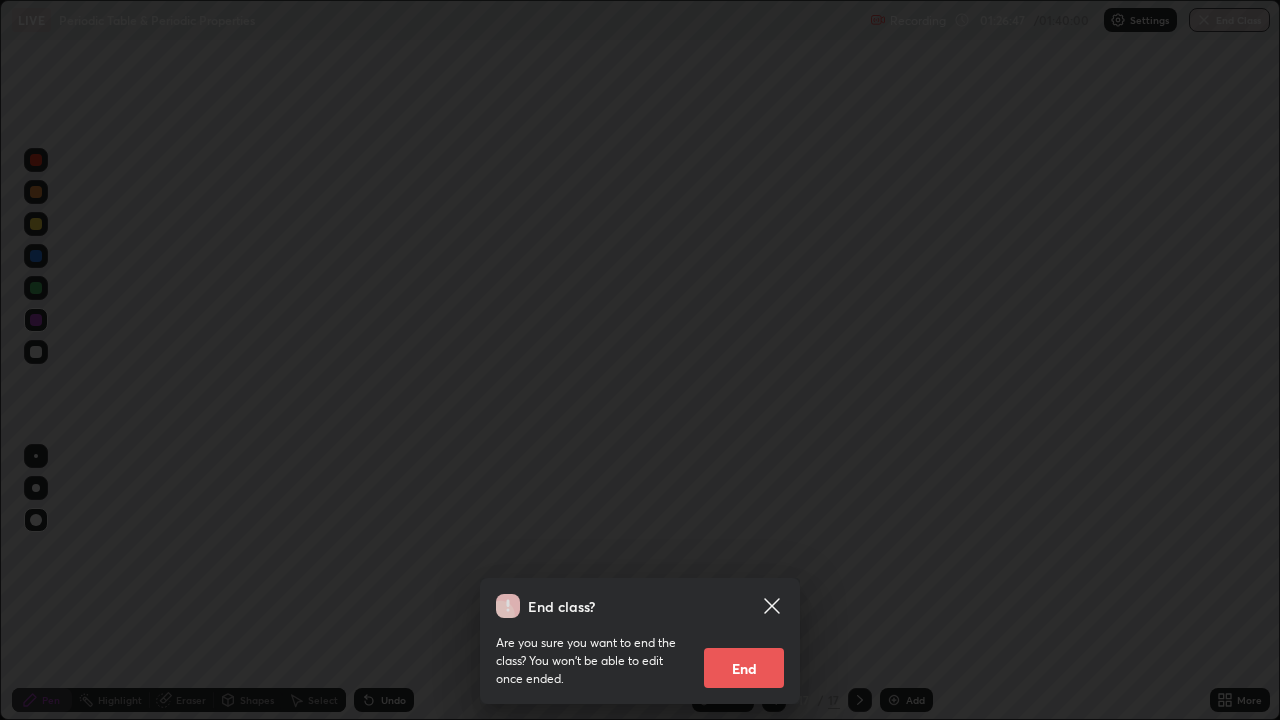 click on "End class? Are you sure you want to end the class? You won’t be able to edit once ended. End" at bounding box center [640, 360] 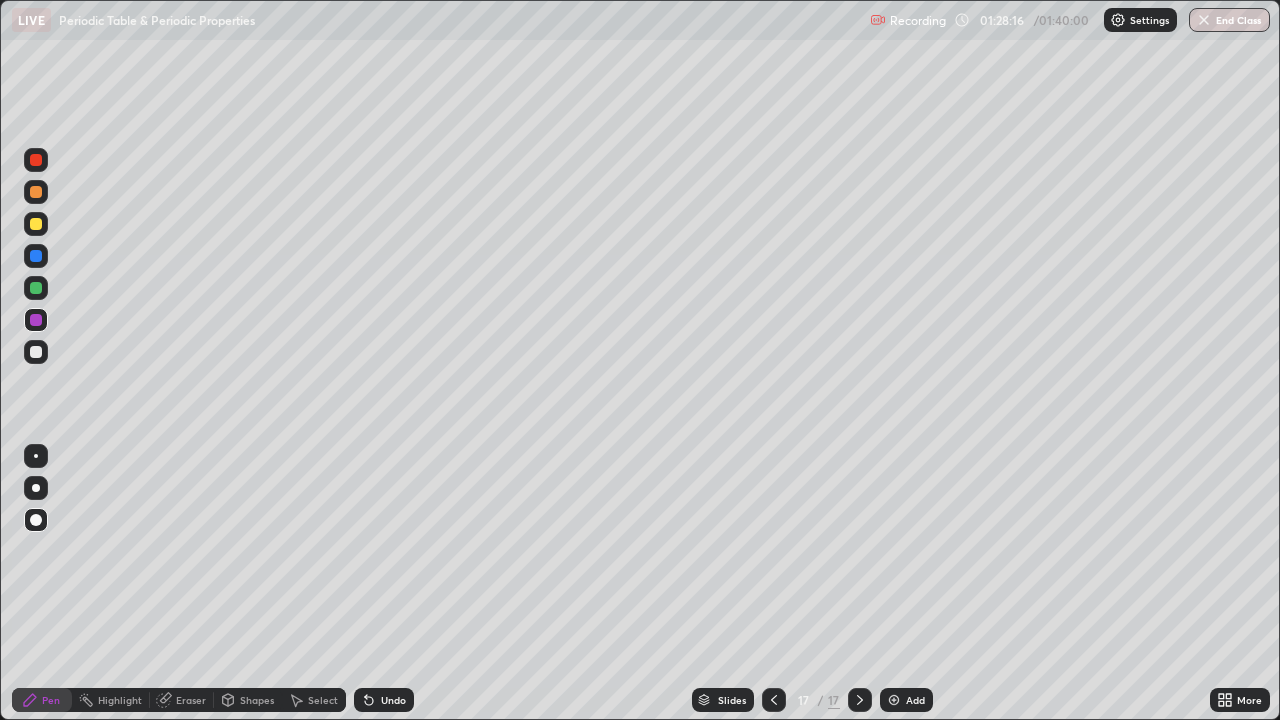 click on "End Class" at bounding box center [1229, 20] 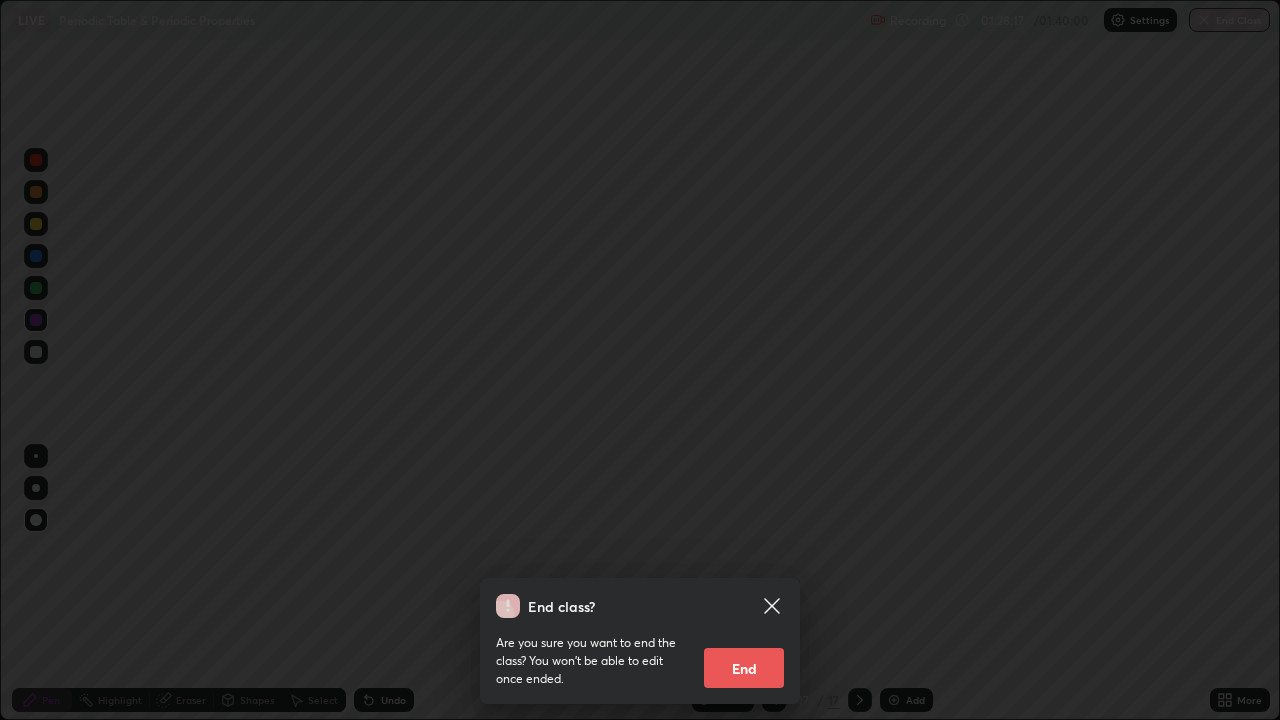 click on "End" at bounding box center [744, 668] 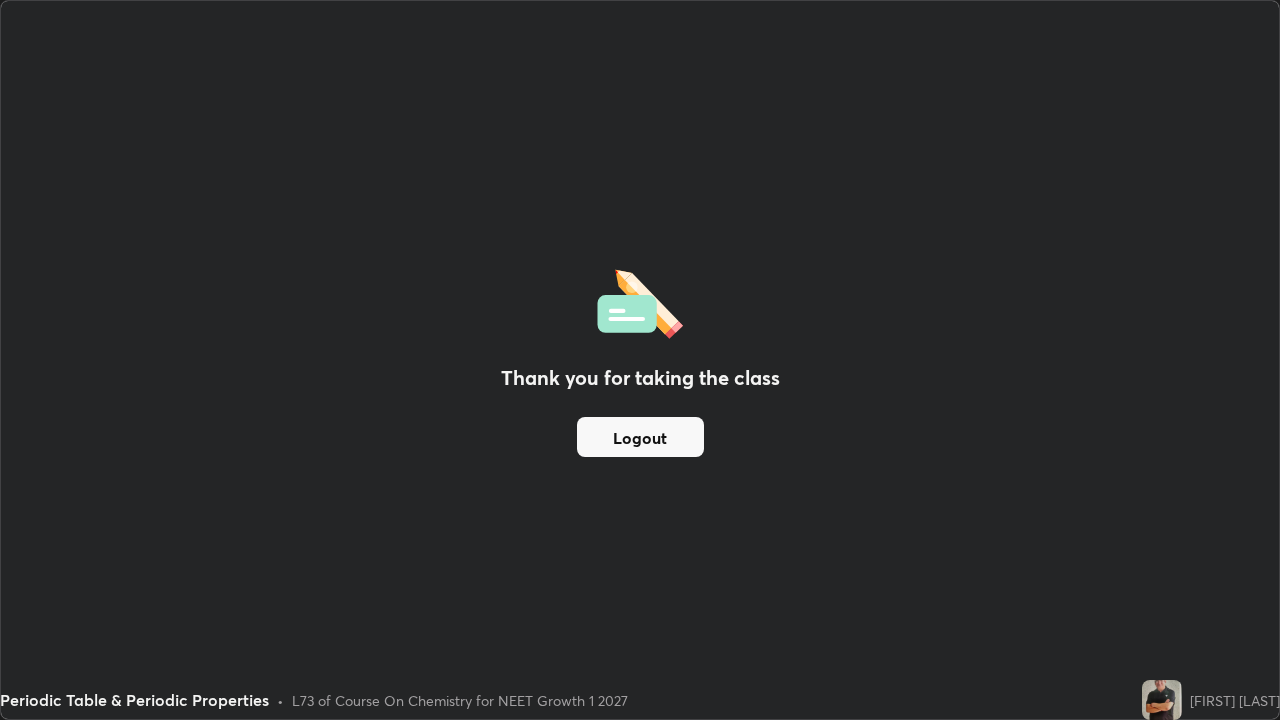 click on "Logout" at bounding box center [640, 437] 